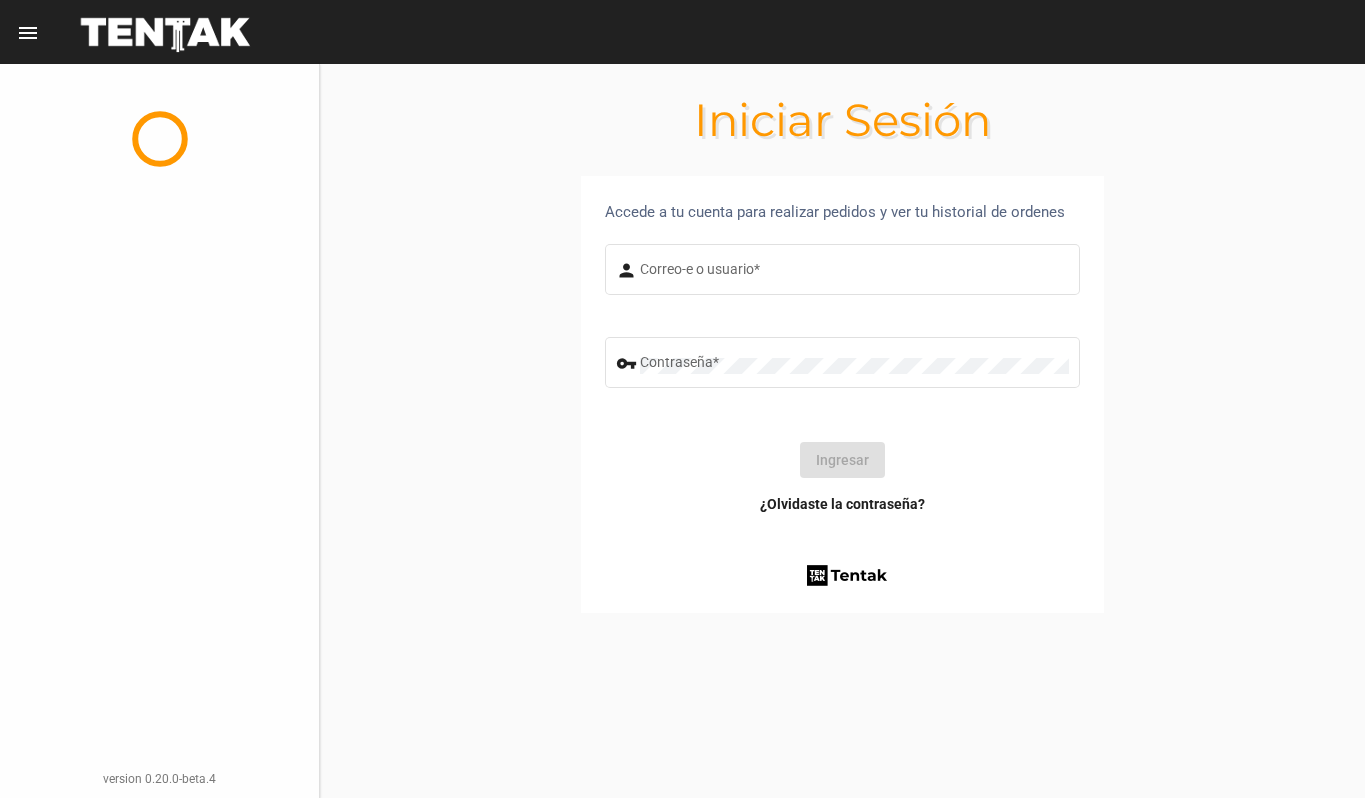 scroll, scrollTop: 0, scrollLeft: 0, axis: both 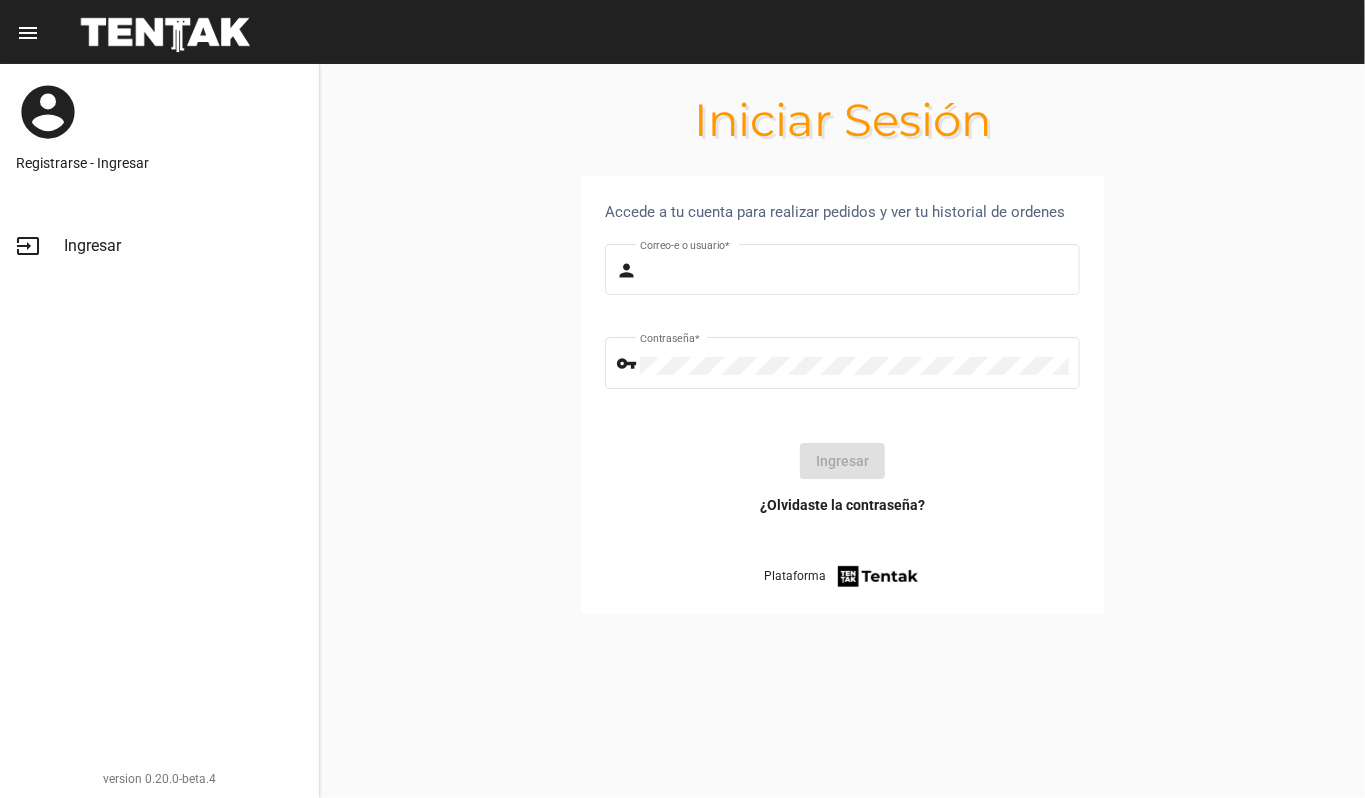 type on "DANKEHMB" 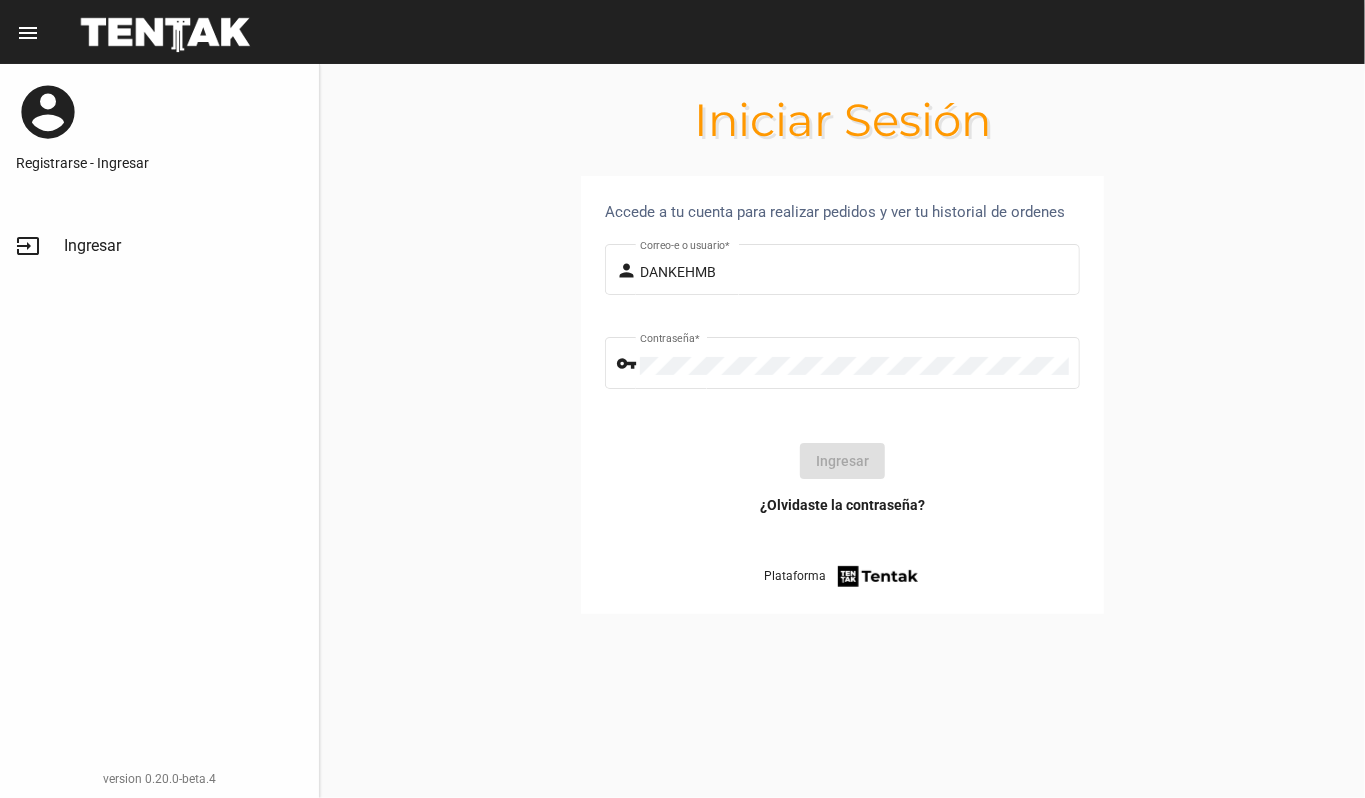 click on "Ingresar" 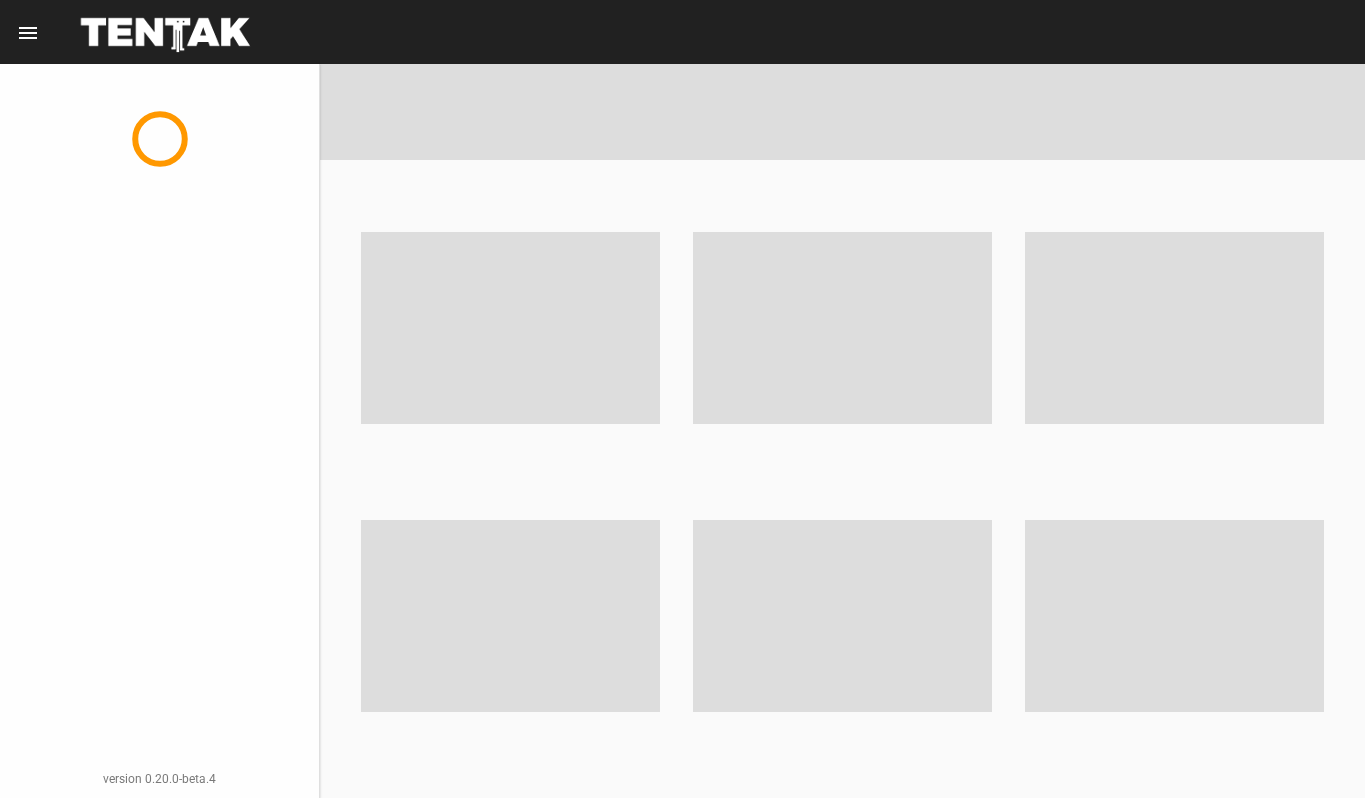 scroll, scrollTop: 0, scrollLeft: 0, axis: both 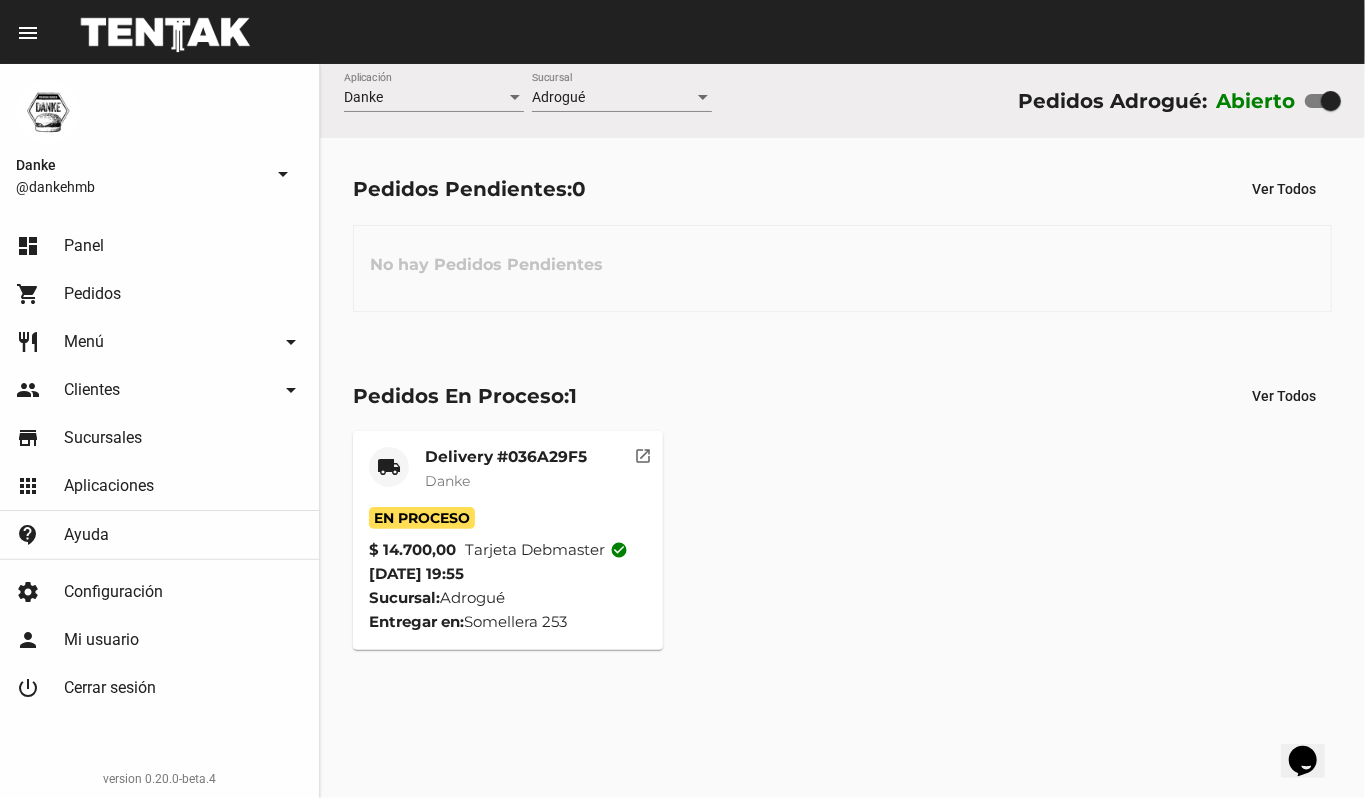 click on "Delivery #036A29F5" 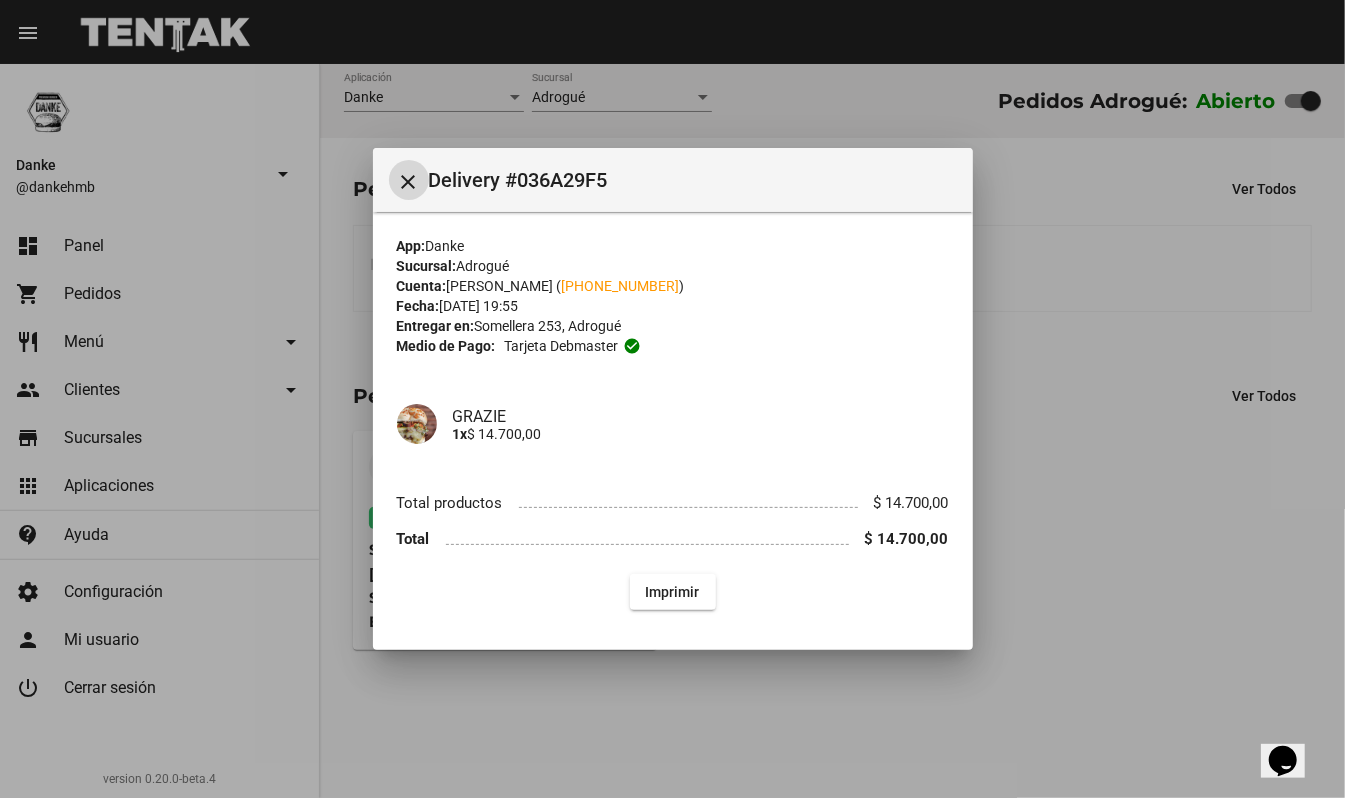 type 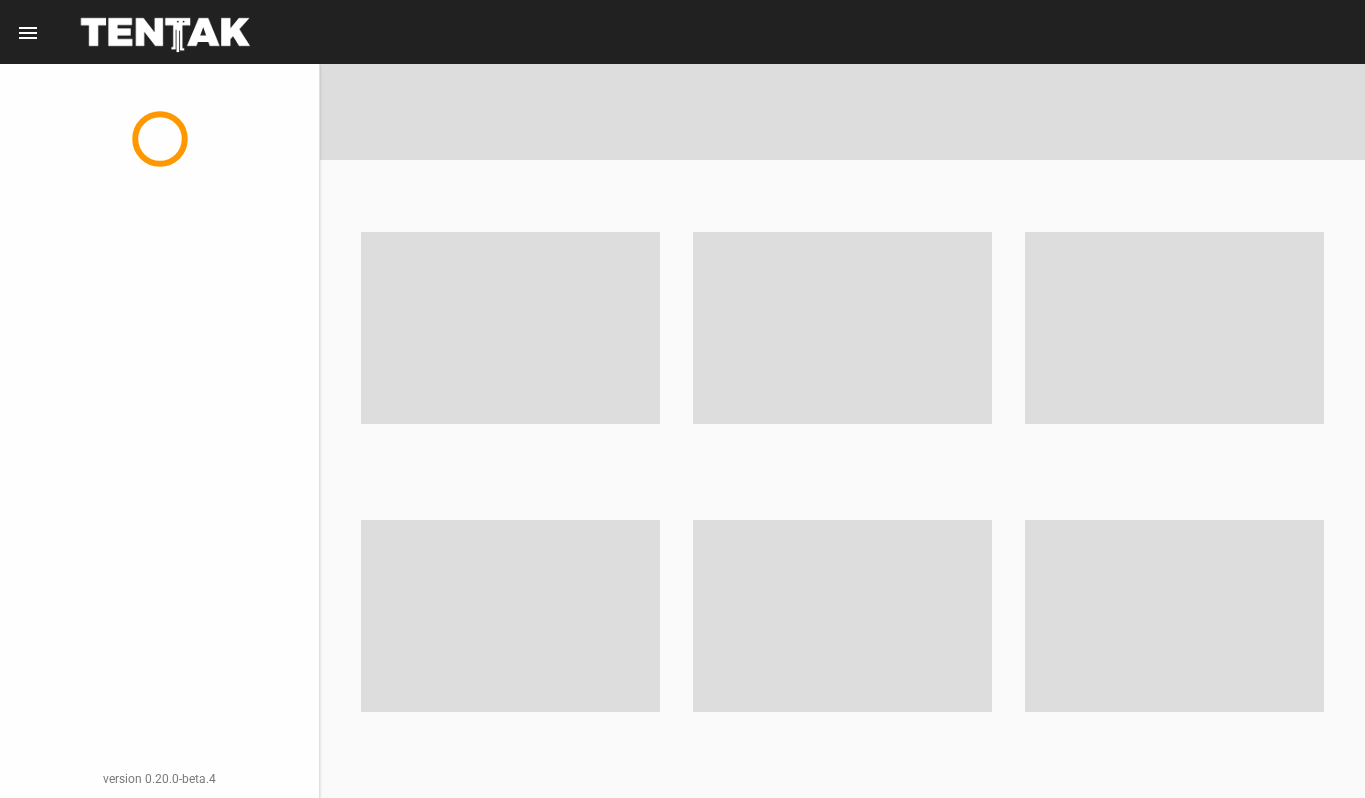 scroll, scrollTop: 0, scrollLeft: 0, axis: both 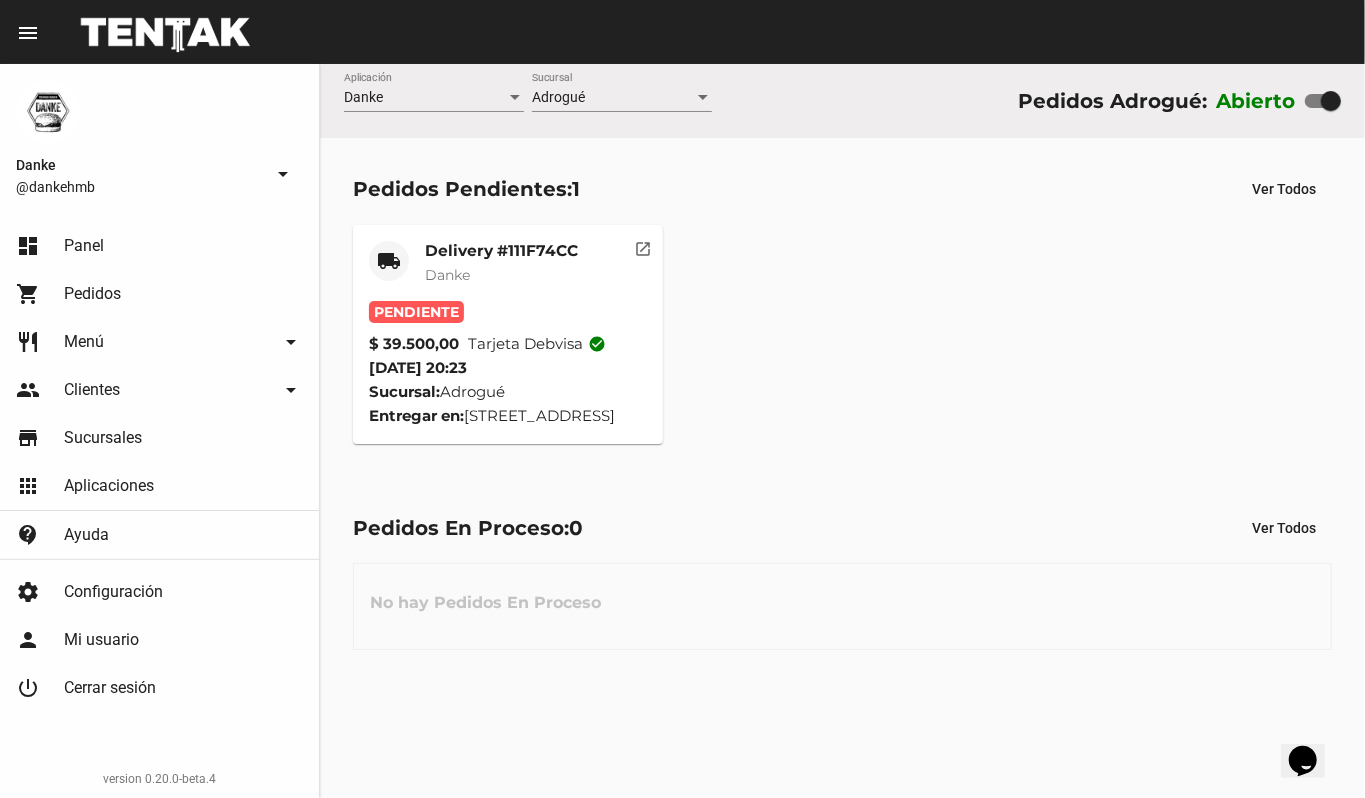 click on "Delivery #111F74CC" 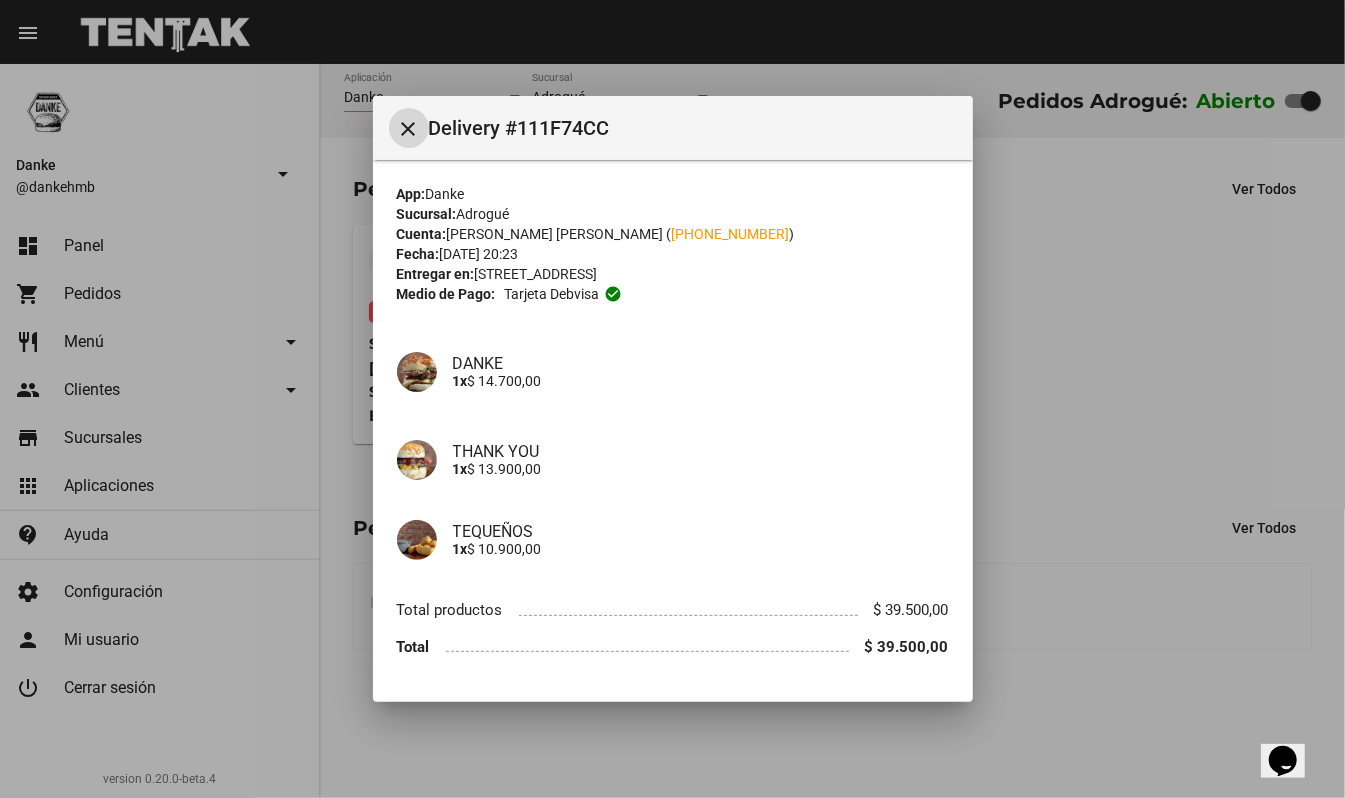 type 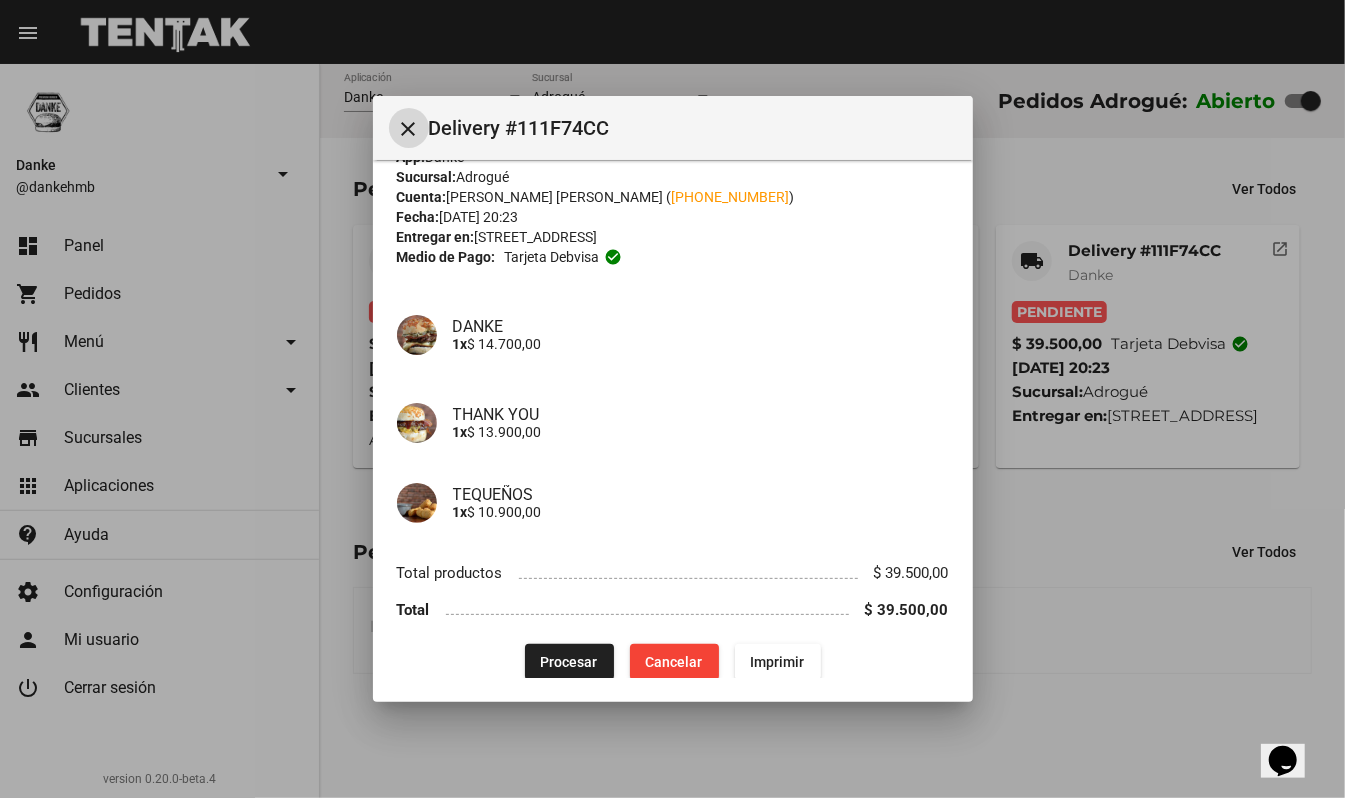 scroll, scrollTop: 54, scrollLeft: 0, axis: vertical 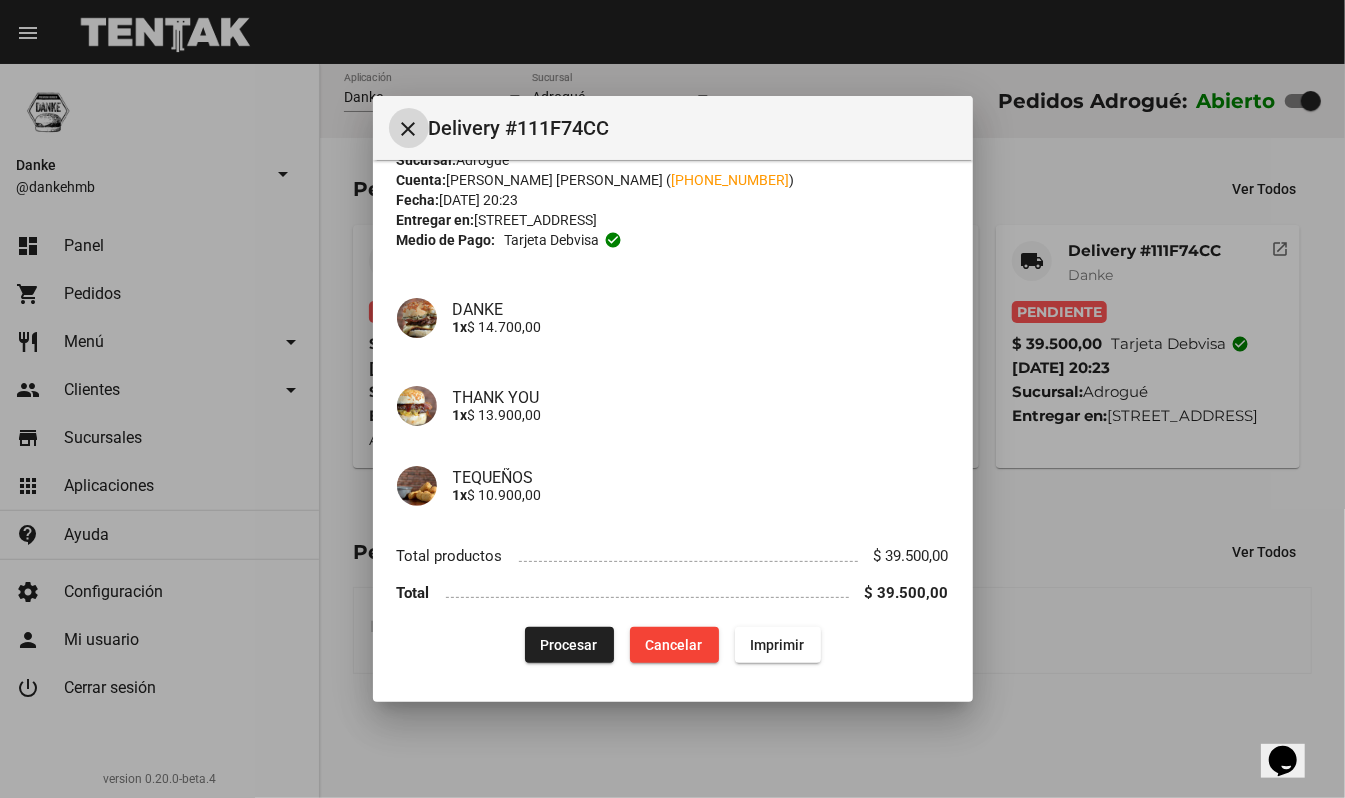 click on "Procesar" 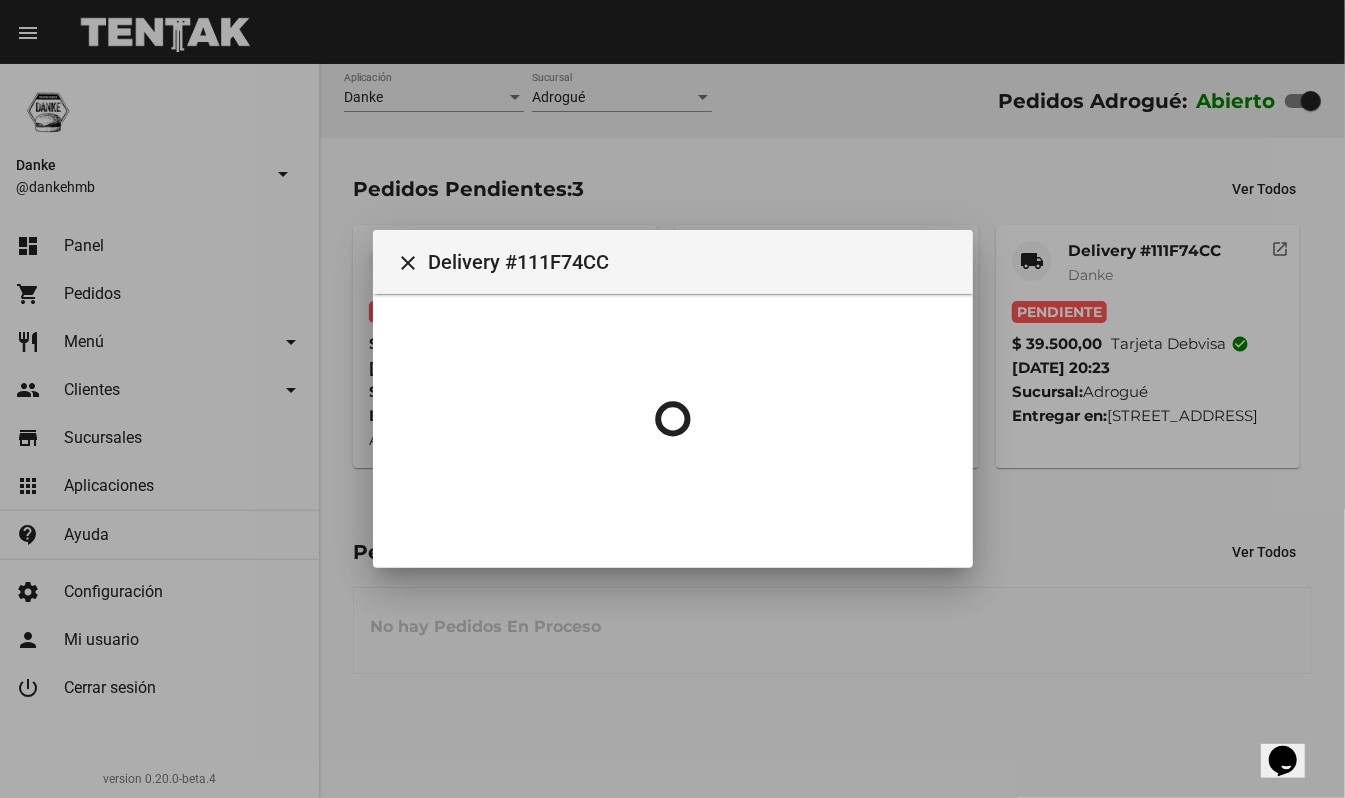 scroll, scrollTop: 0, scrollLeft: 0, axis: both 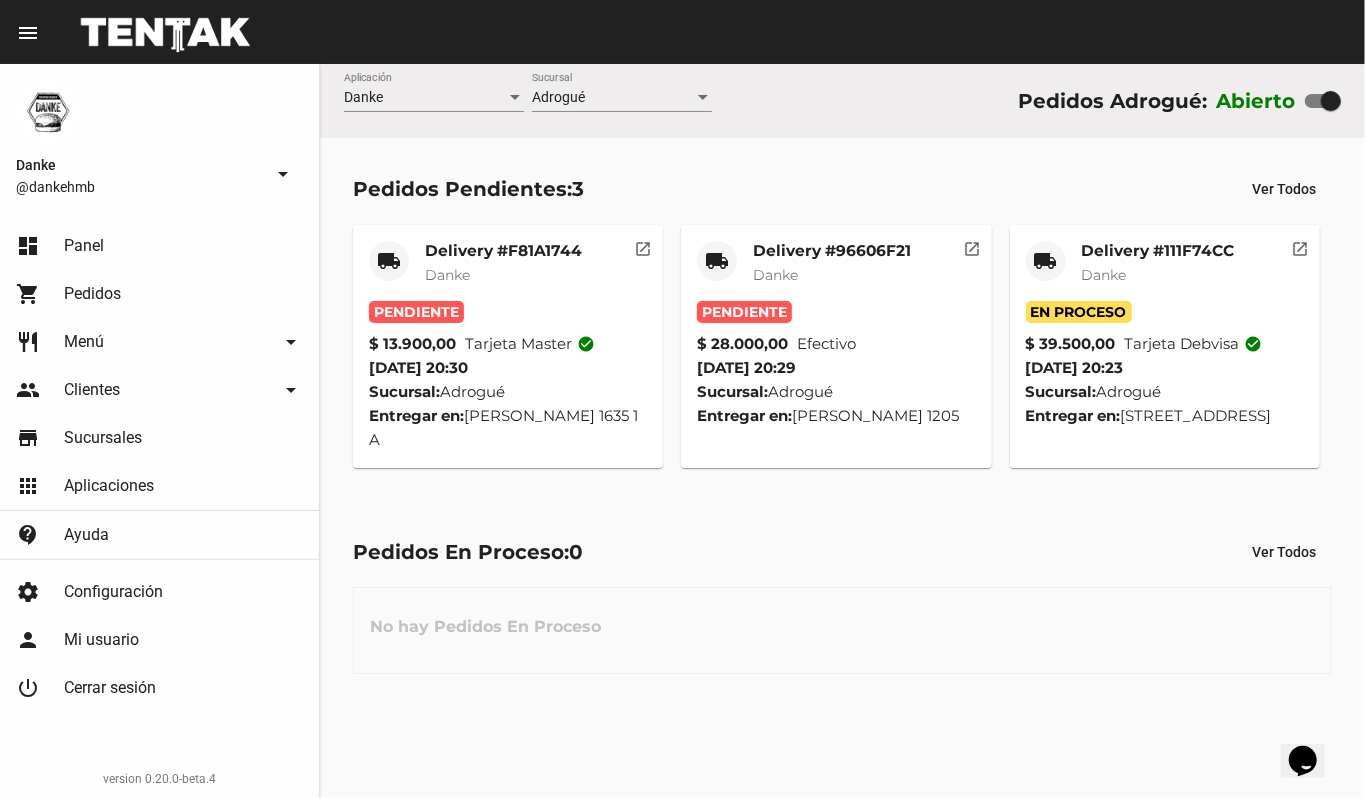 click on "Delivery #96606F21" 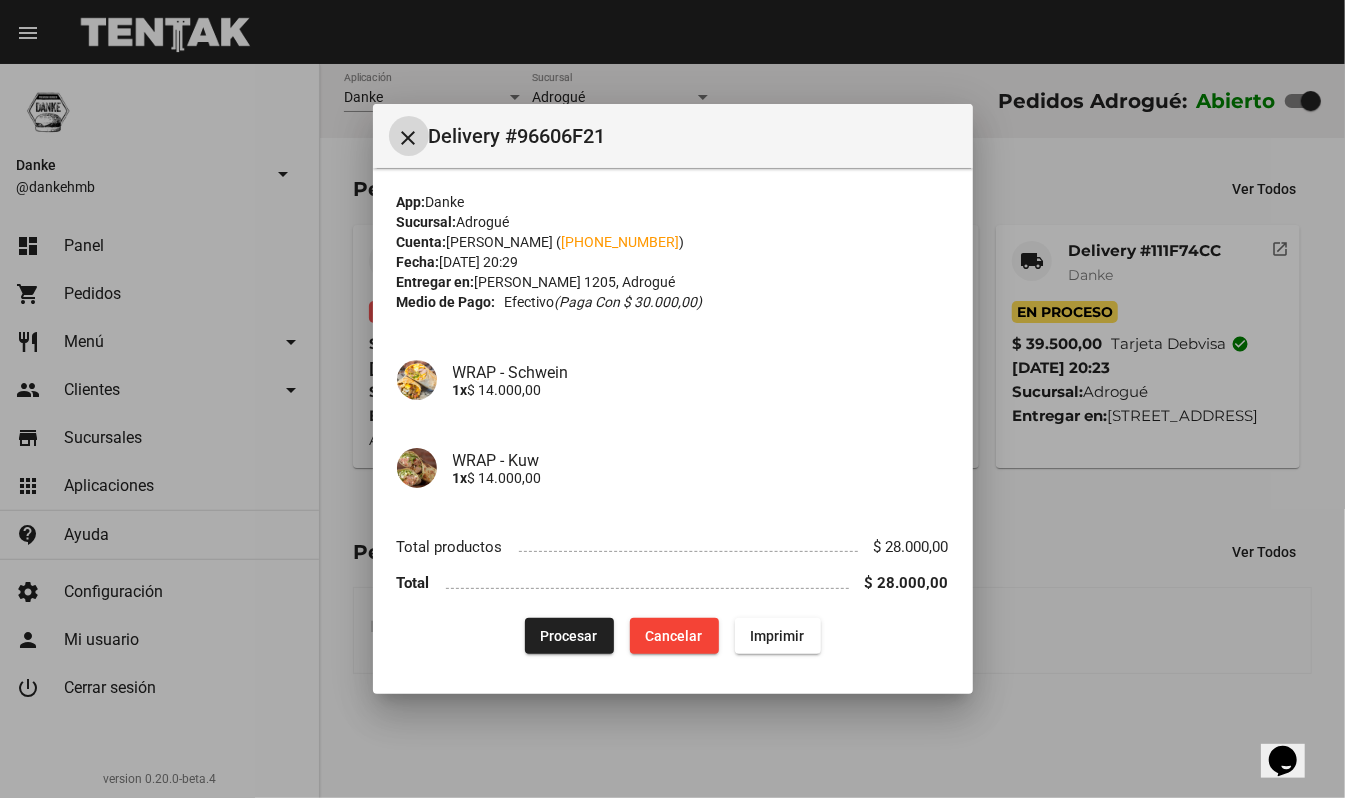 type 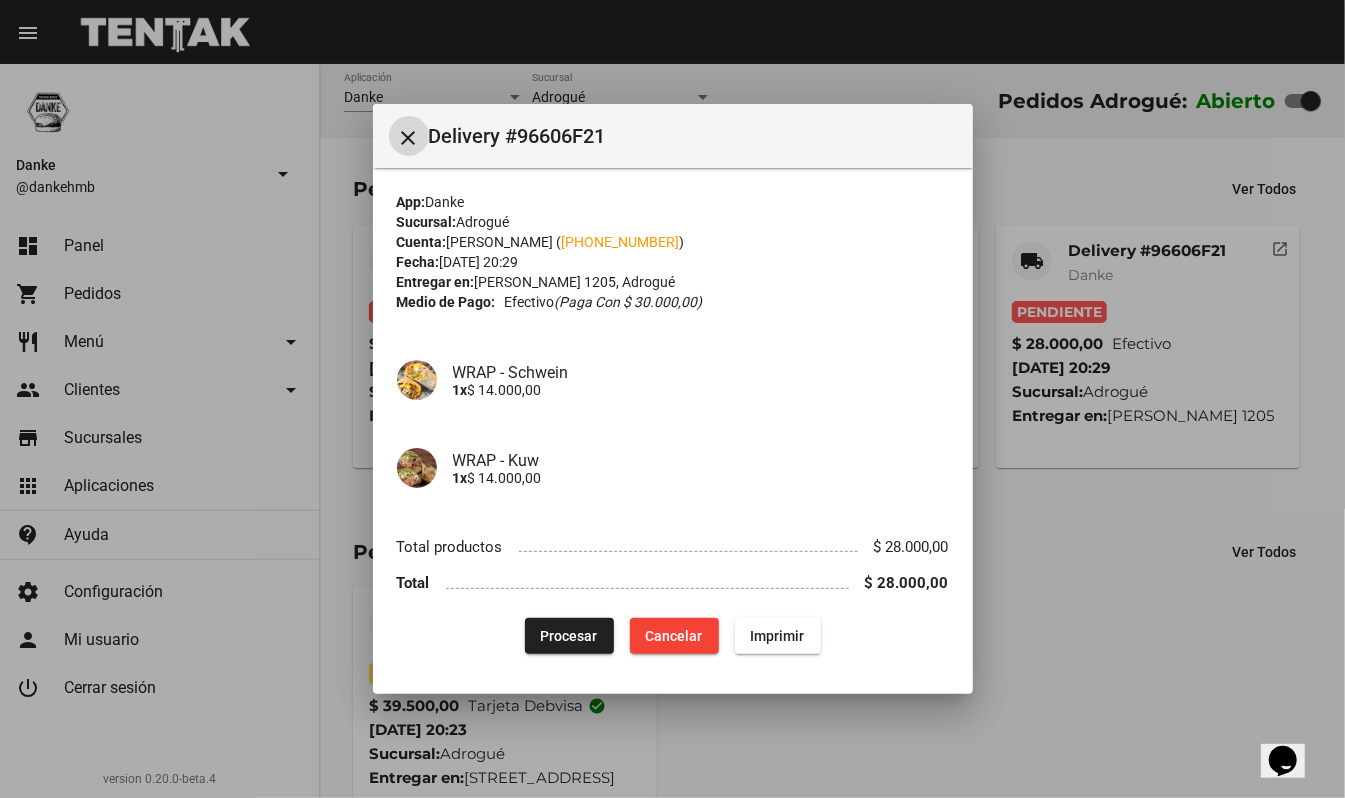 click on "Procesar" 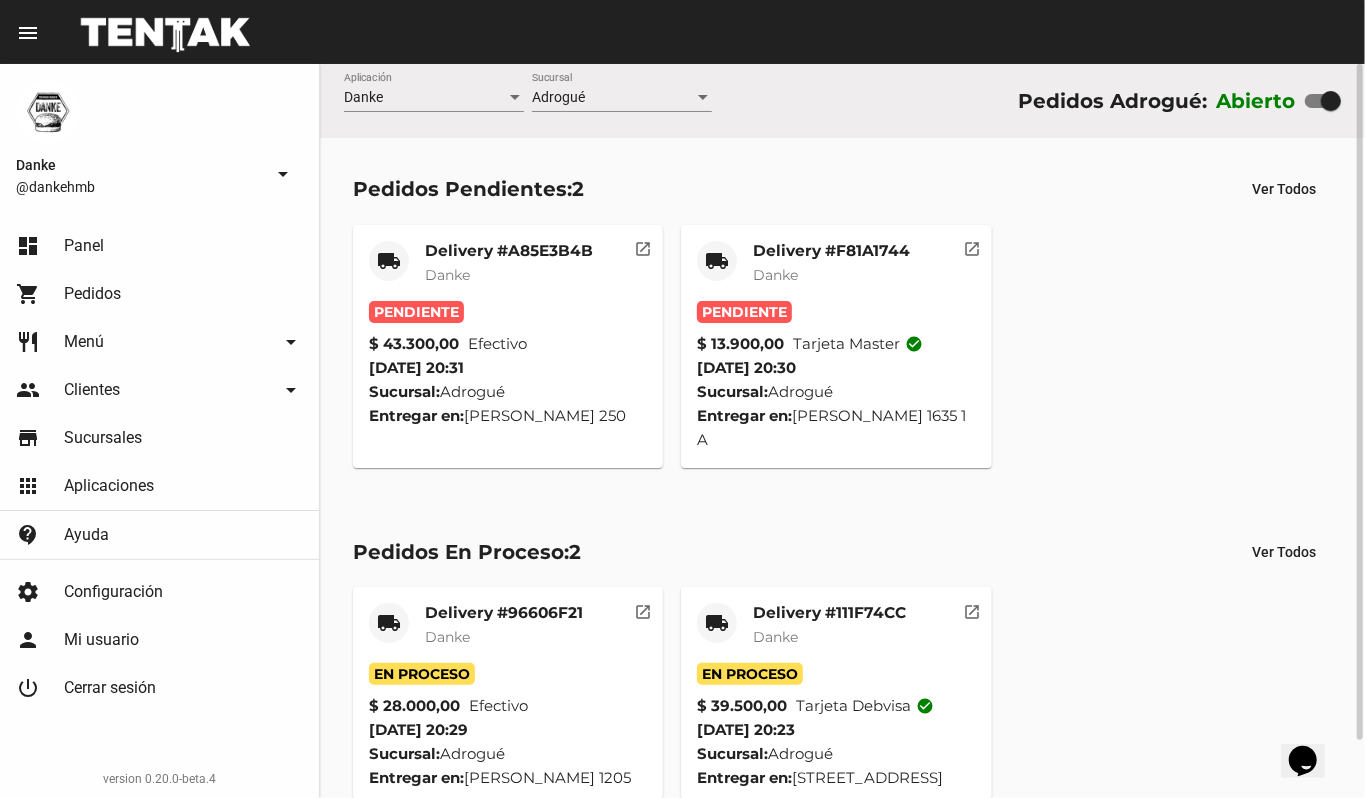 click on "Delivery #F81A1744" 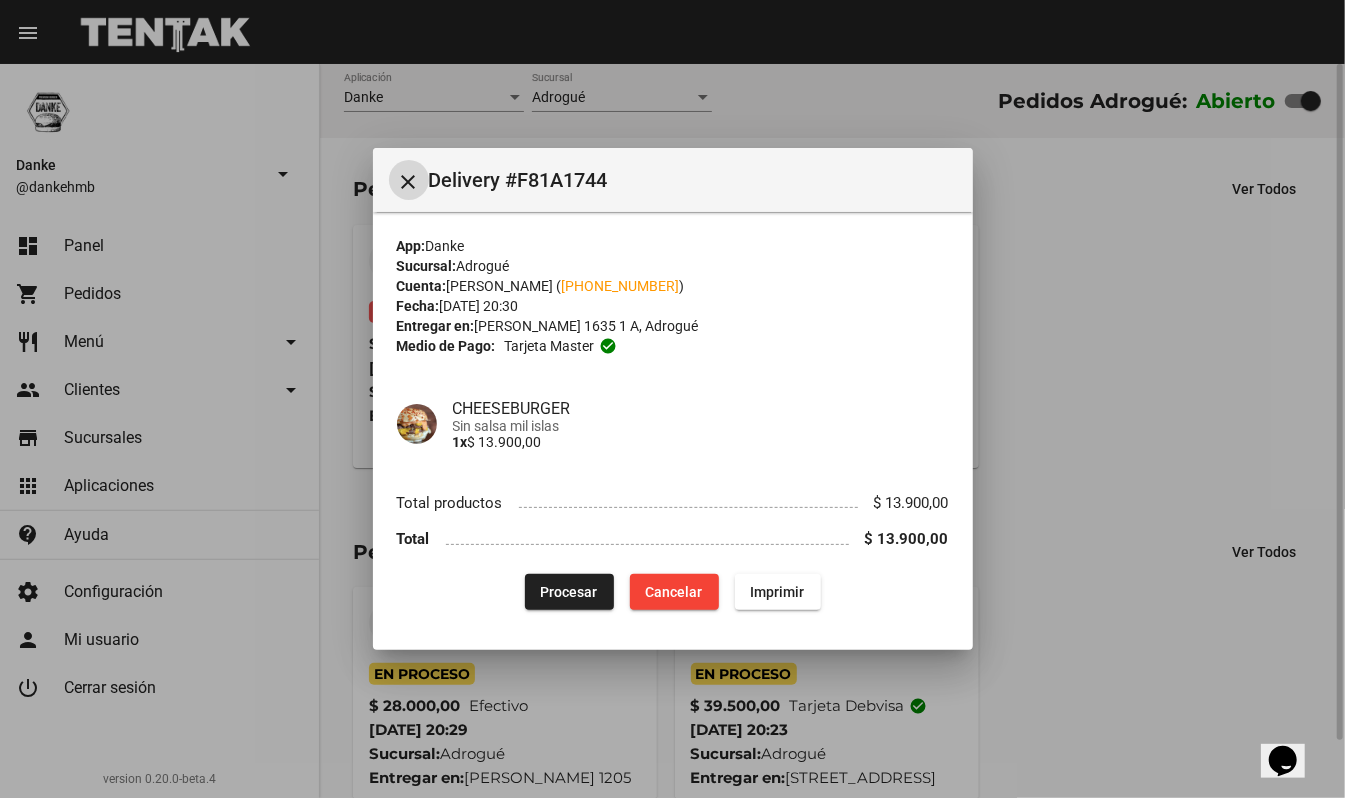 type 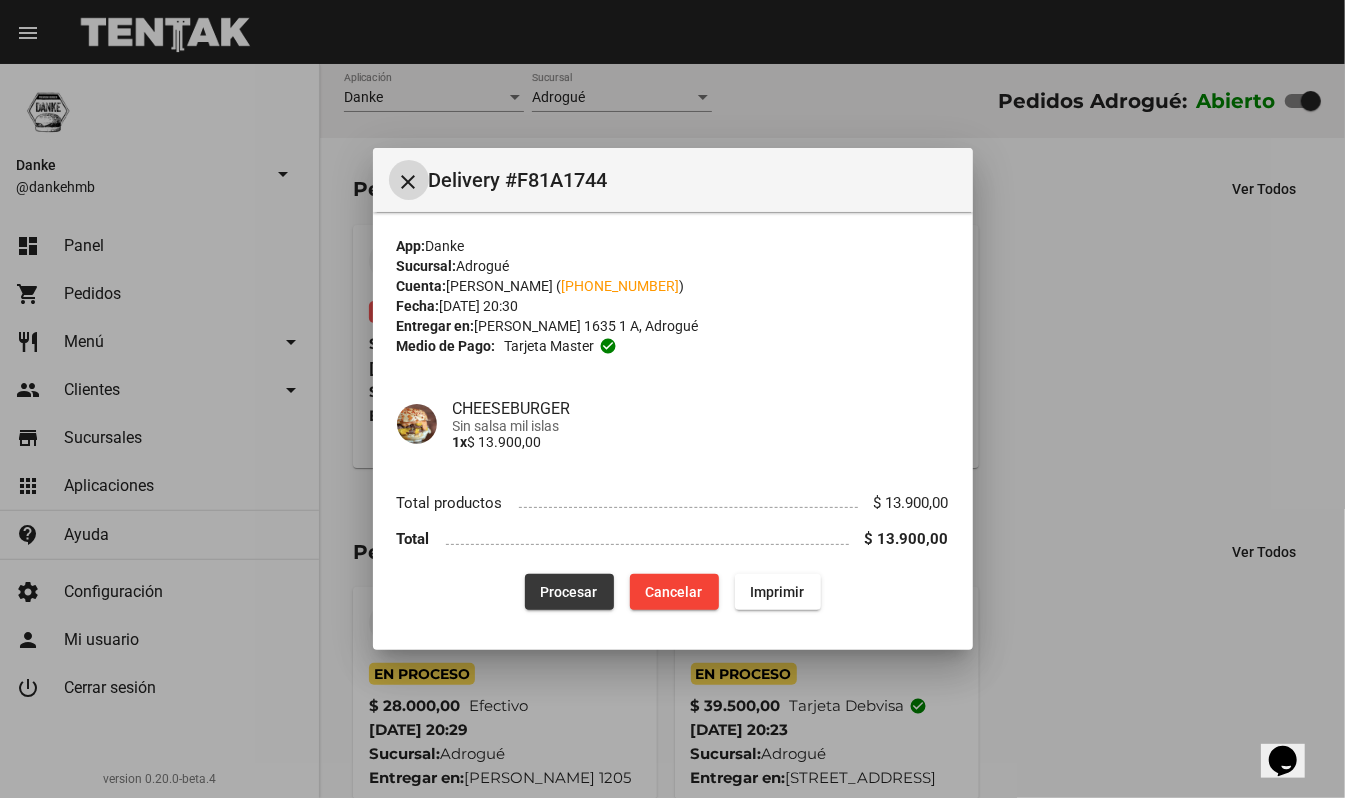 click on "Procesar" 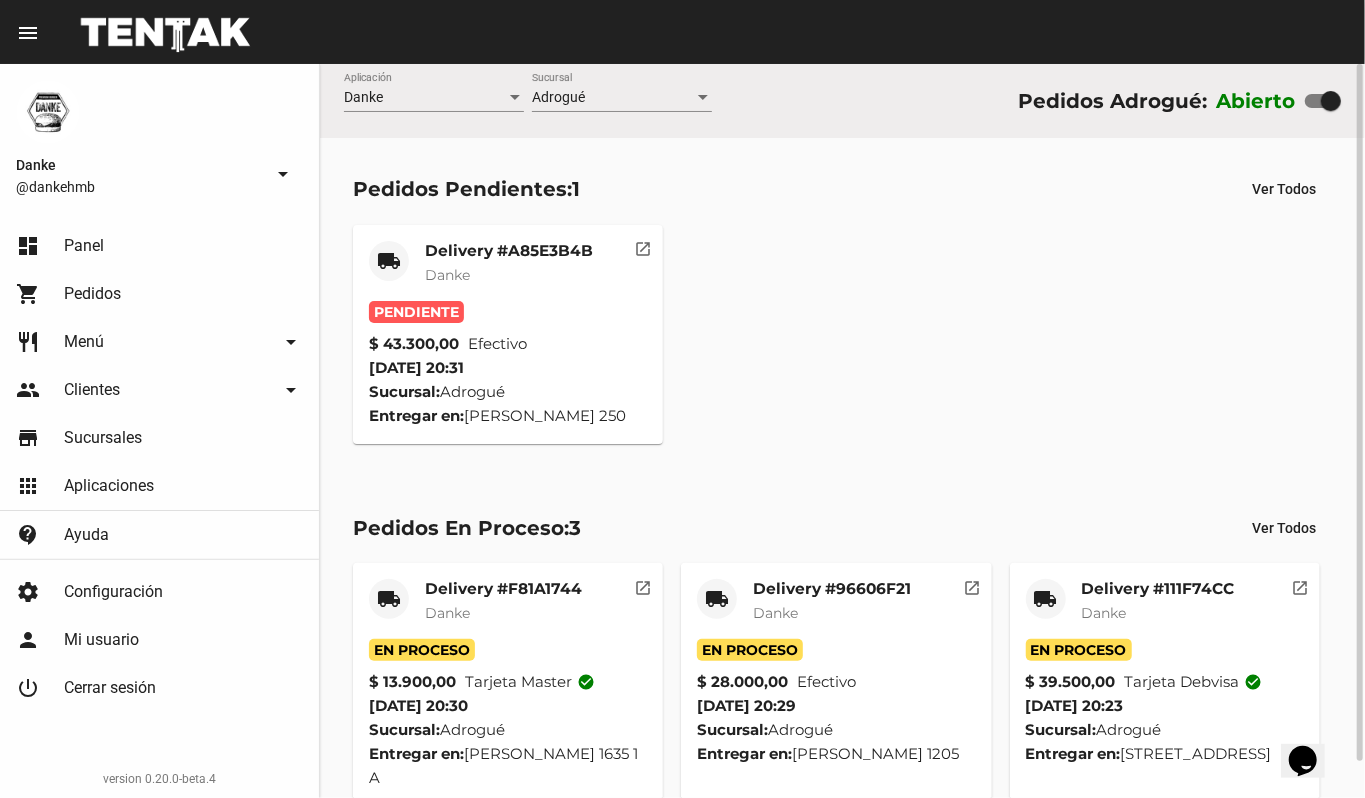 click on "Delivery #A85E3B4B" 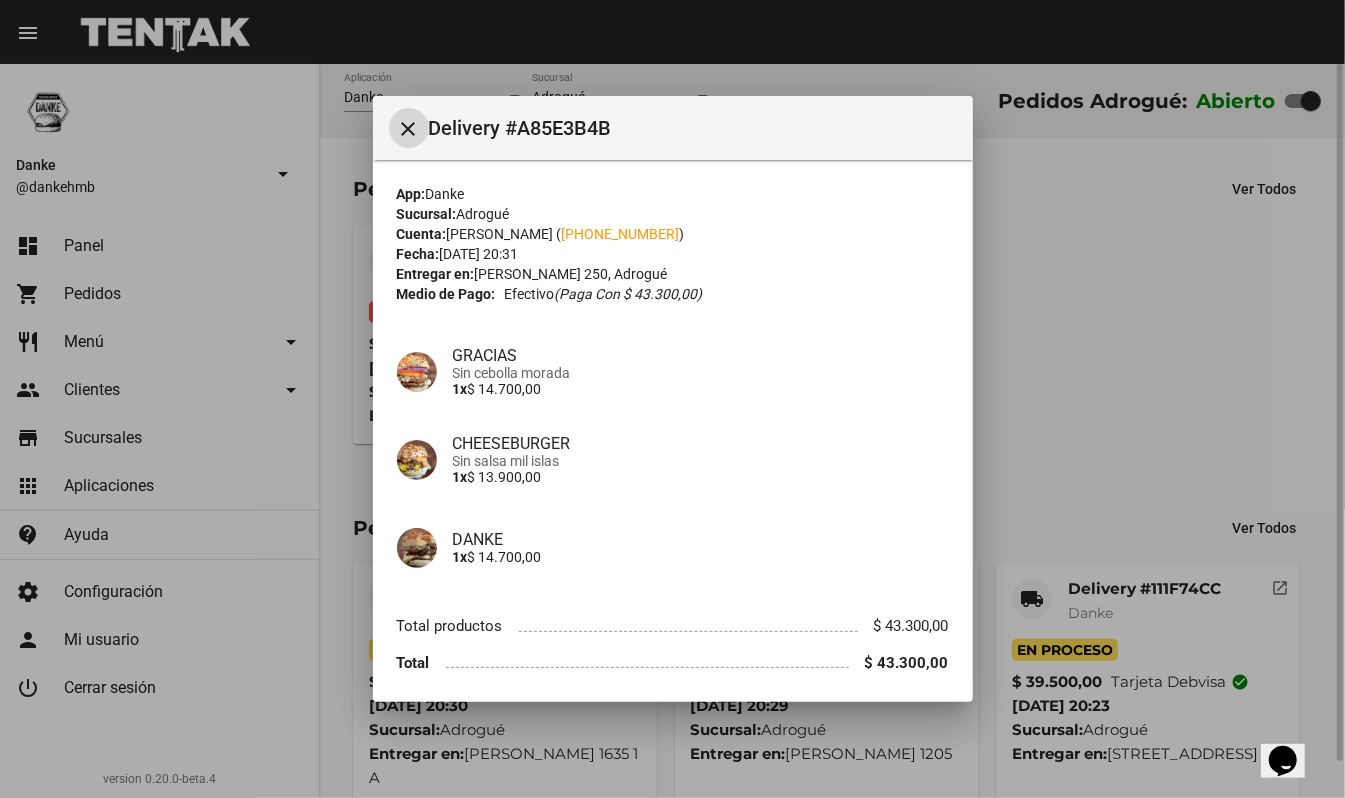 type 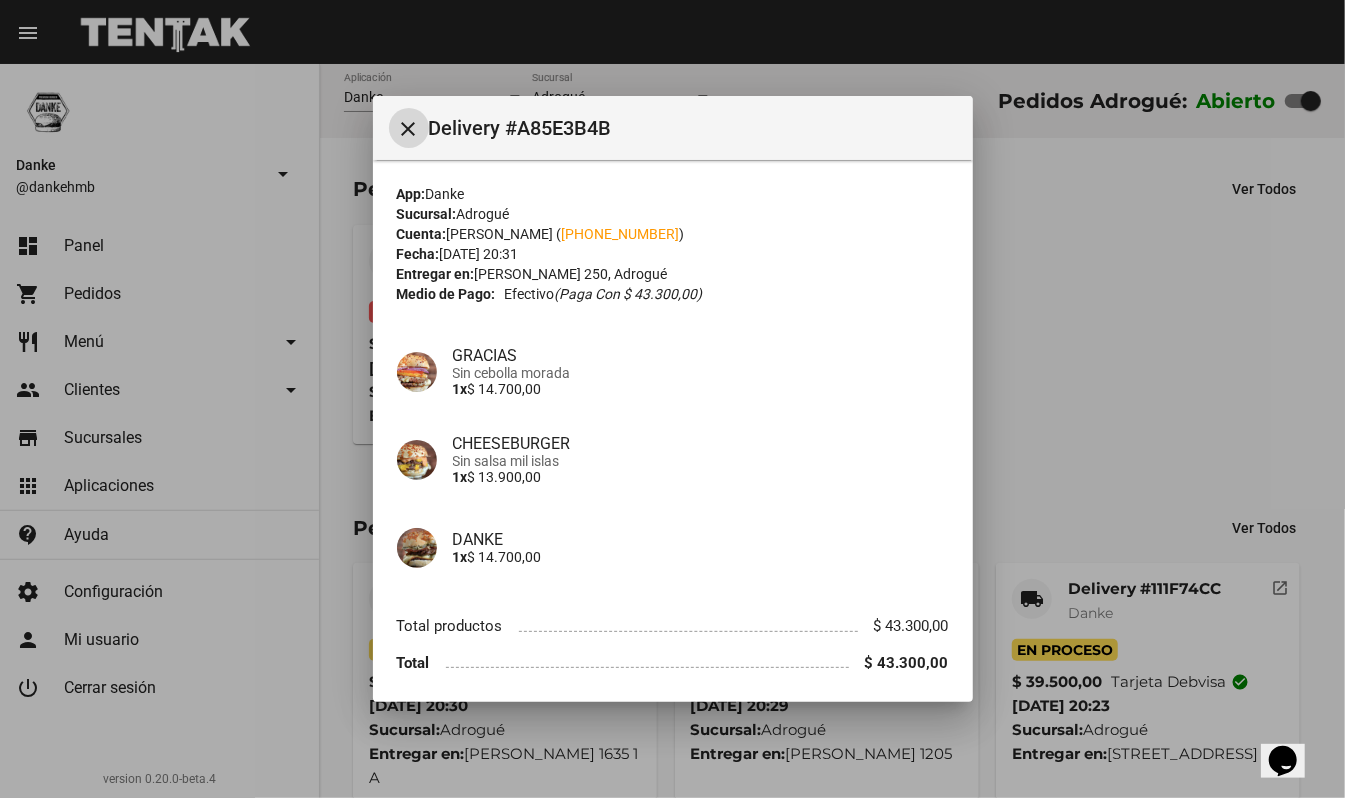 scroll, scrollTop: 70, scrollLeft: 0, axis: vertical 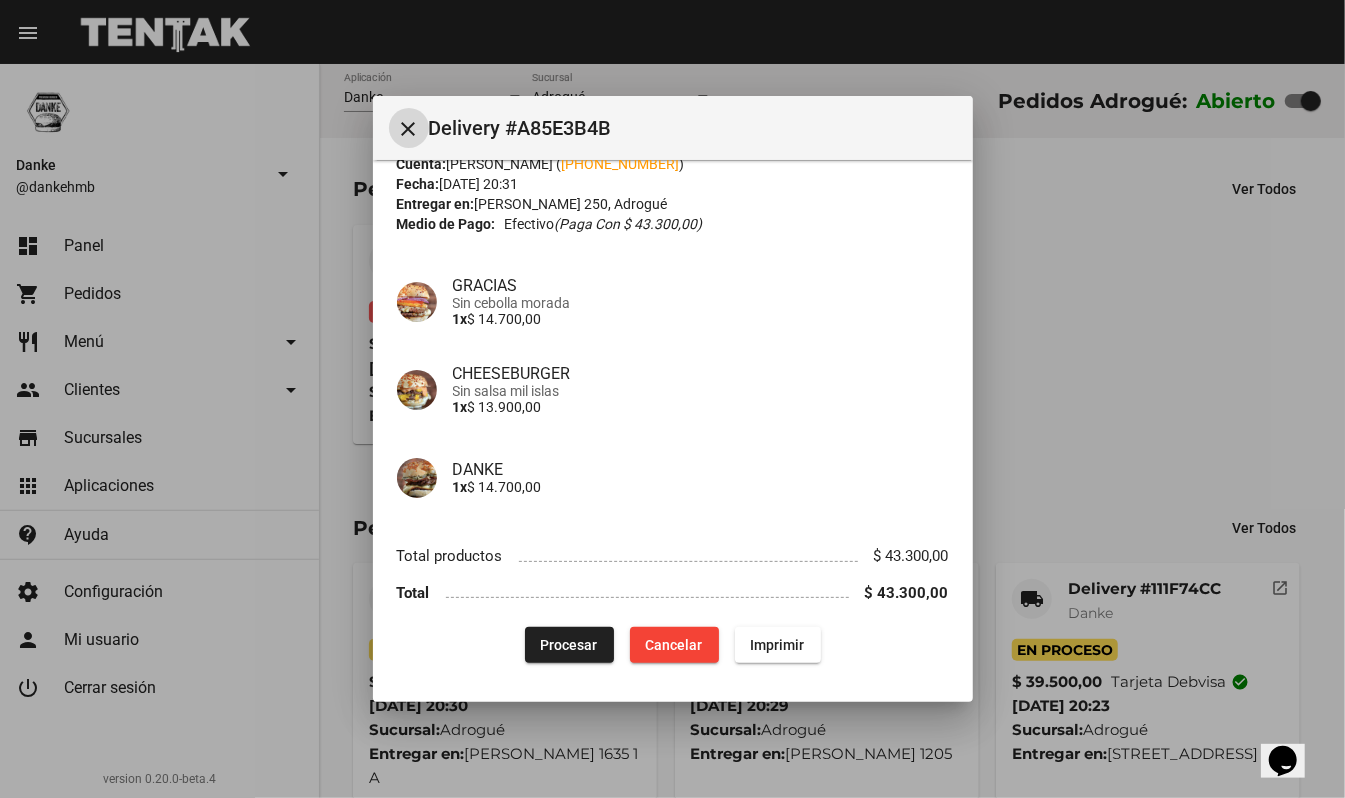 click on "Procesar" 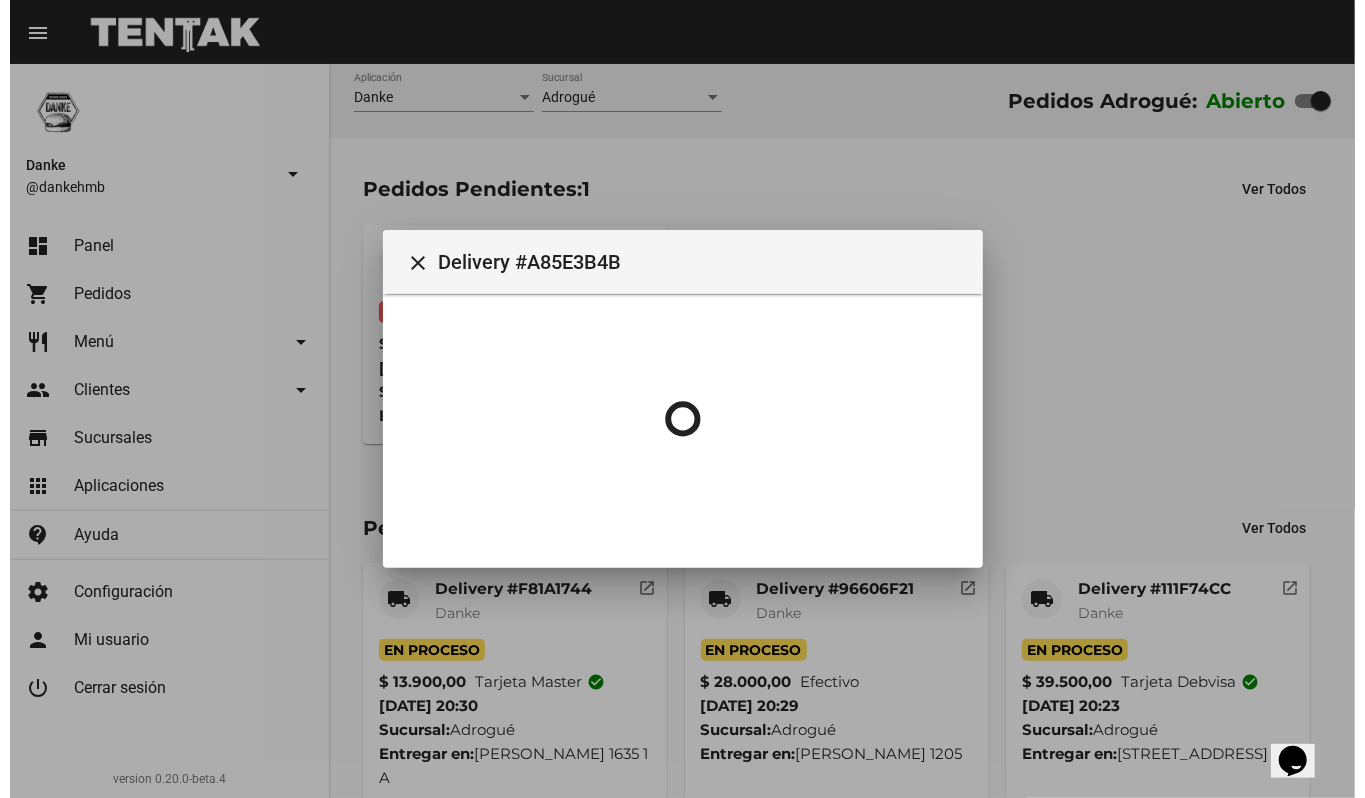 scroll, scrollTop: 0, scrollLeft: 0, axis: both 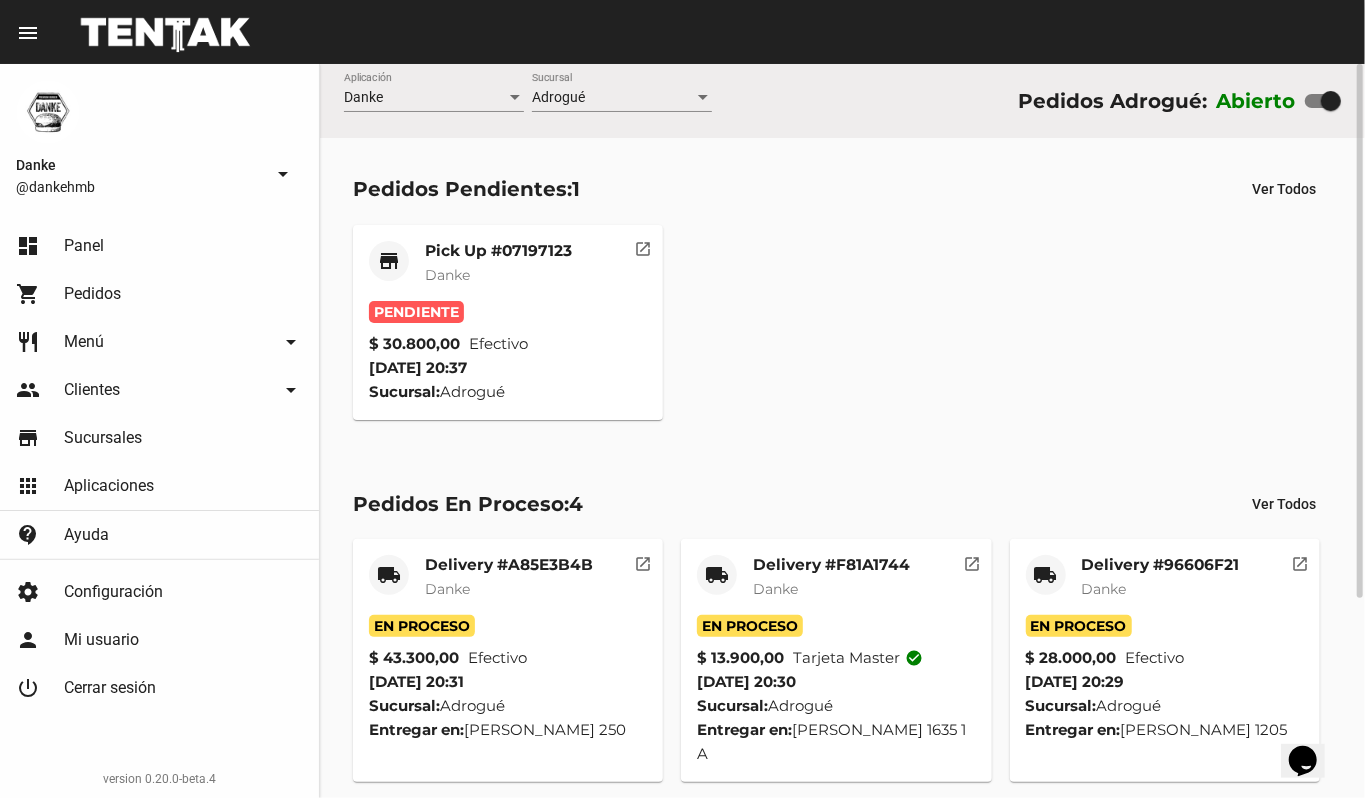 click on "Pick Up #07197123" 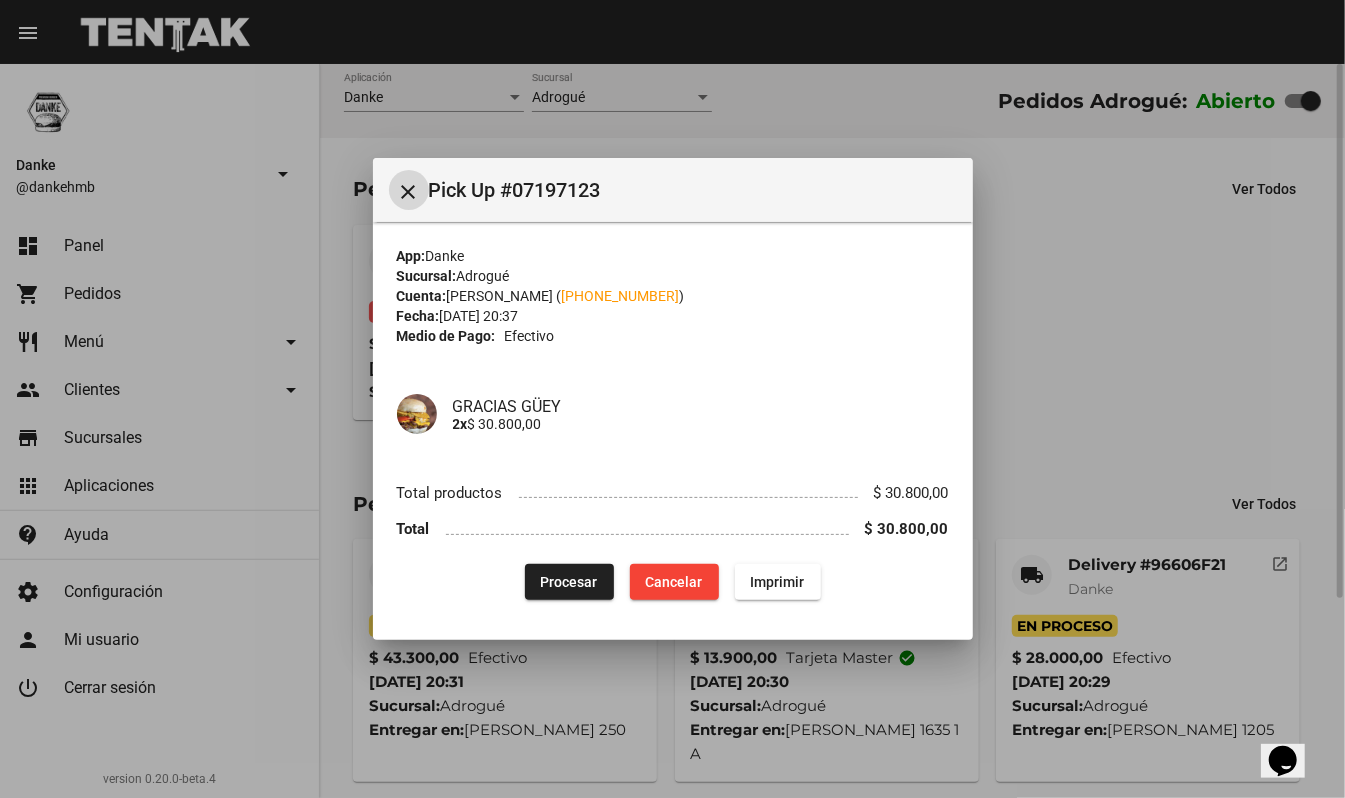 type 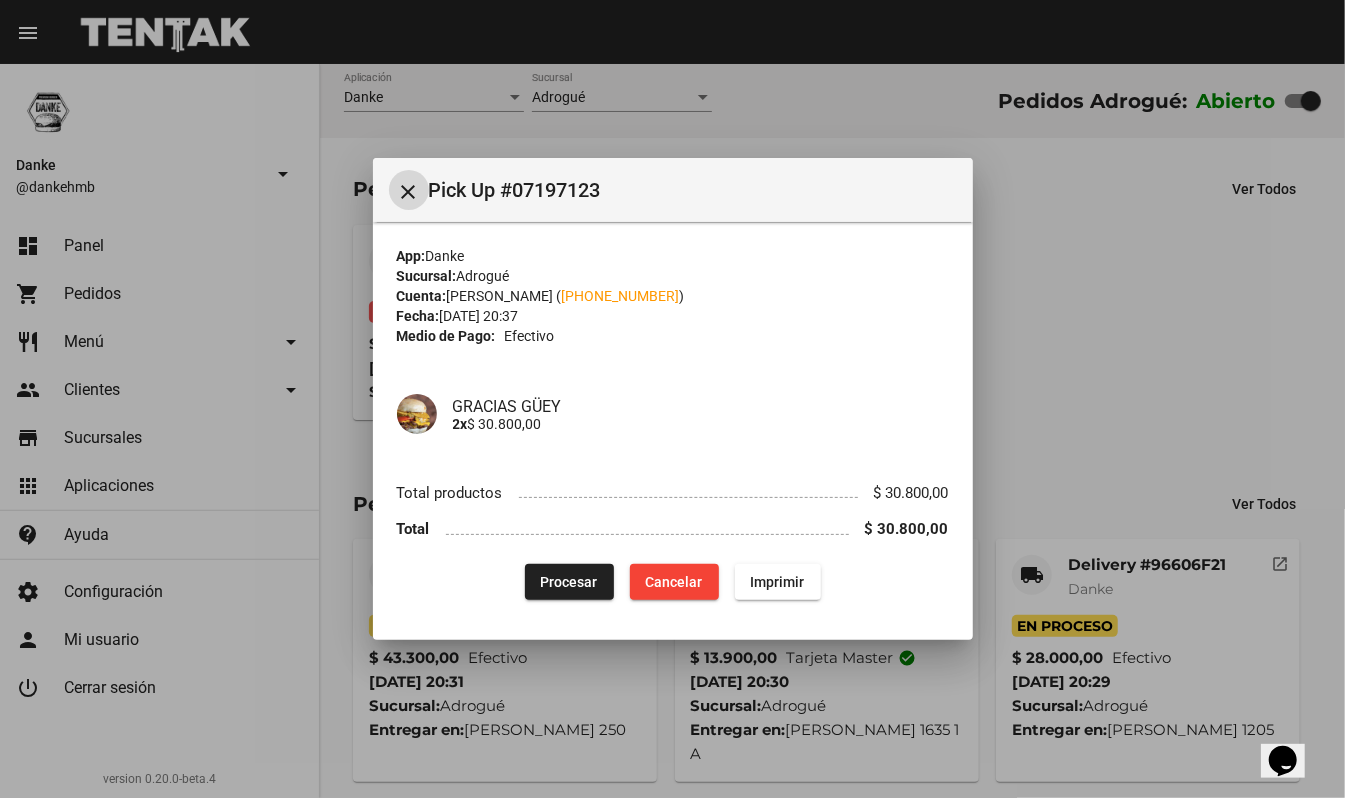 click on "Procesar" 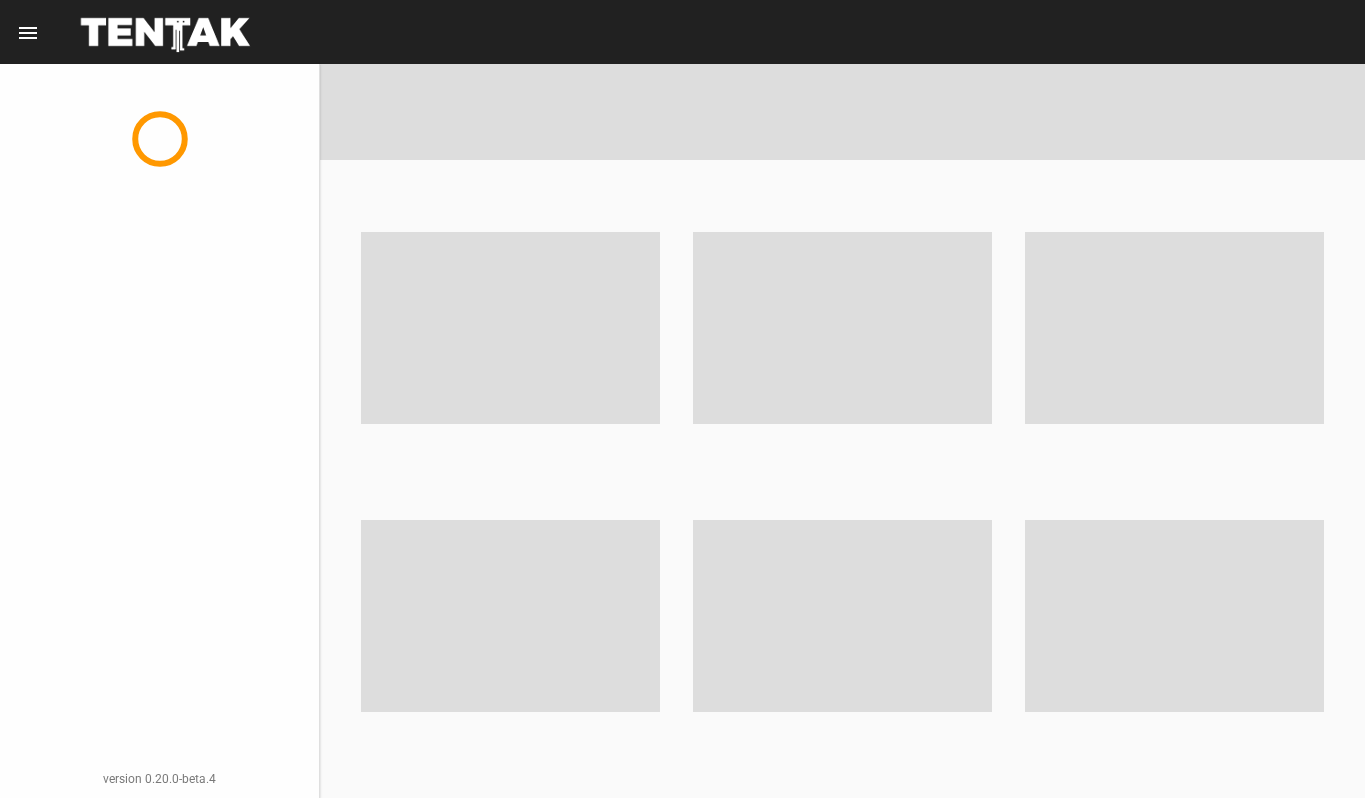 scroll, scrollTop: 0, scrollLeft: 0, axis: both 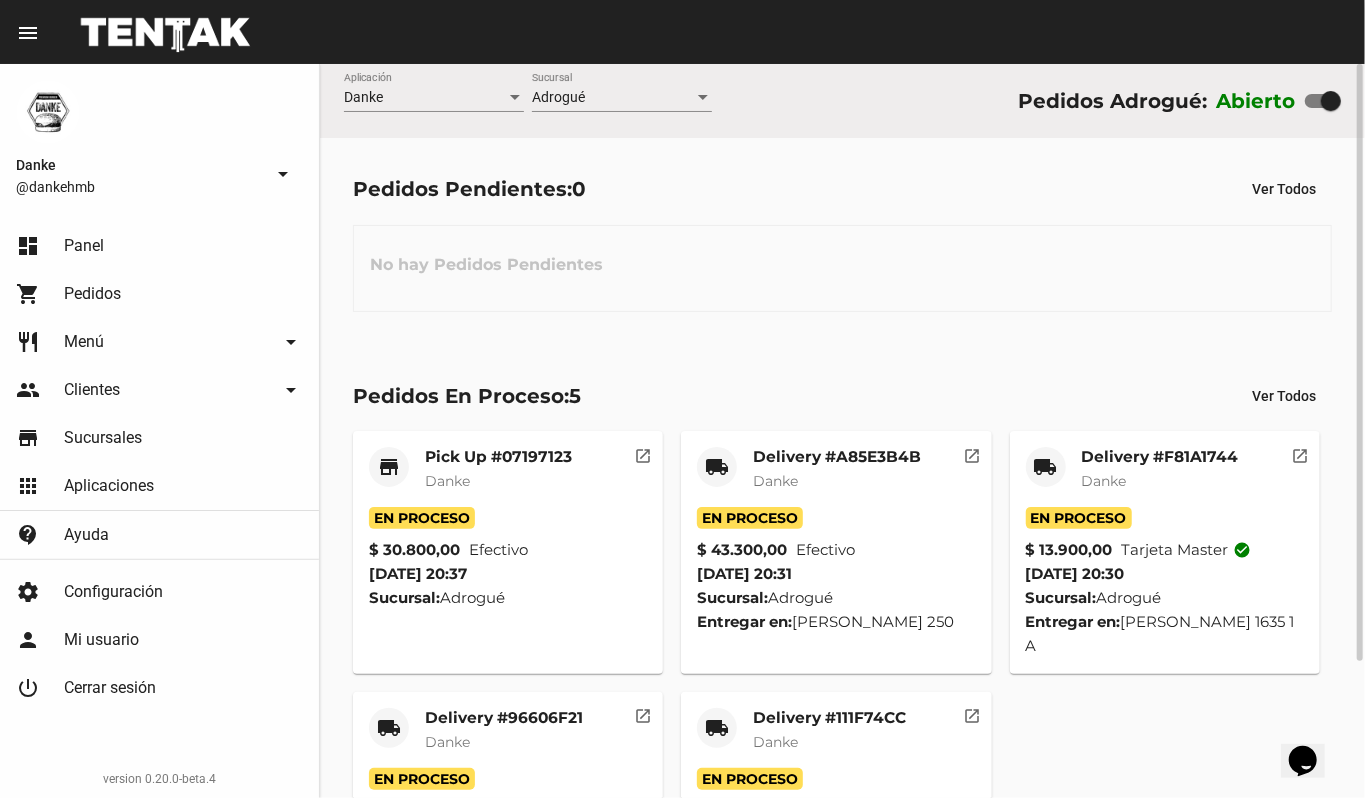 click on "Danke" 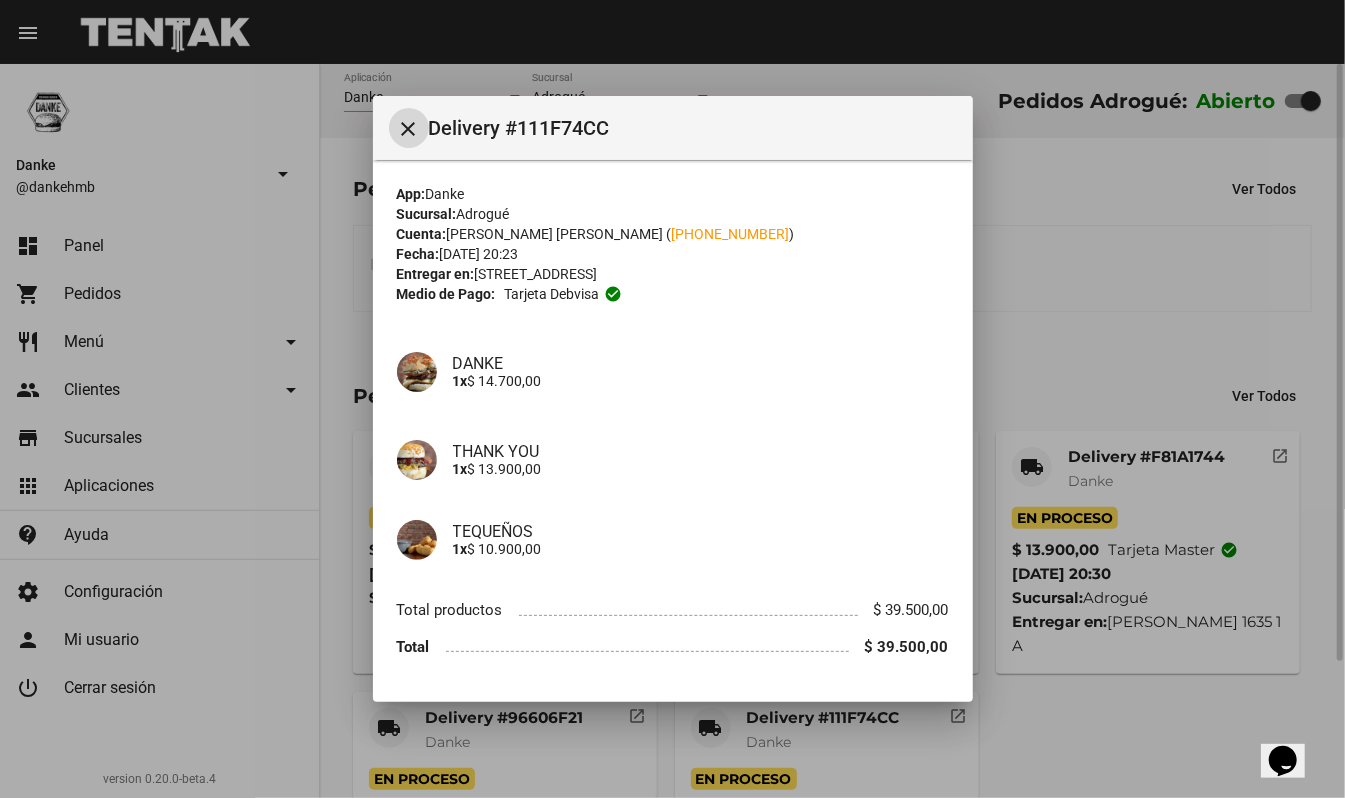 scroll, scrollTop: 54, scrollLeft: 0, axis: vertical 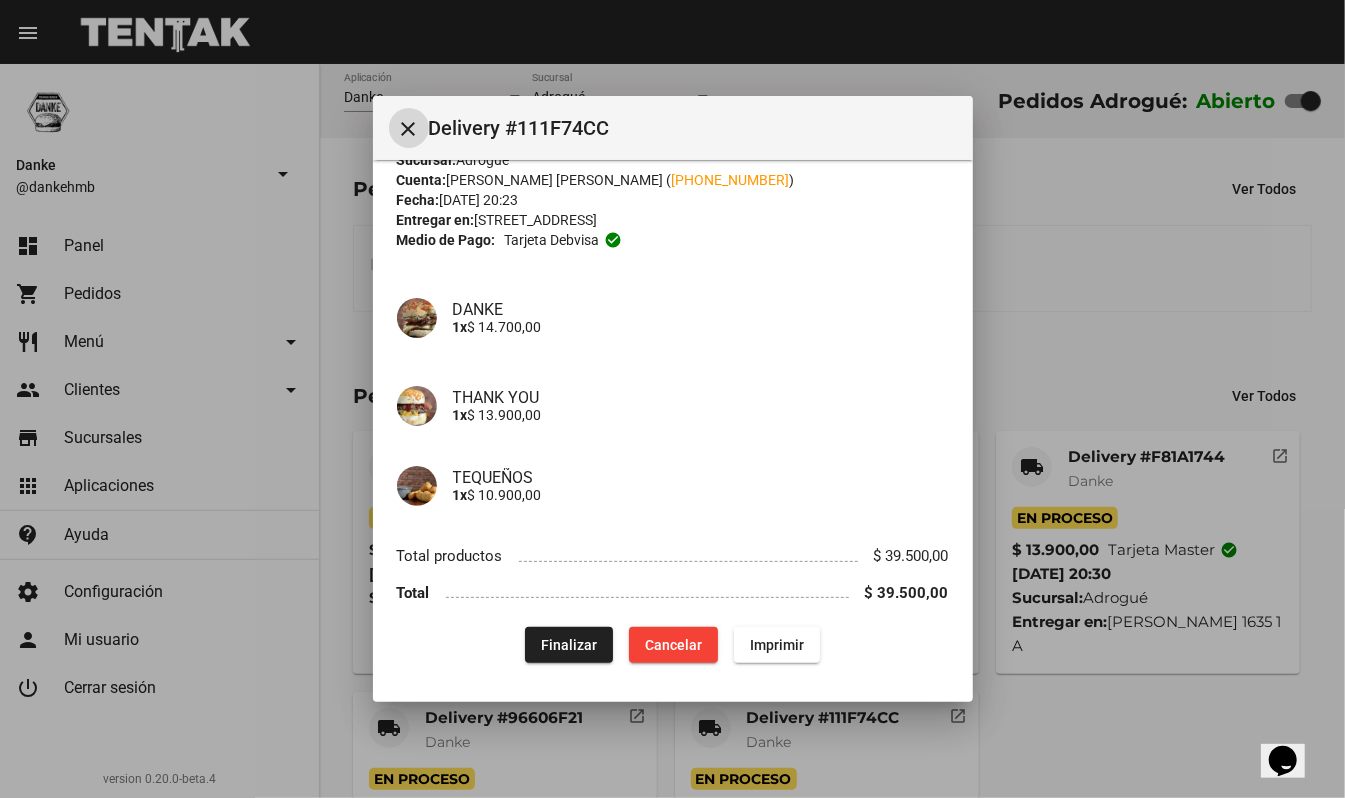 click on "Finalizar" 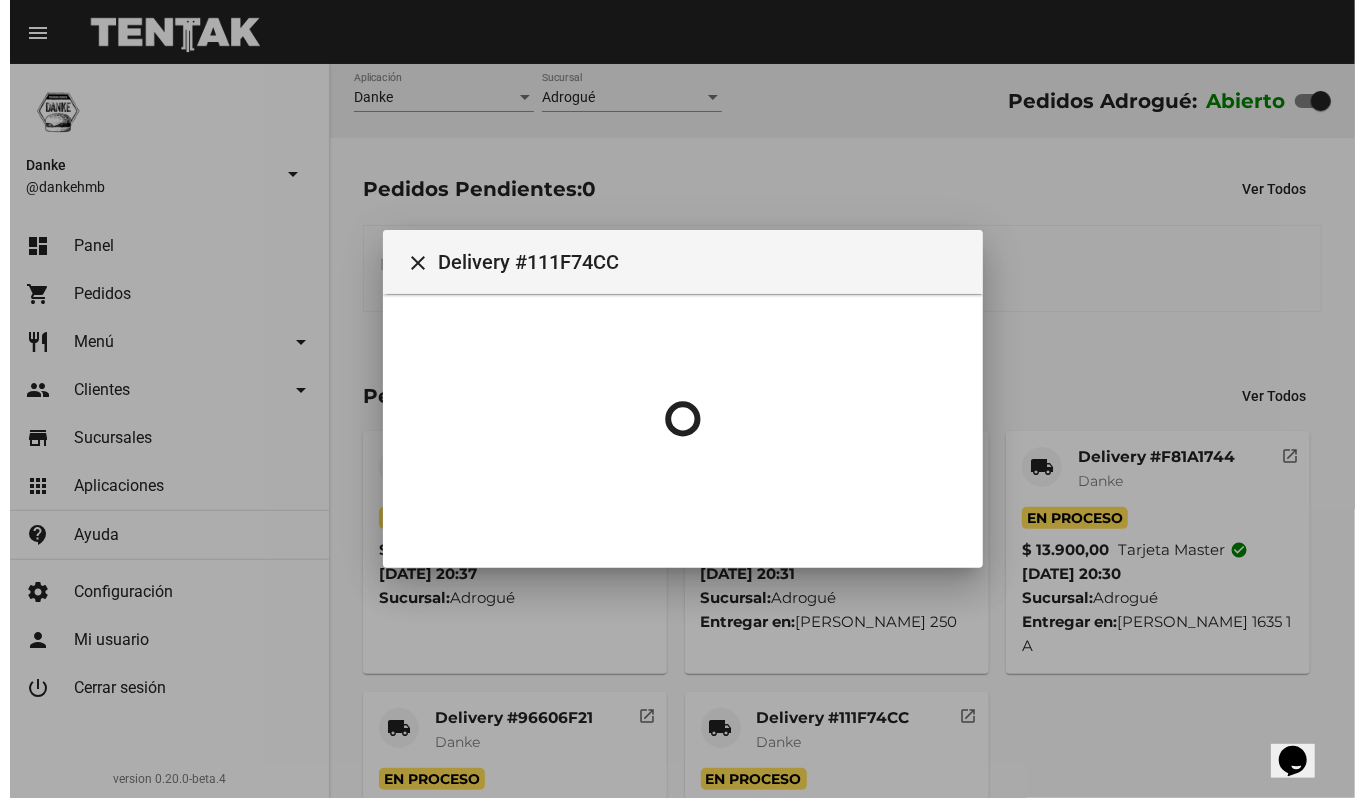 scroll, scrollTop: 0, scrollLeft: 0, axis: both 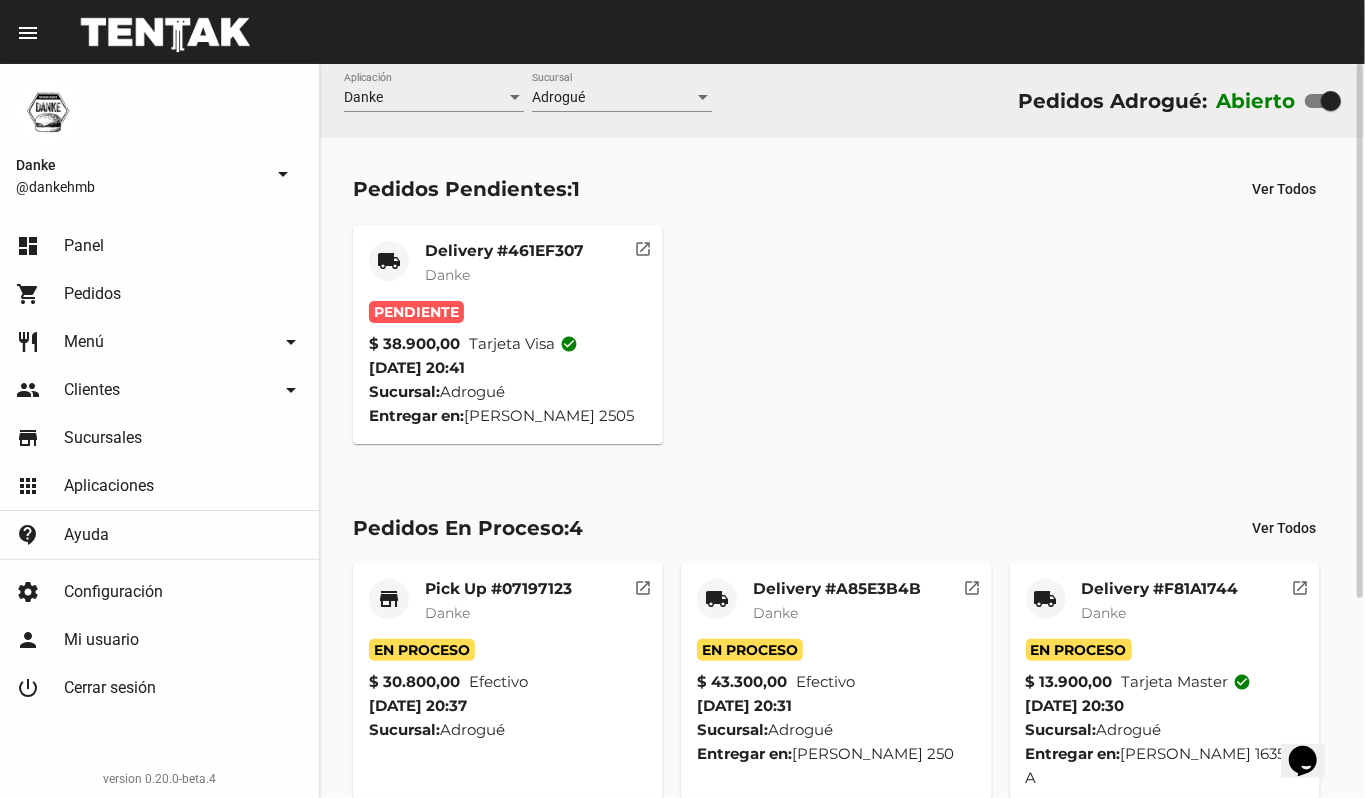 click on "Delivery #461EF307 Danke" 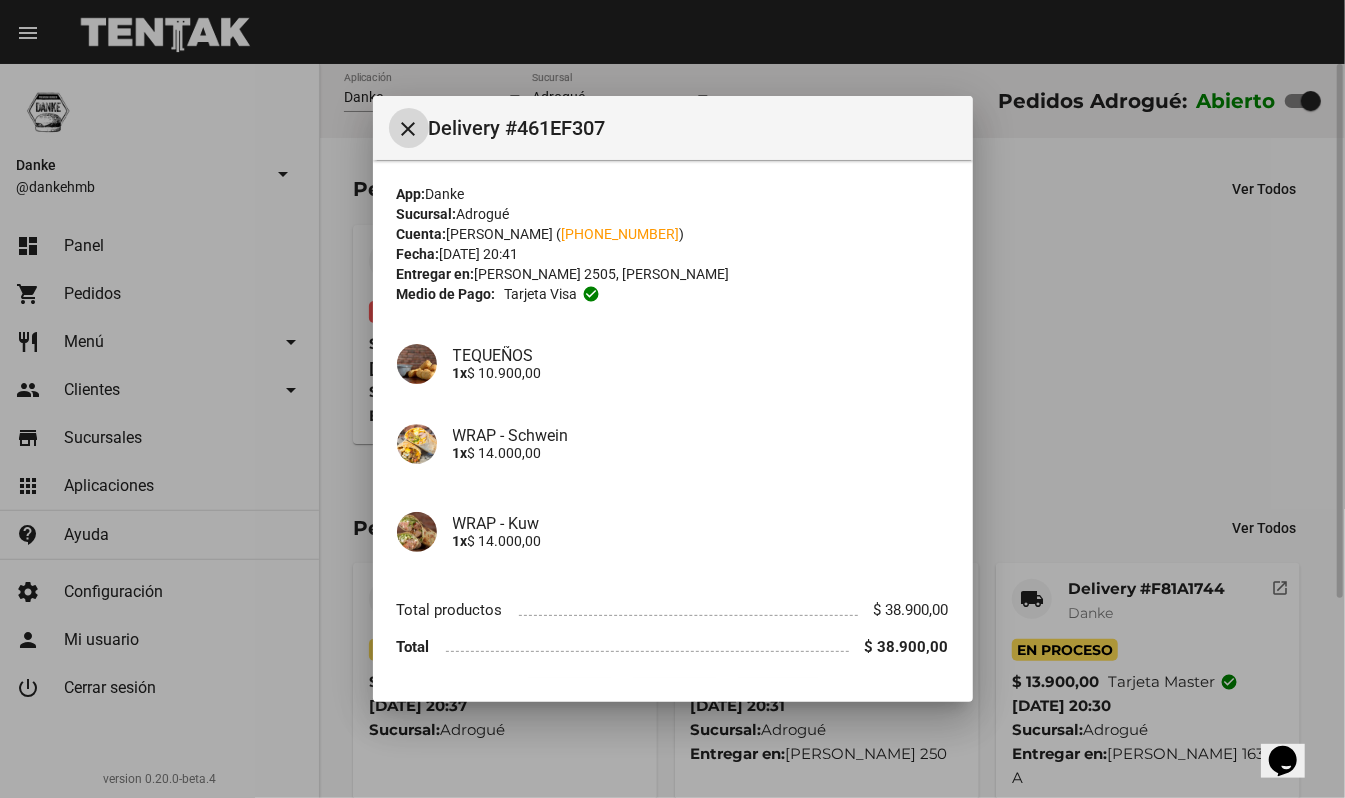 type 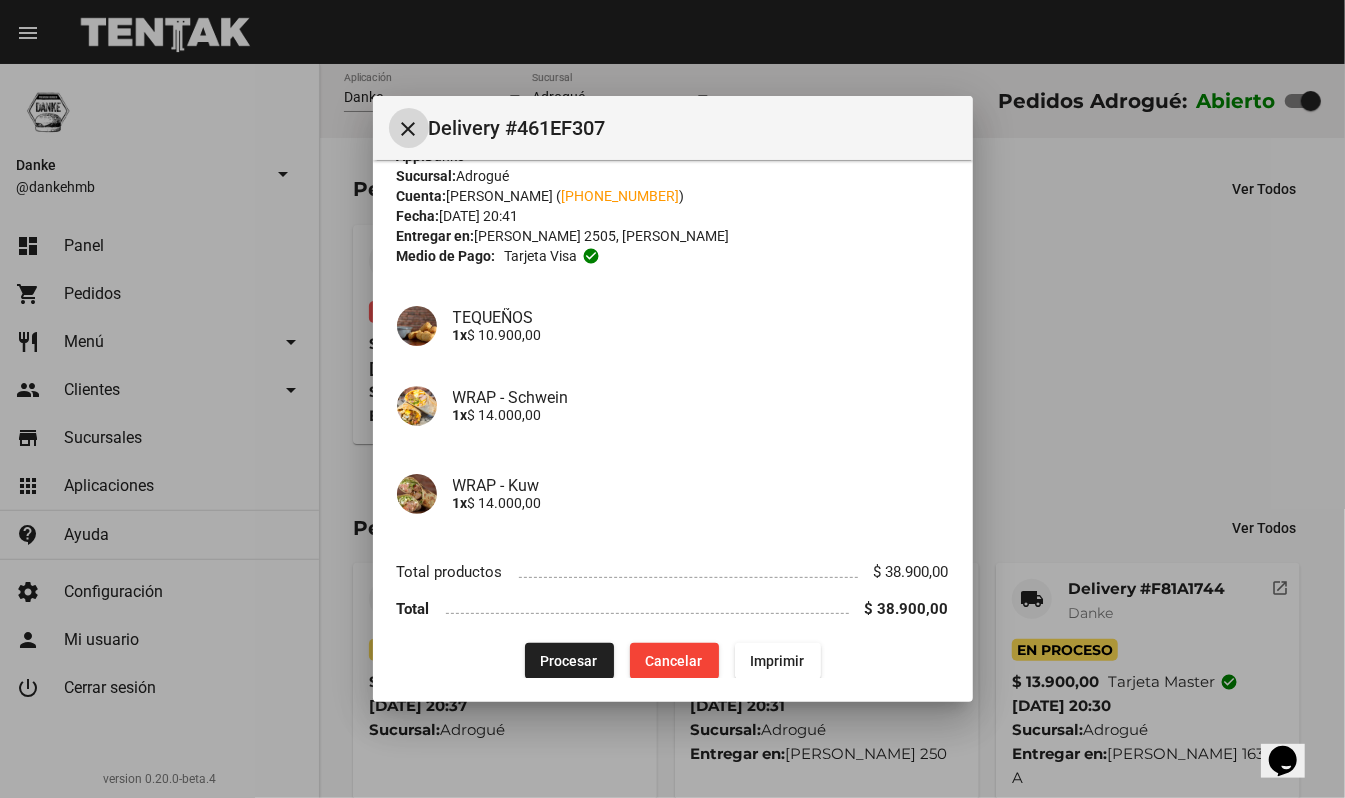 scroll, scrollTop: 54, scrollLeft: 0, axis: vertical 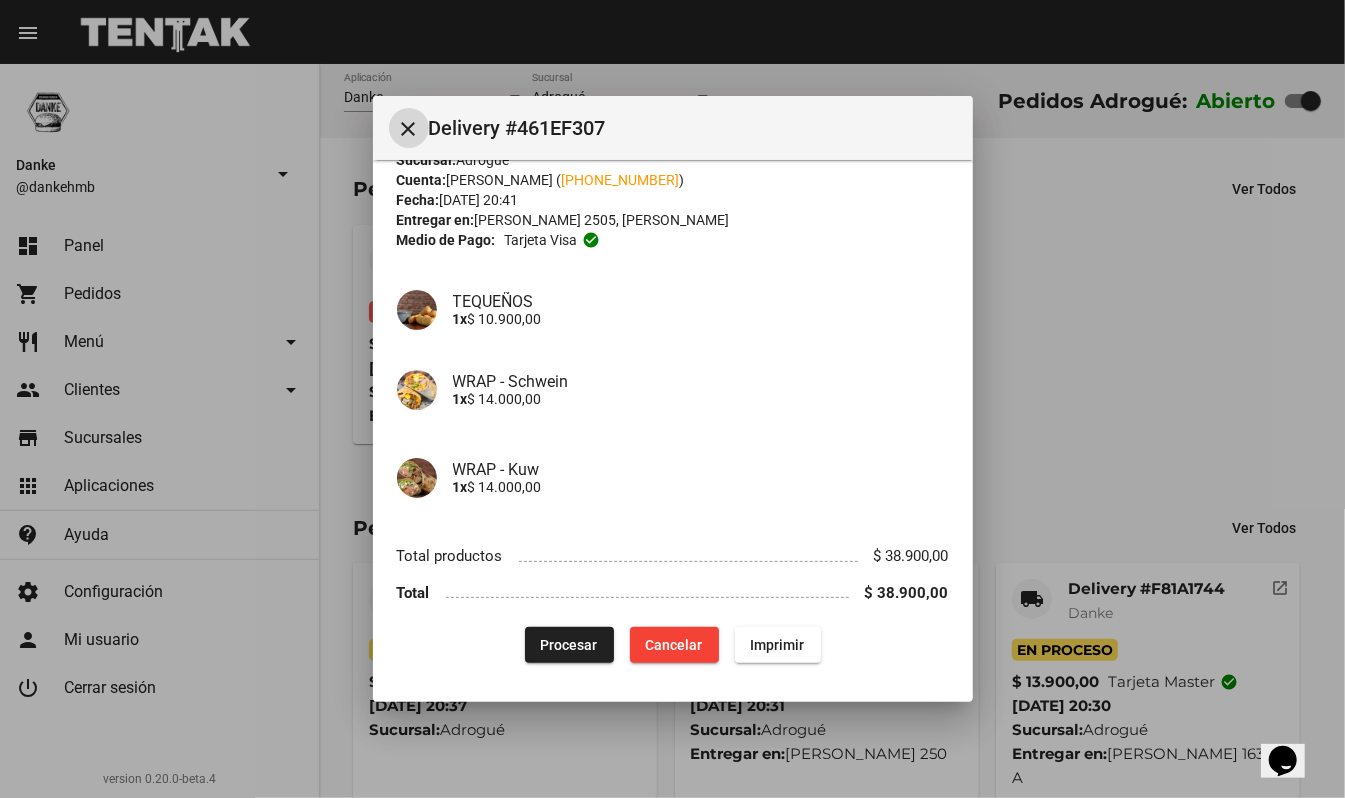 click on "Procesar" 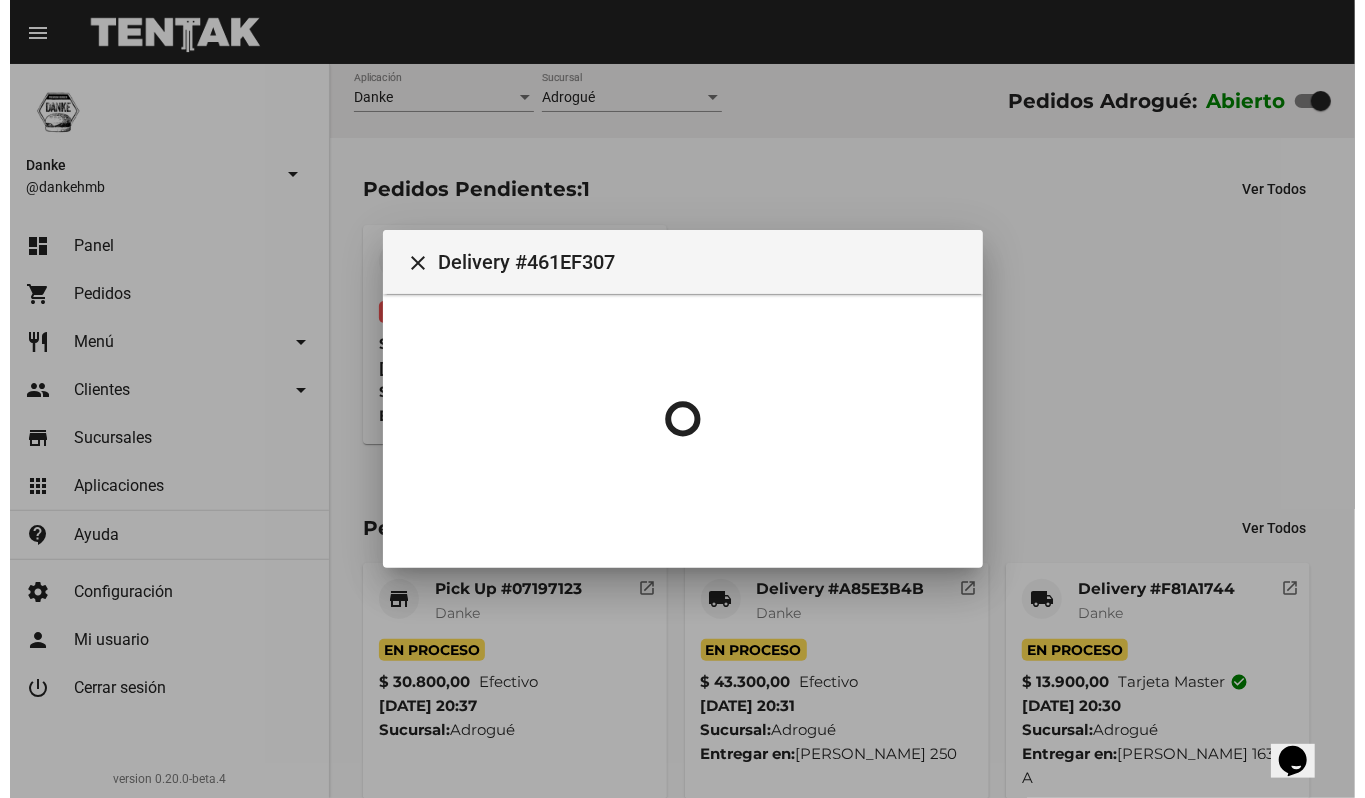 scroll, scrollTop: 0, scrollLeft: 0, axis: both 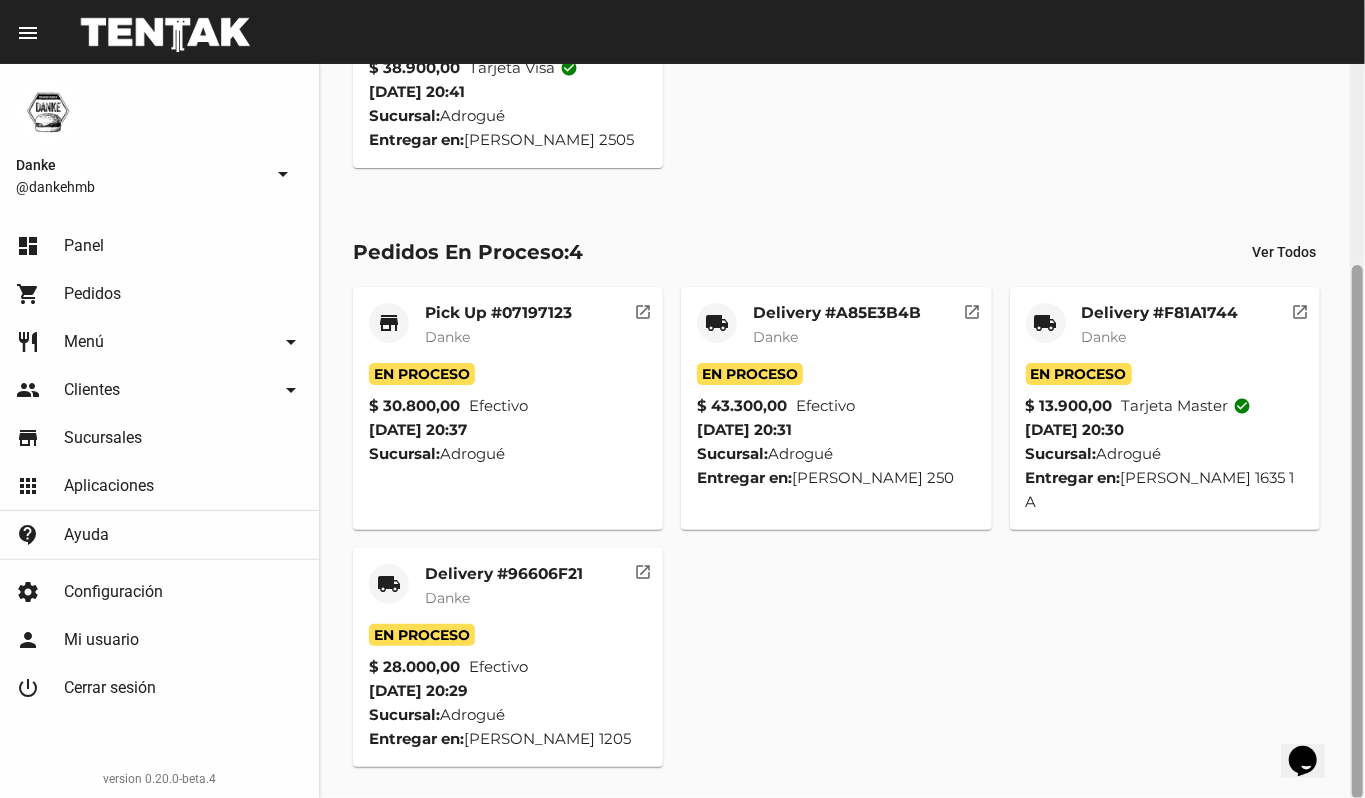 drag, startPoint x: 1364, startPoint y: 468, endPoint x: 1364, endPoint y: 725, distance: 257 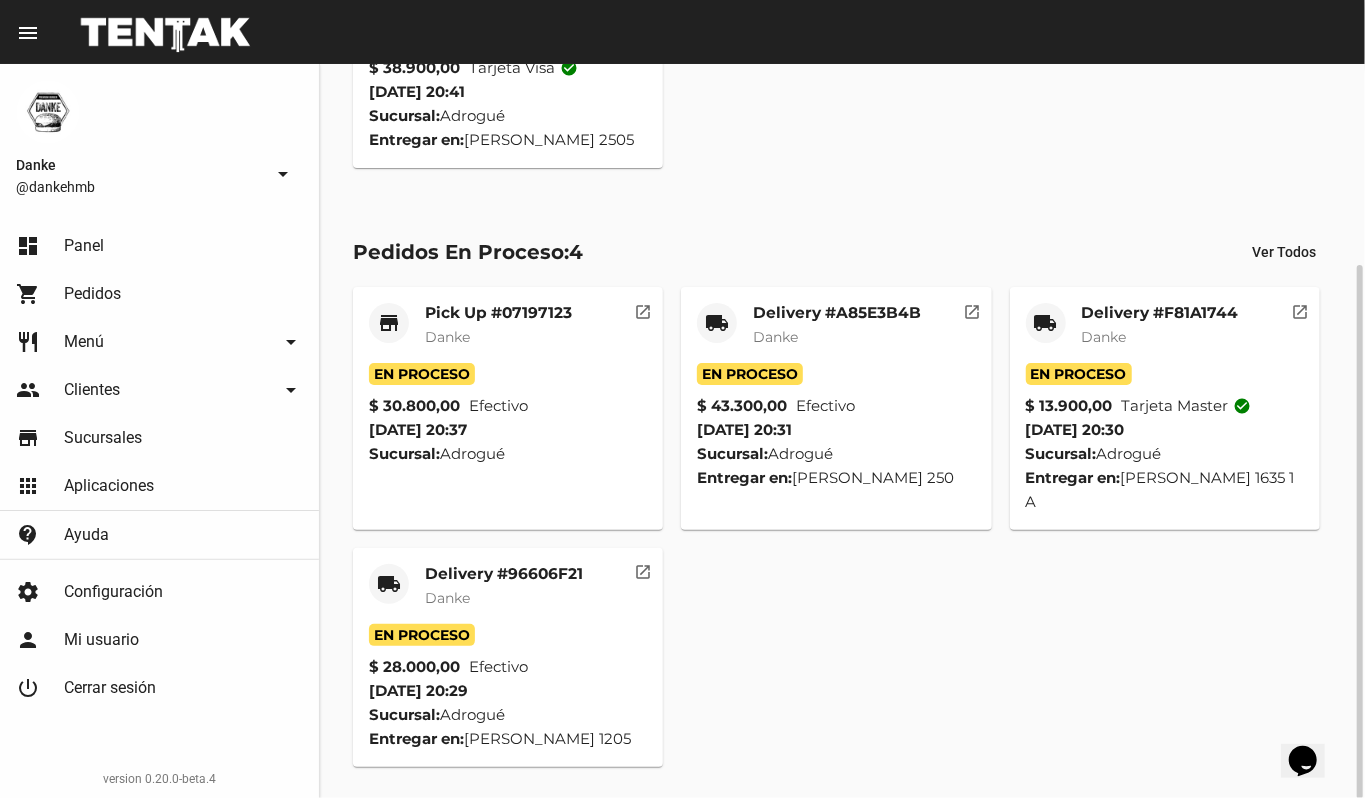 click on "Delivery #A85E3B4B" 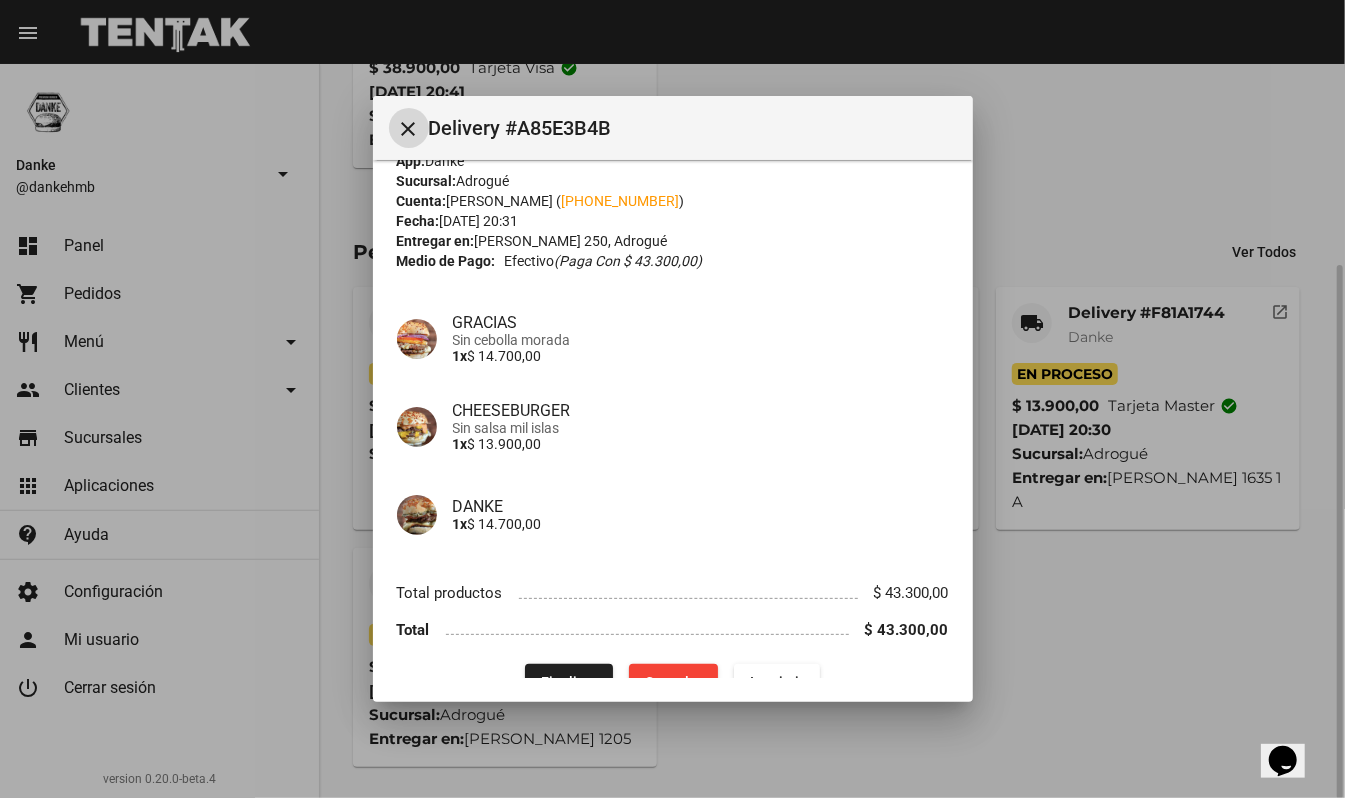 scroll, scrollTop: 70, scrollLeft: 0, axis: vertical 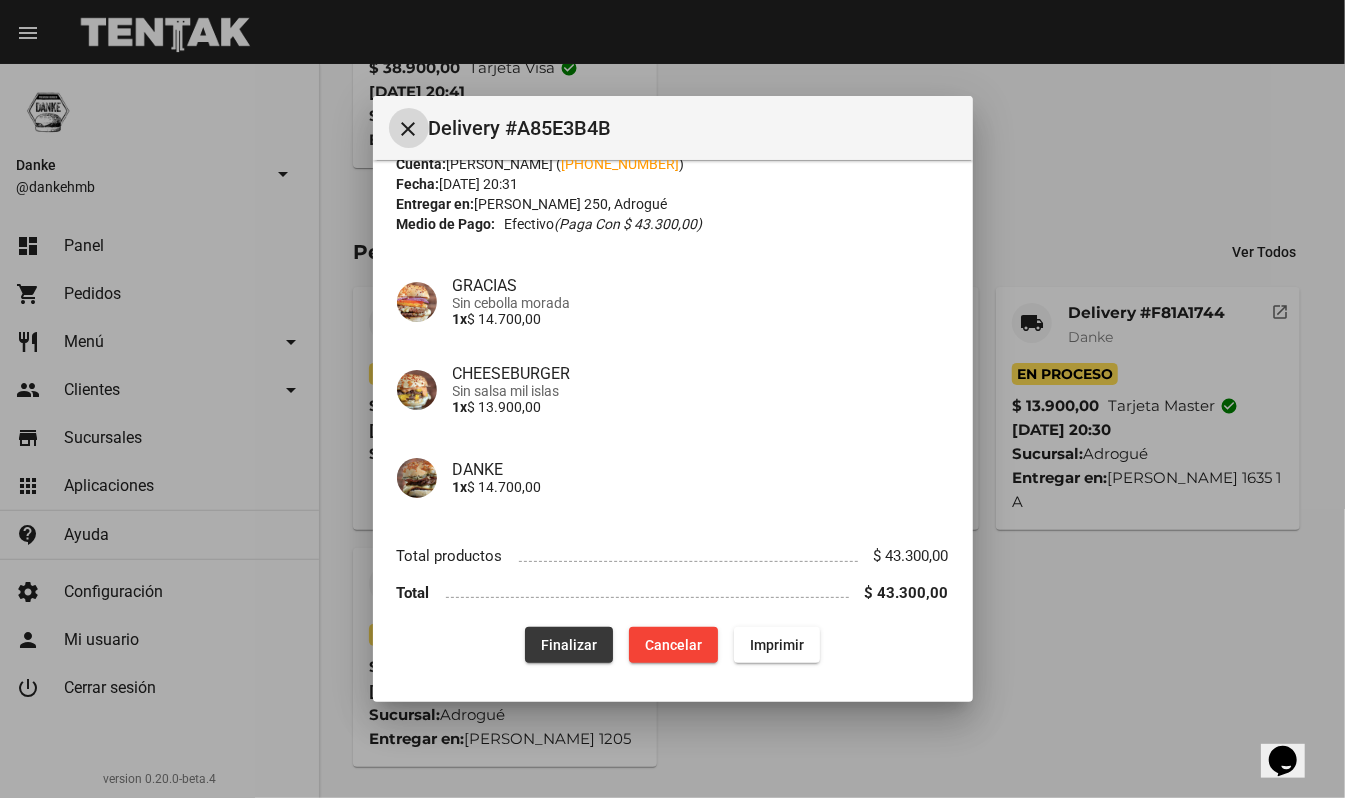 click on "Finalizar" 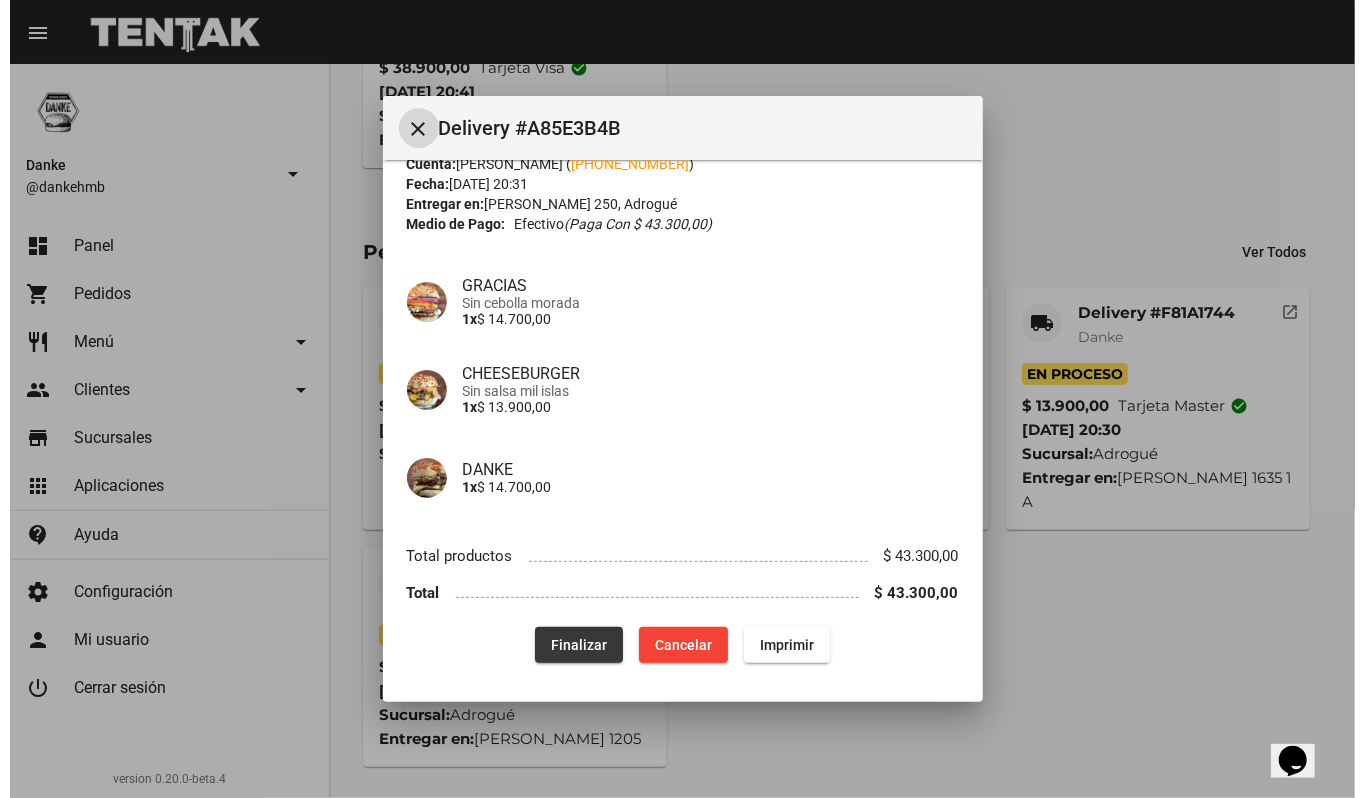 scroll, scrollTop: 0, scrollLeft: 0, axis: both 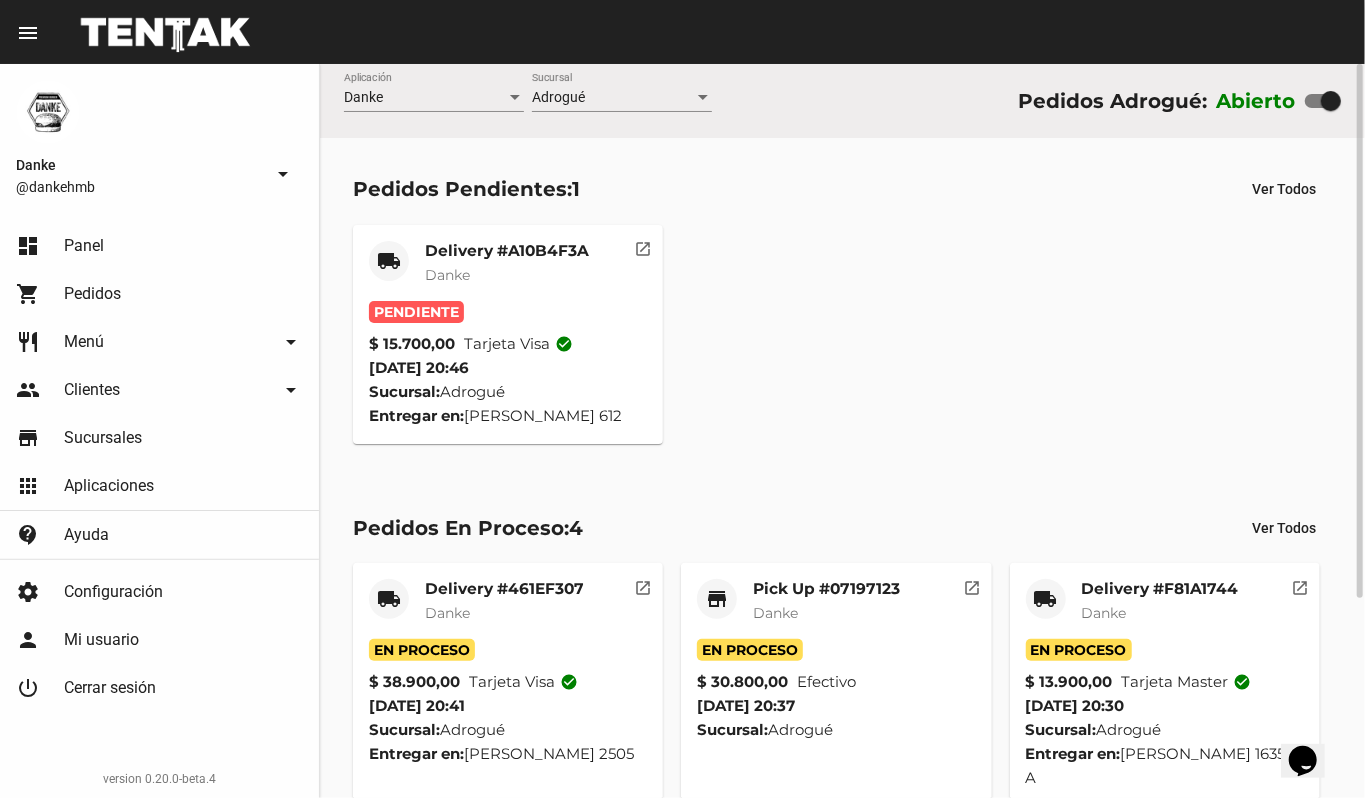 click on "Delivery #A10B4F3A" 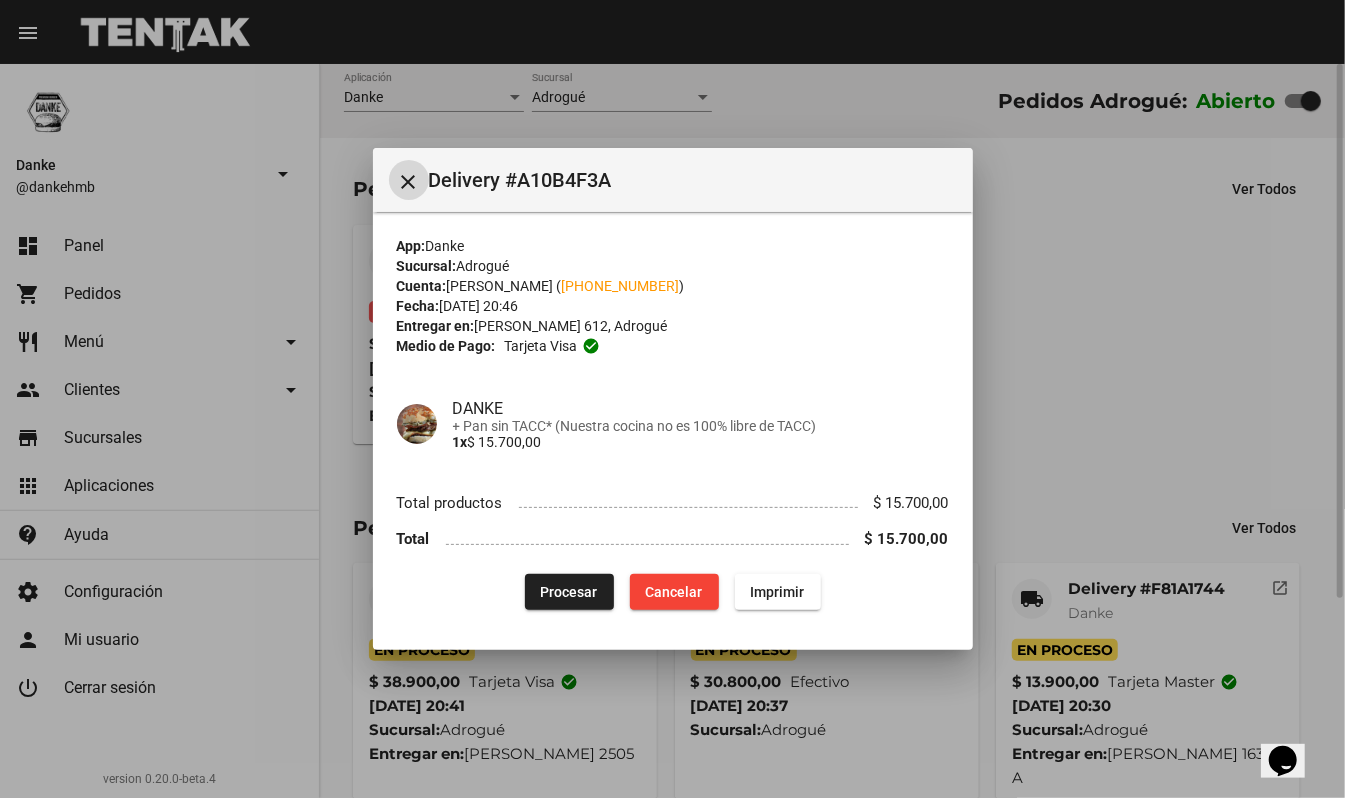 type 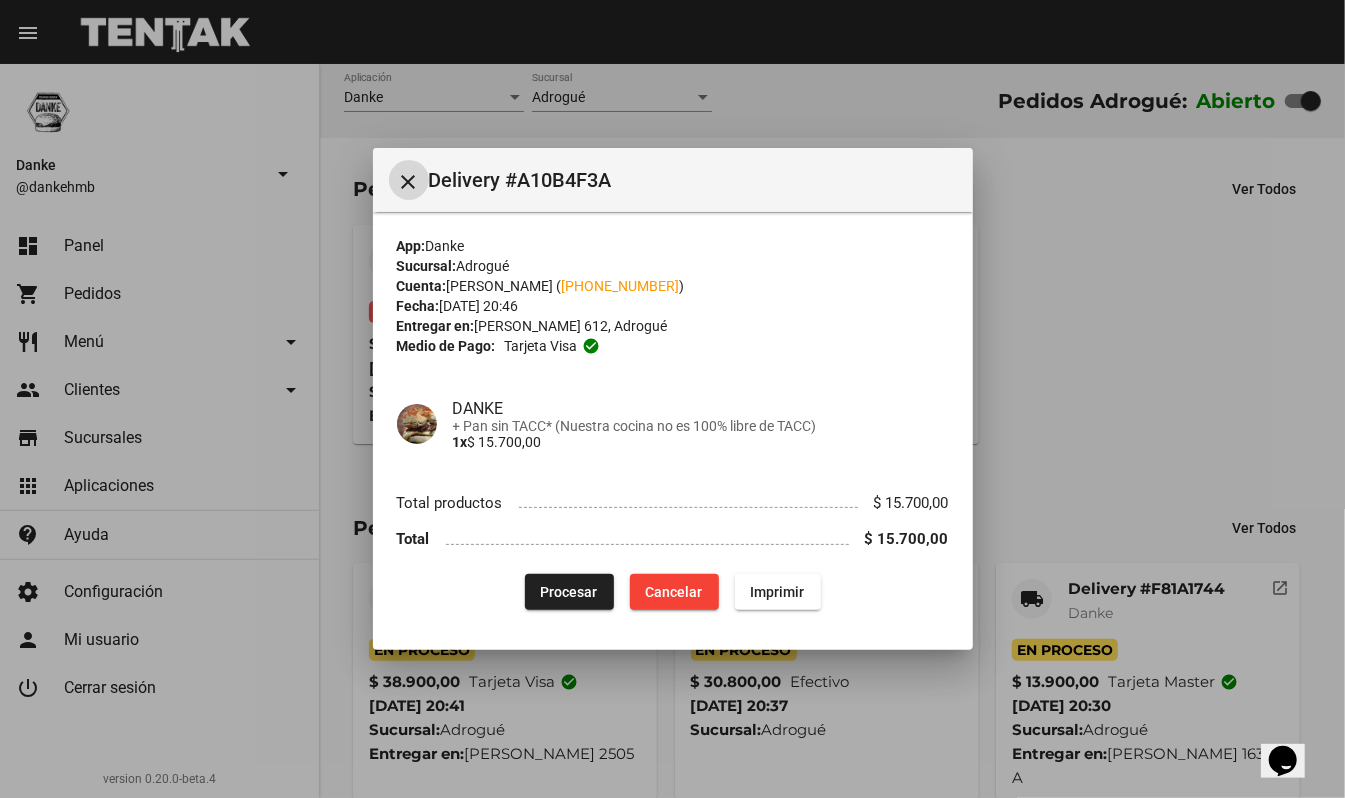 click on "Procesar" 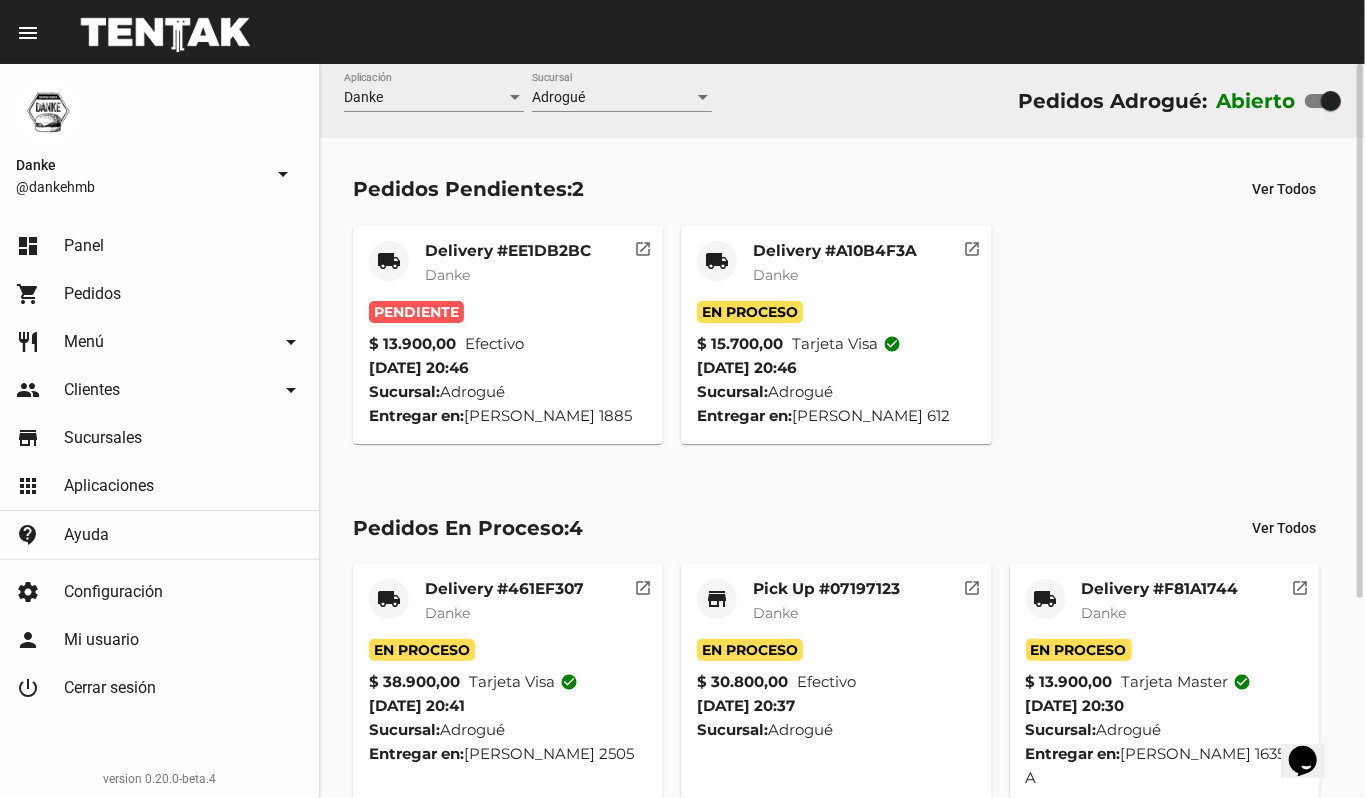 click on "Delivery #EE1DB2BC" 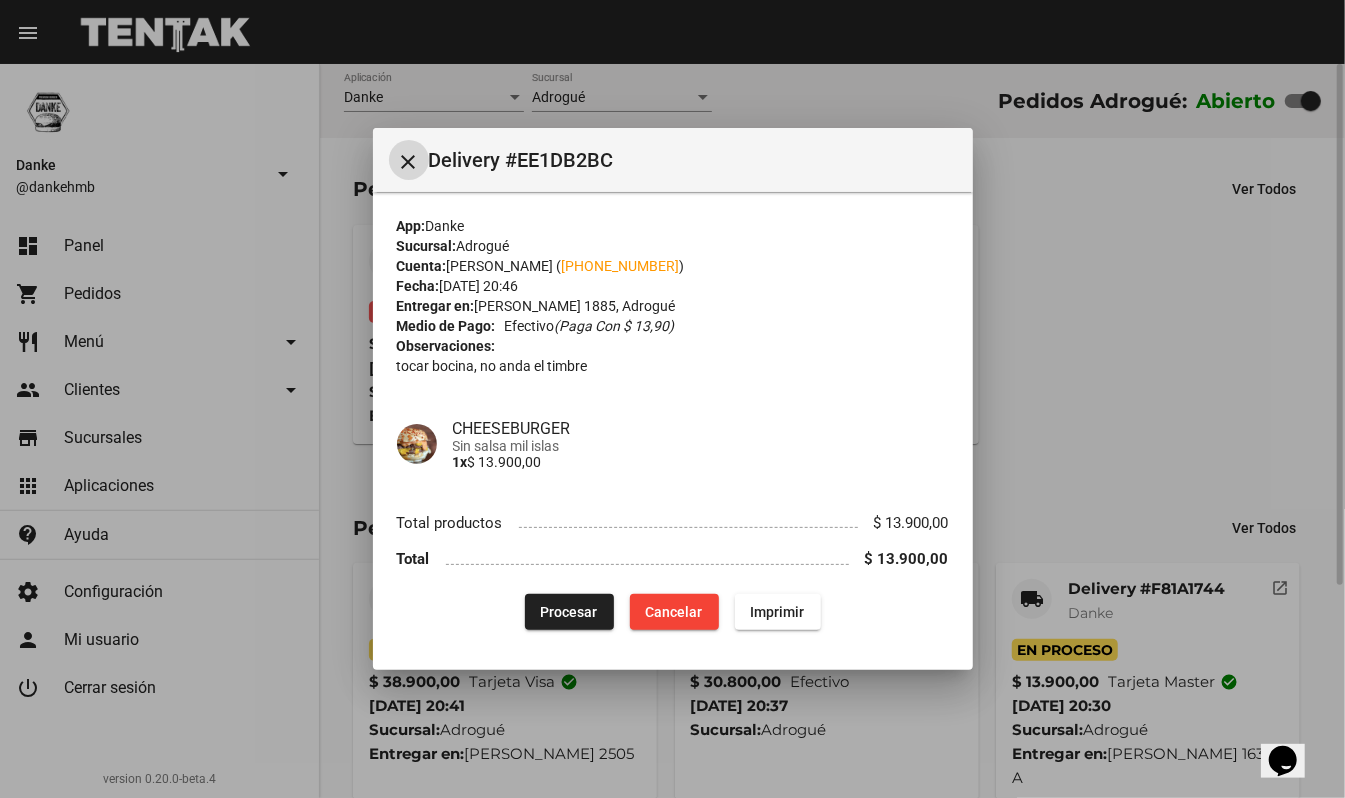 type 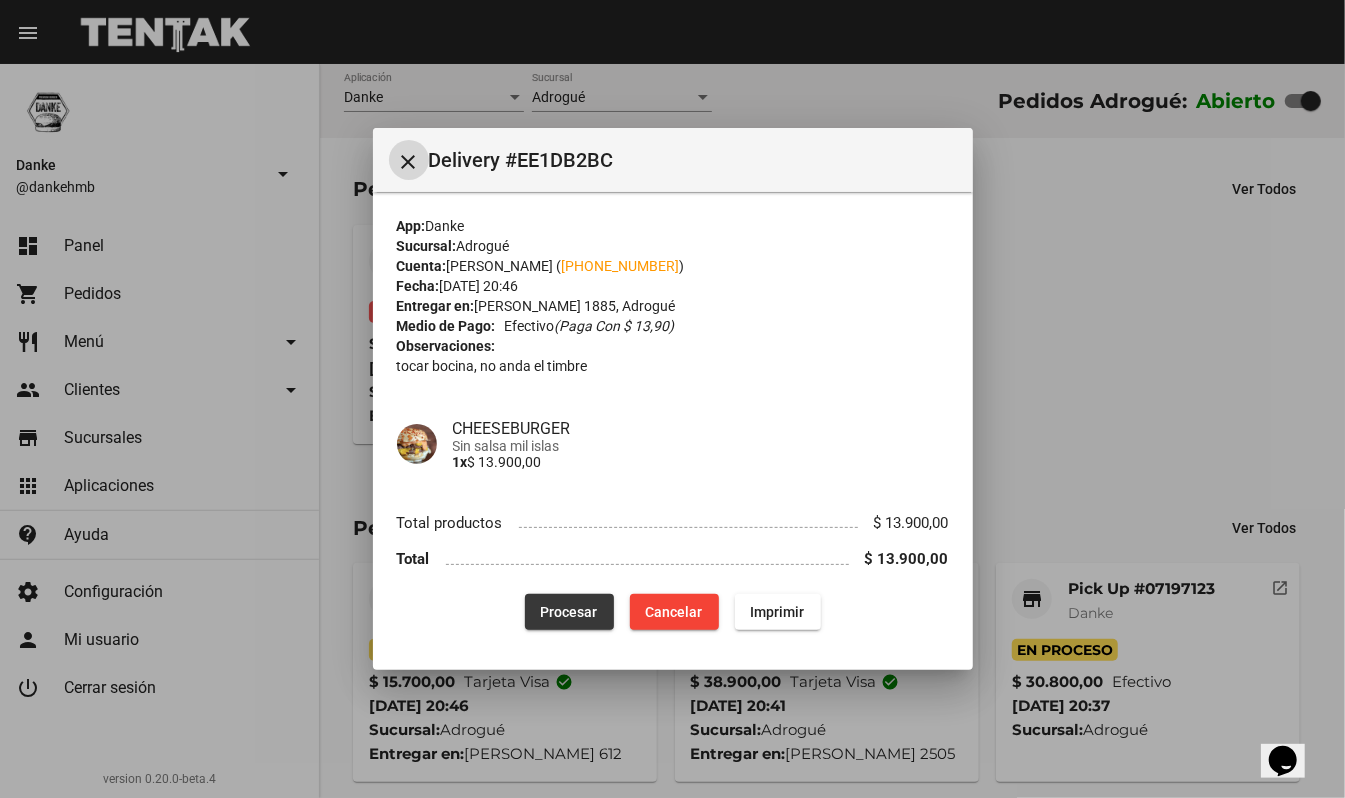 click on "Procesar" 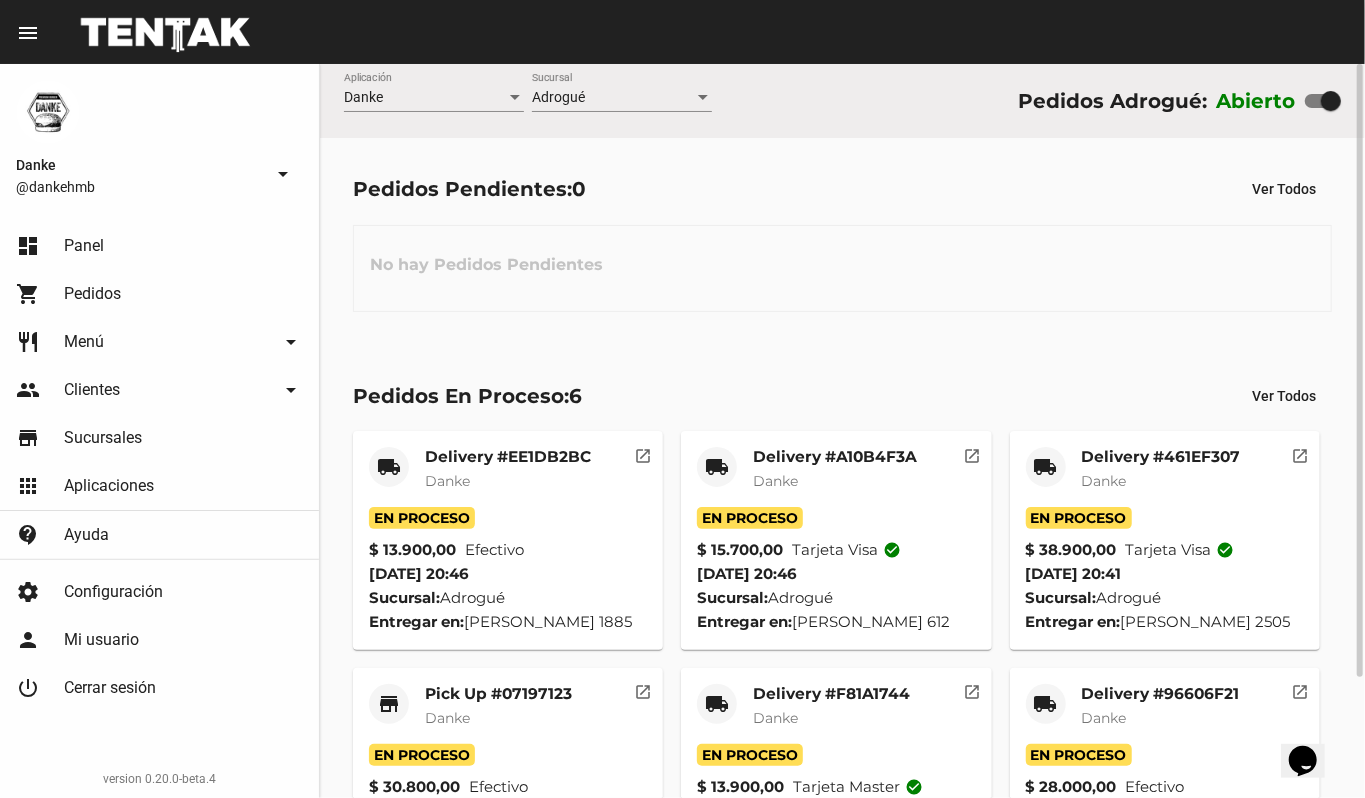 click on "Danke" 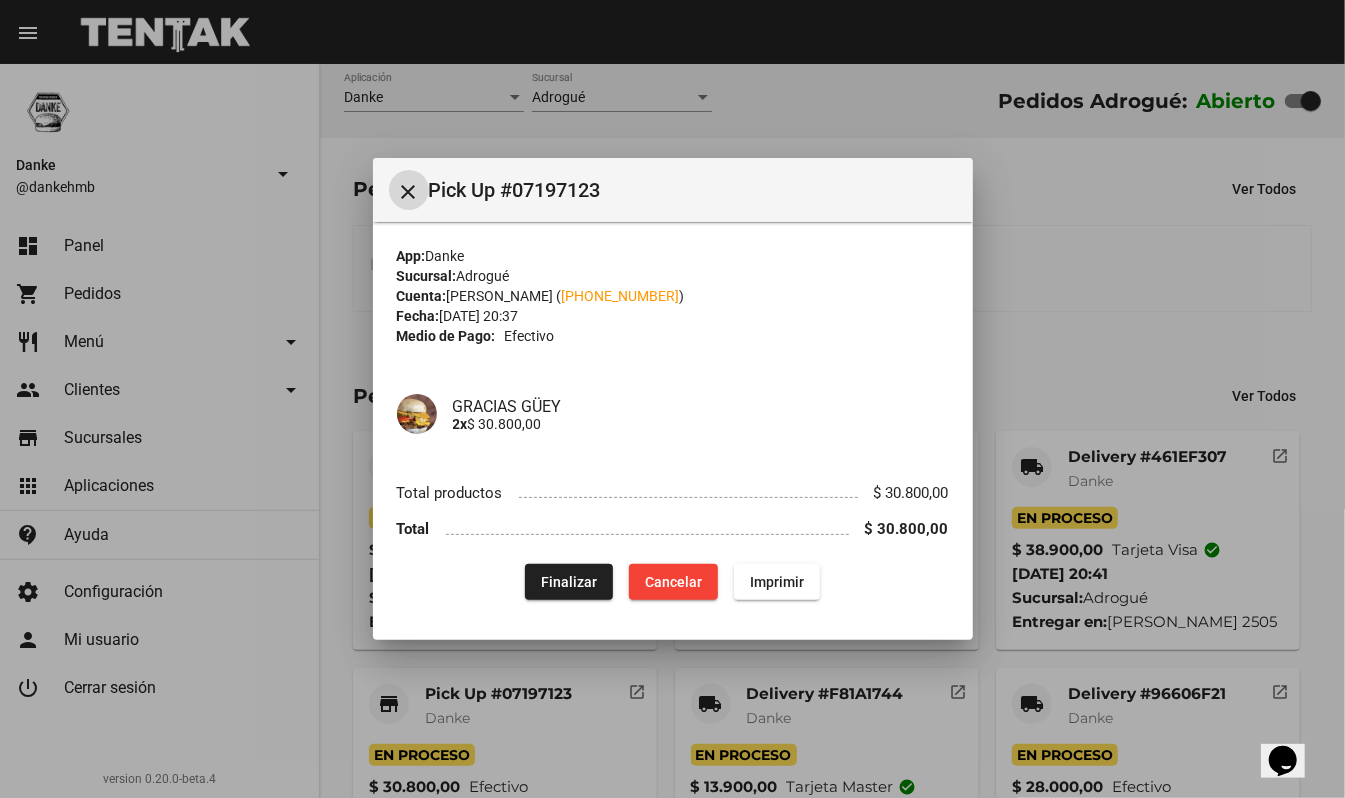 click on "Finalizar" 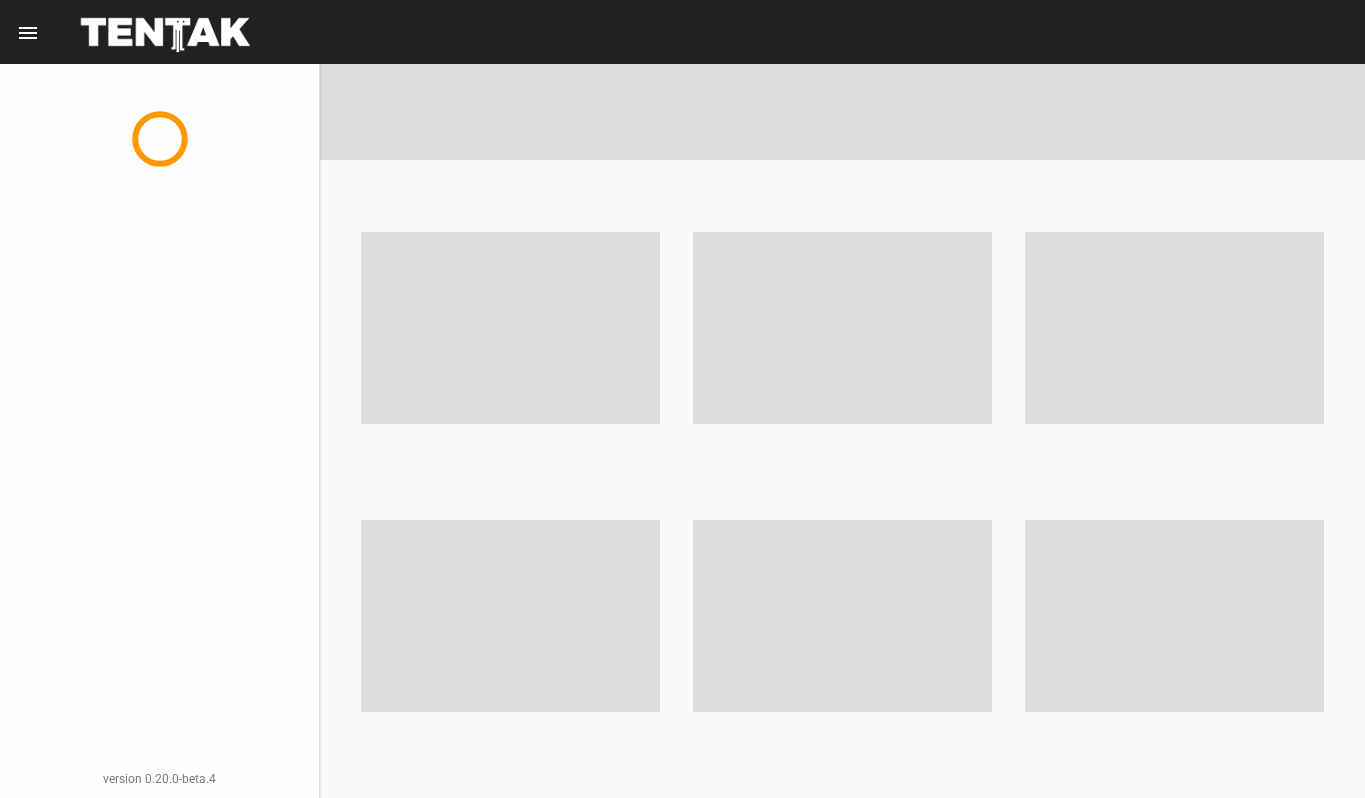 scroll, scrollTop: 0, scrollLeft: 0, axis: both 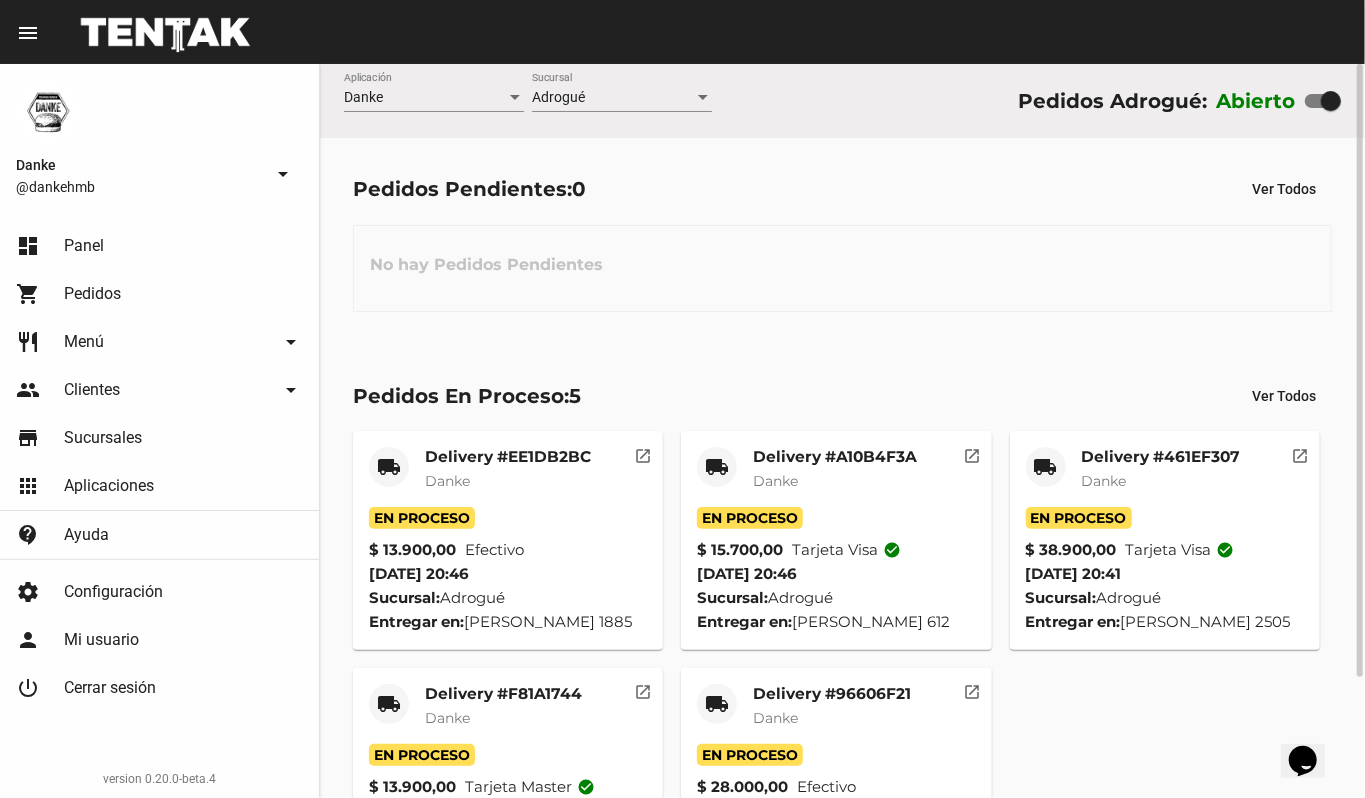click on "Delivery #96606F21" 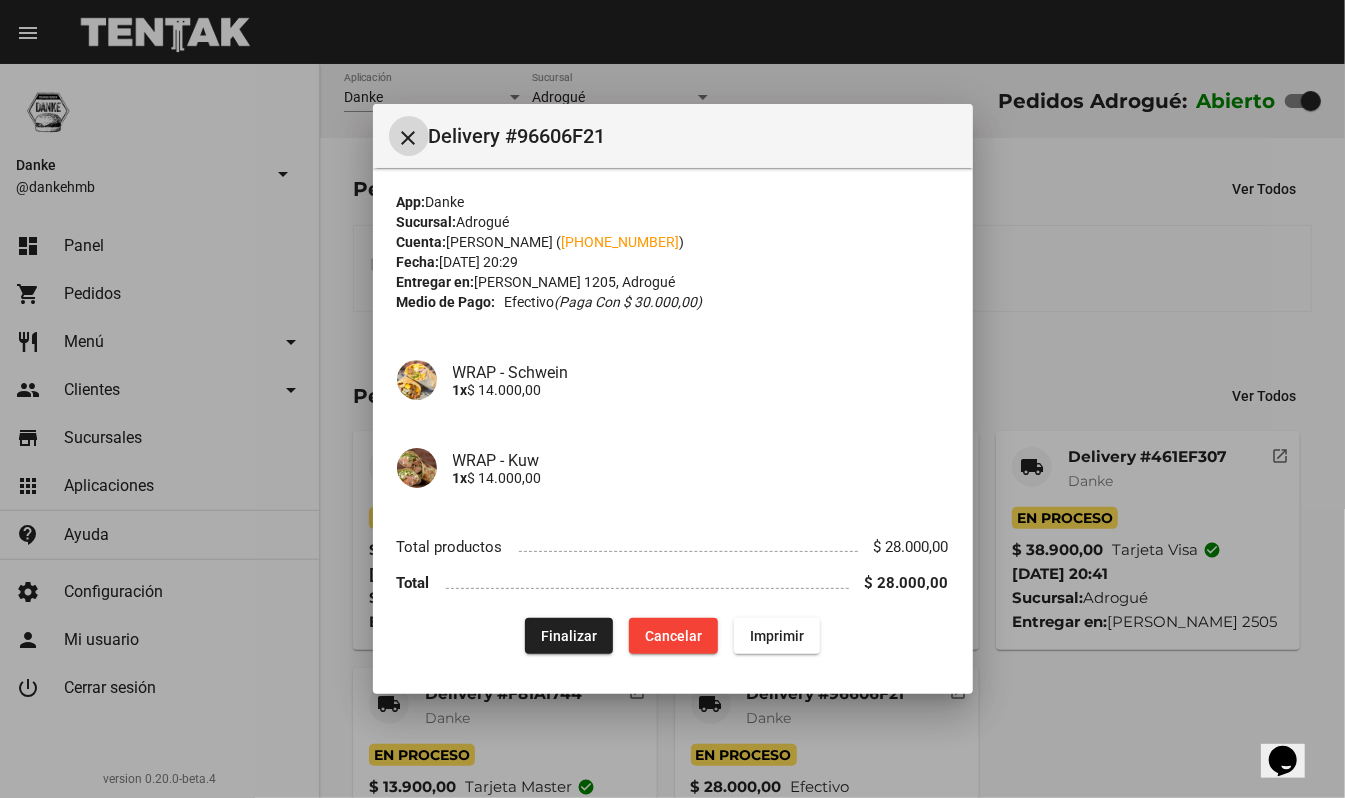 click on "Finalizar" 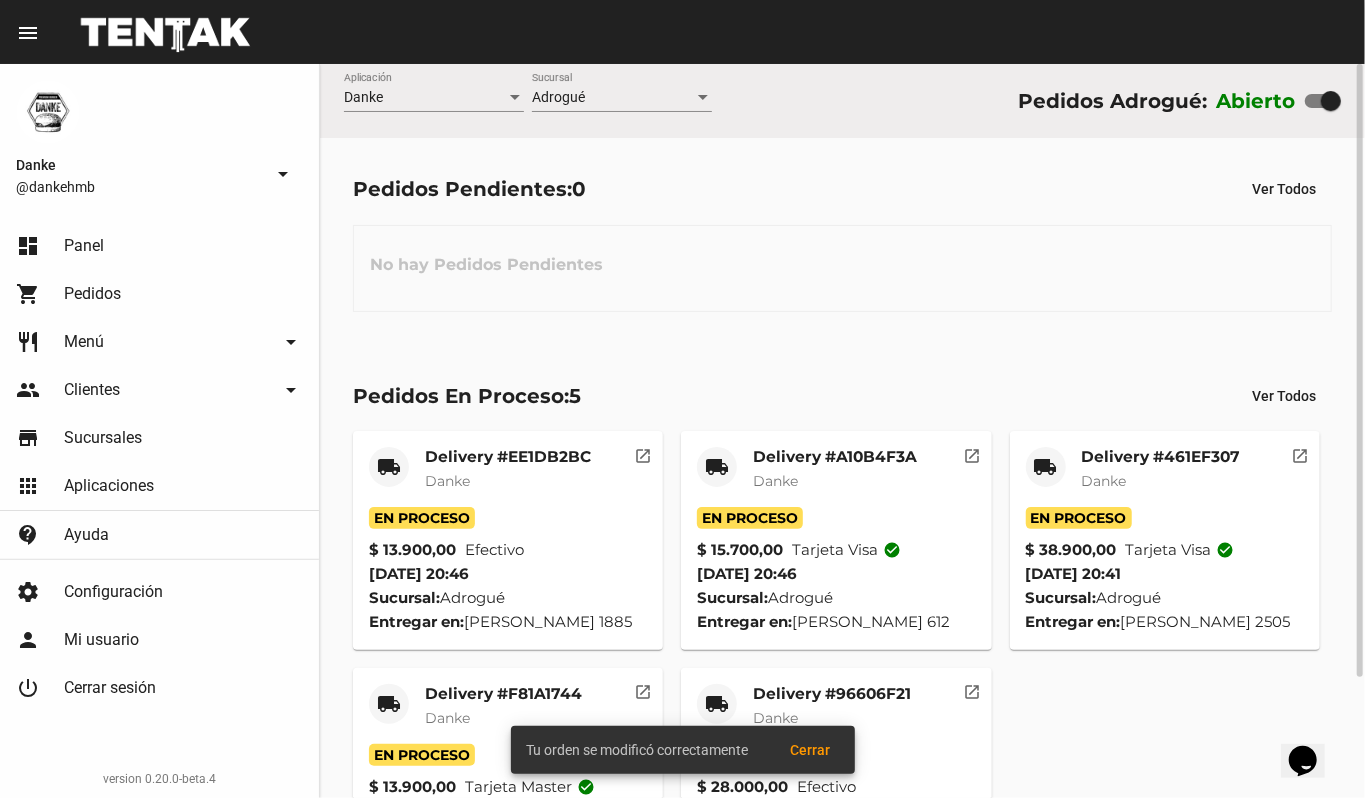 click on "Delivery #F81A1744" 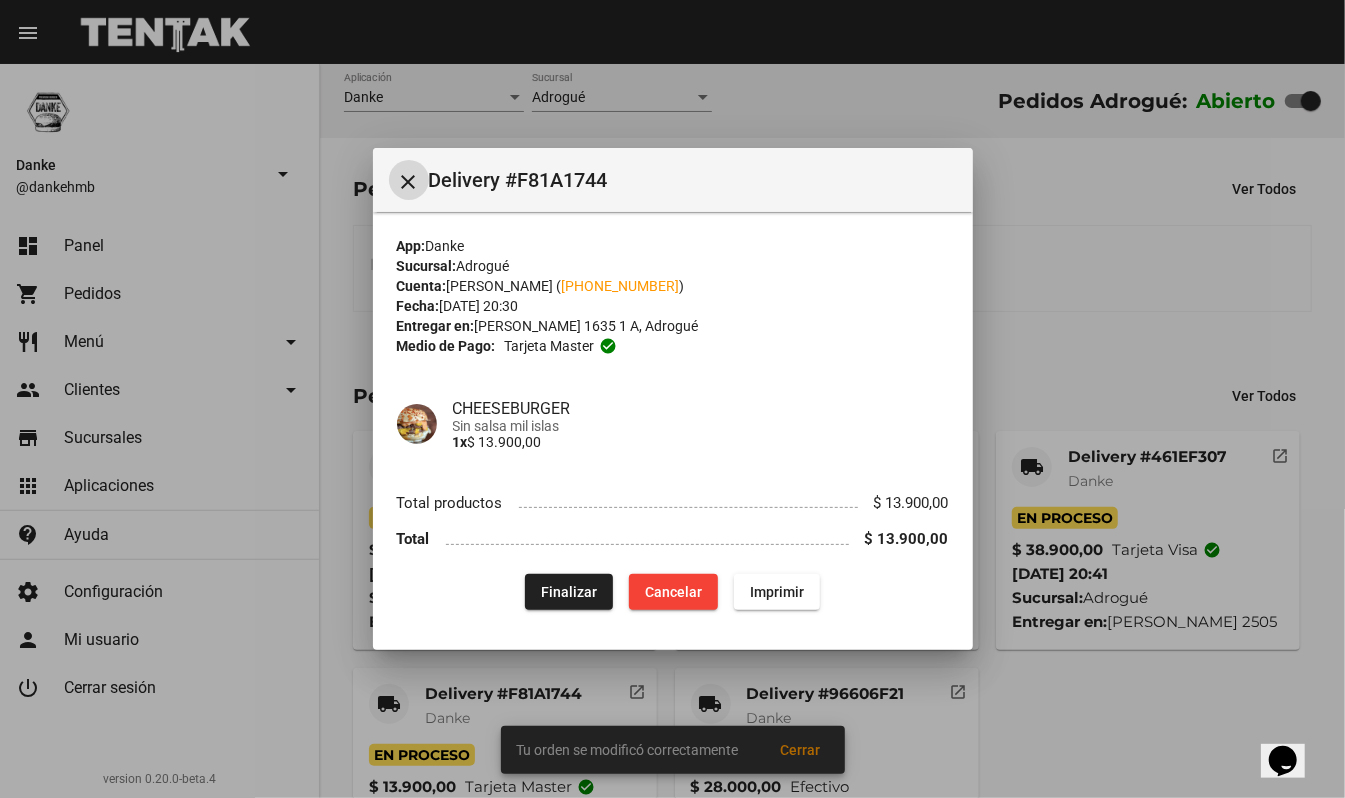 click on "Finalizar" 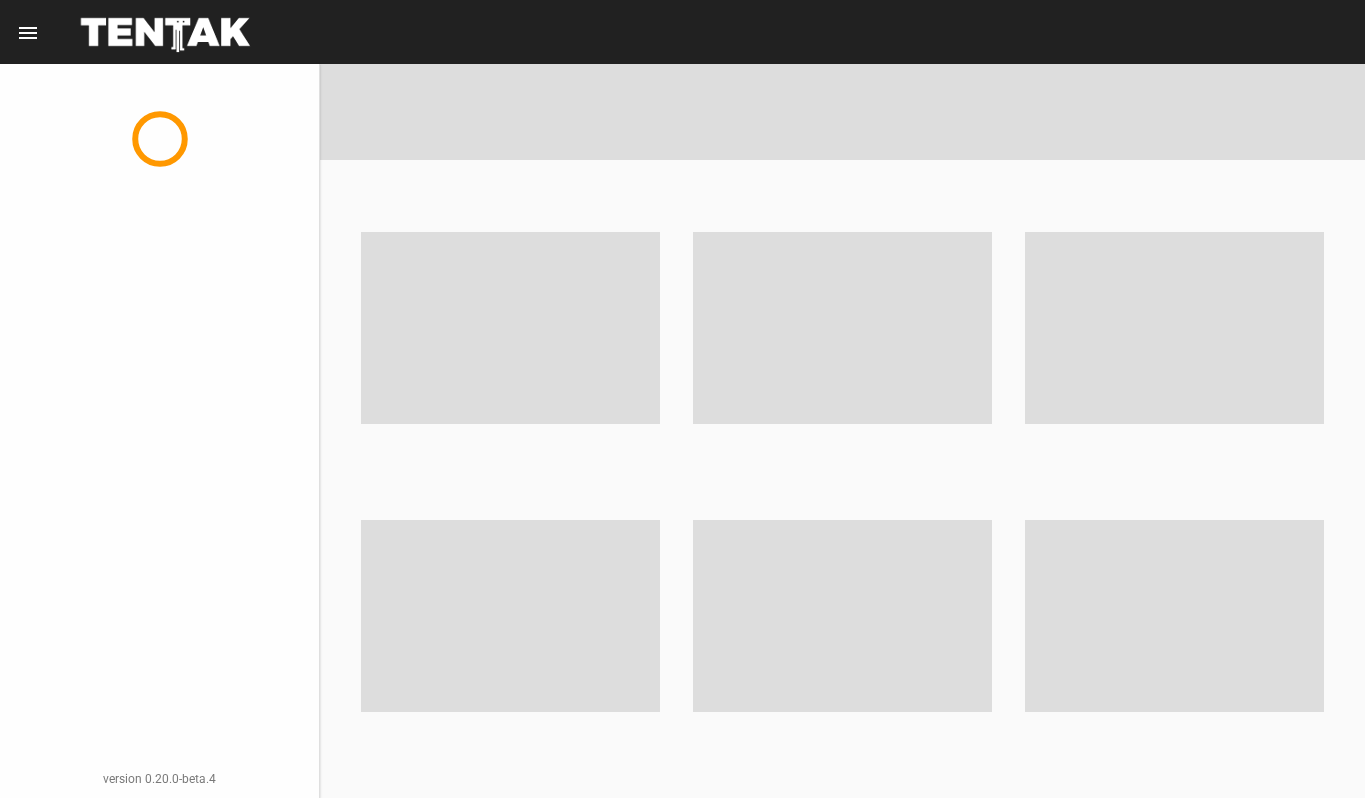 scroll, scrollTop: 0, scrollLeft: 0, axis: both 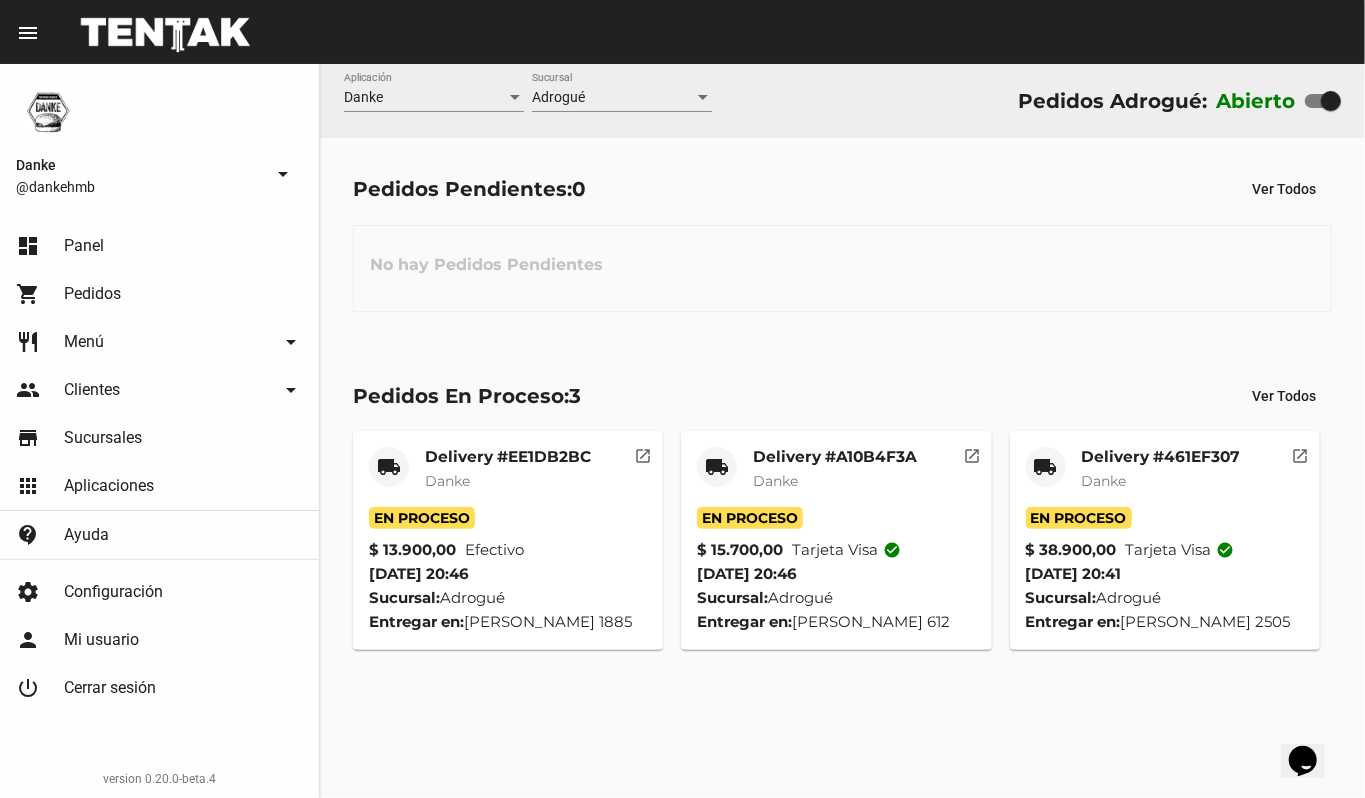 click on "Delivery #A10B4F3A" 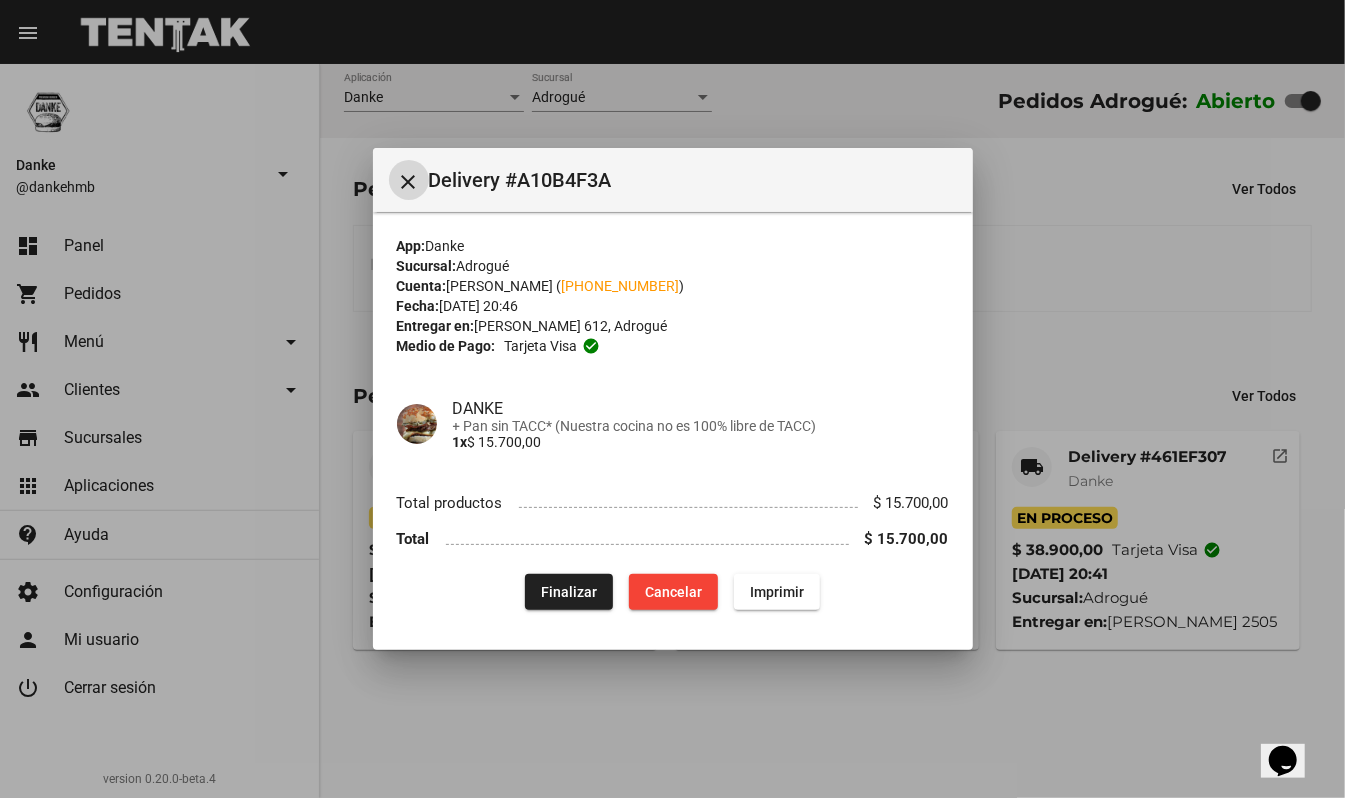 click on "Finalizar" 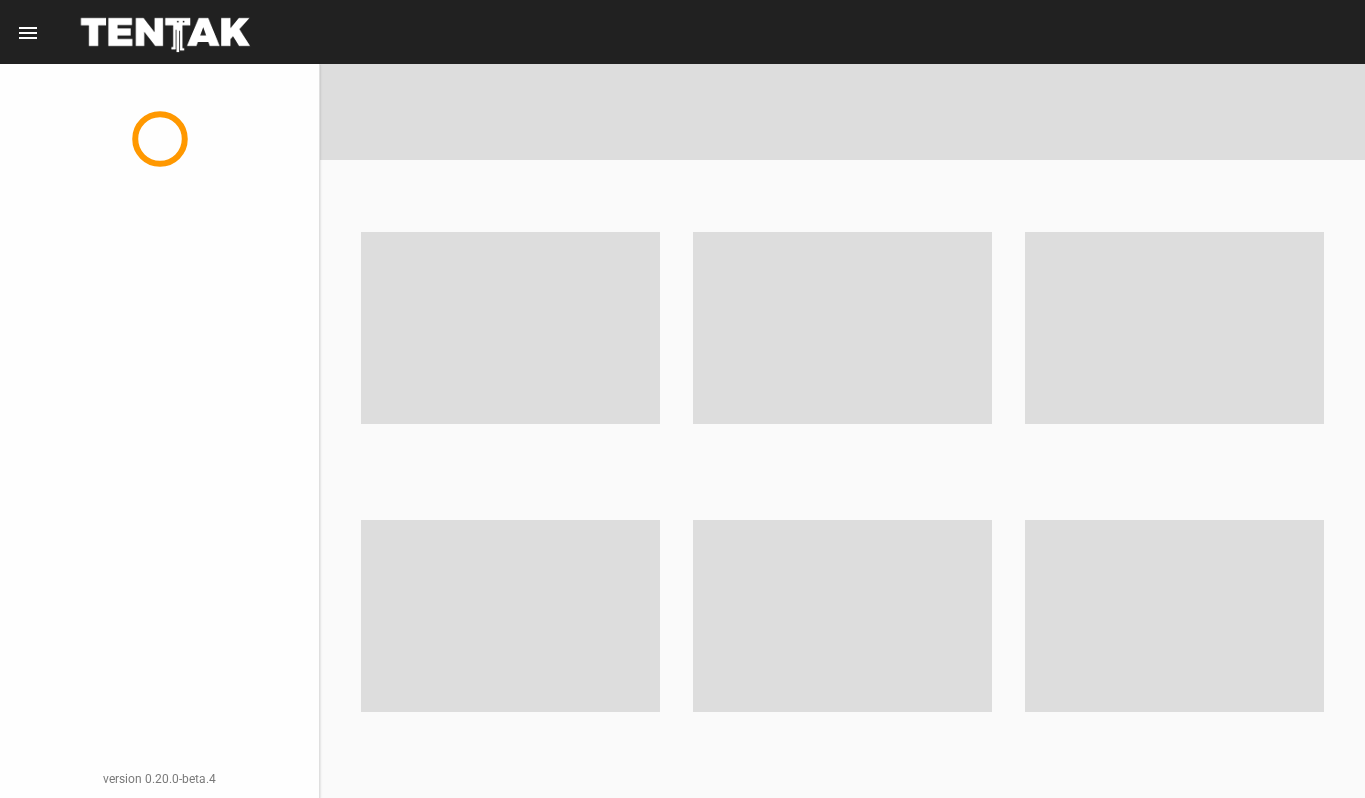 scroll, scrollTop: 0, scrollLeft: 0, axis: both 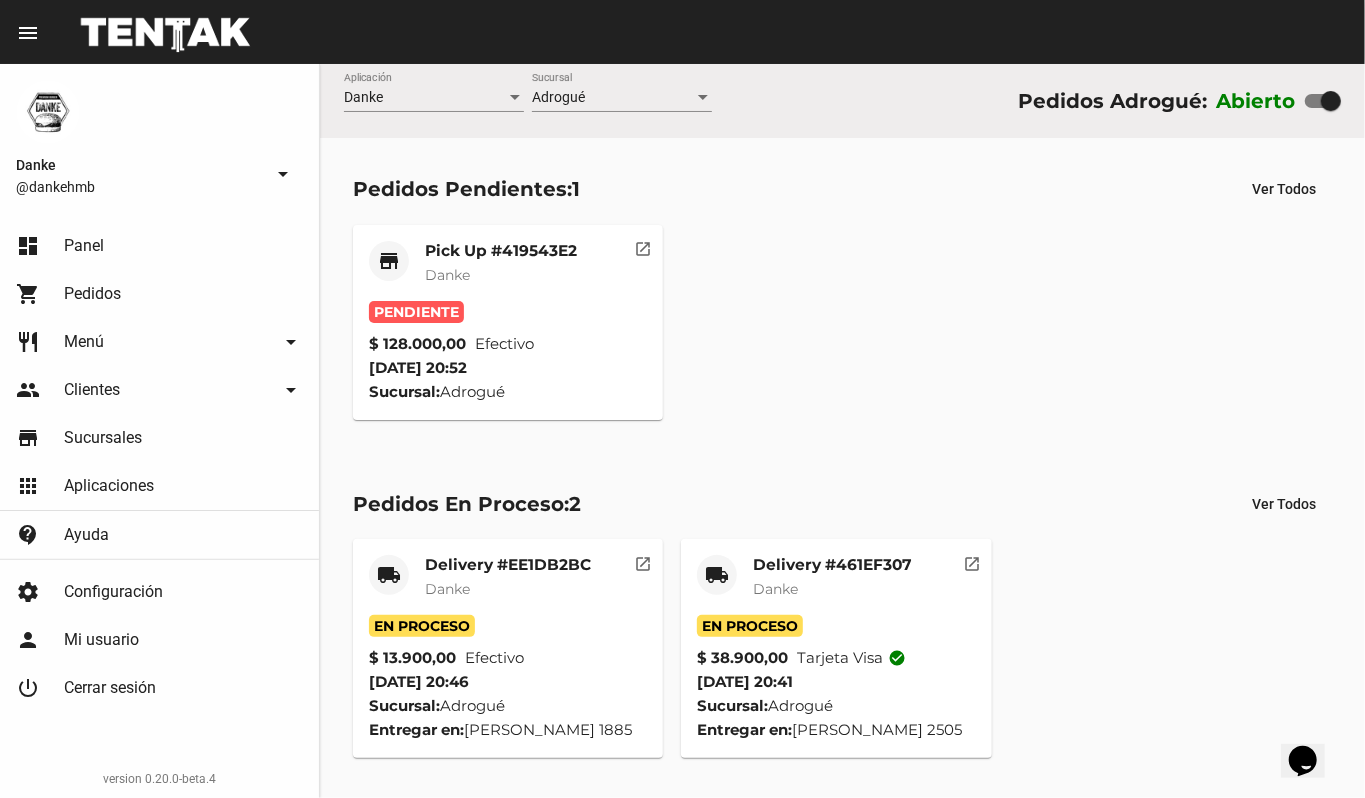 click on "Danke" 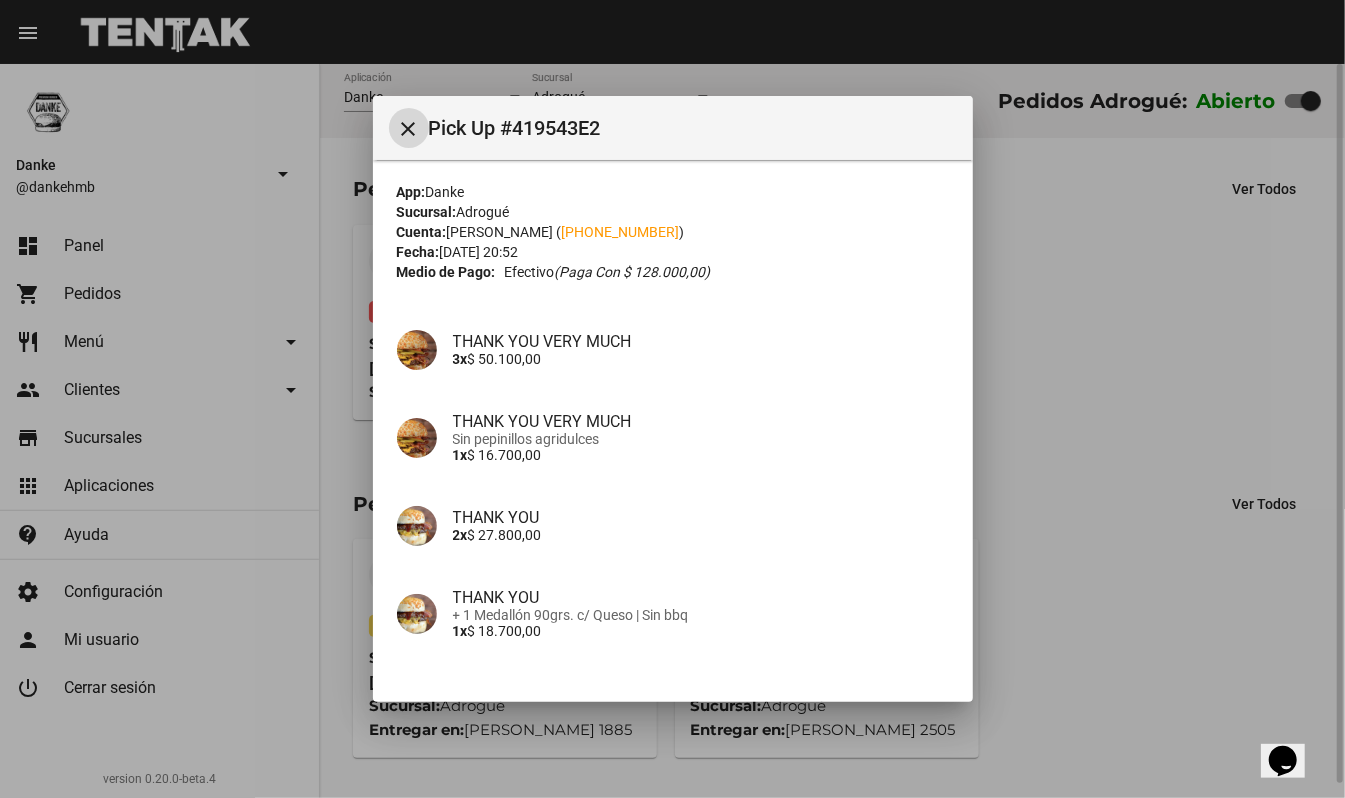 scroll, scrollTop: 0, scrollLeft: 0, axis: both 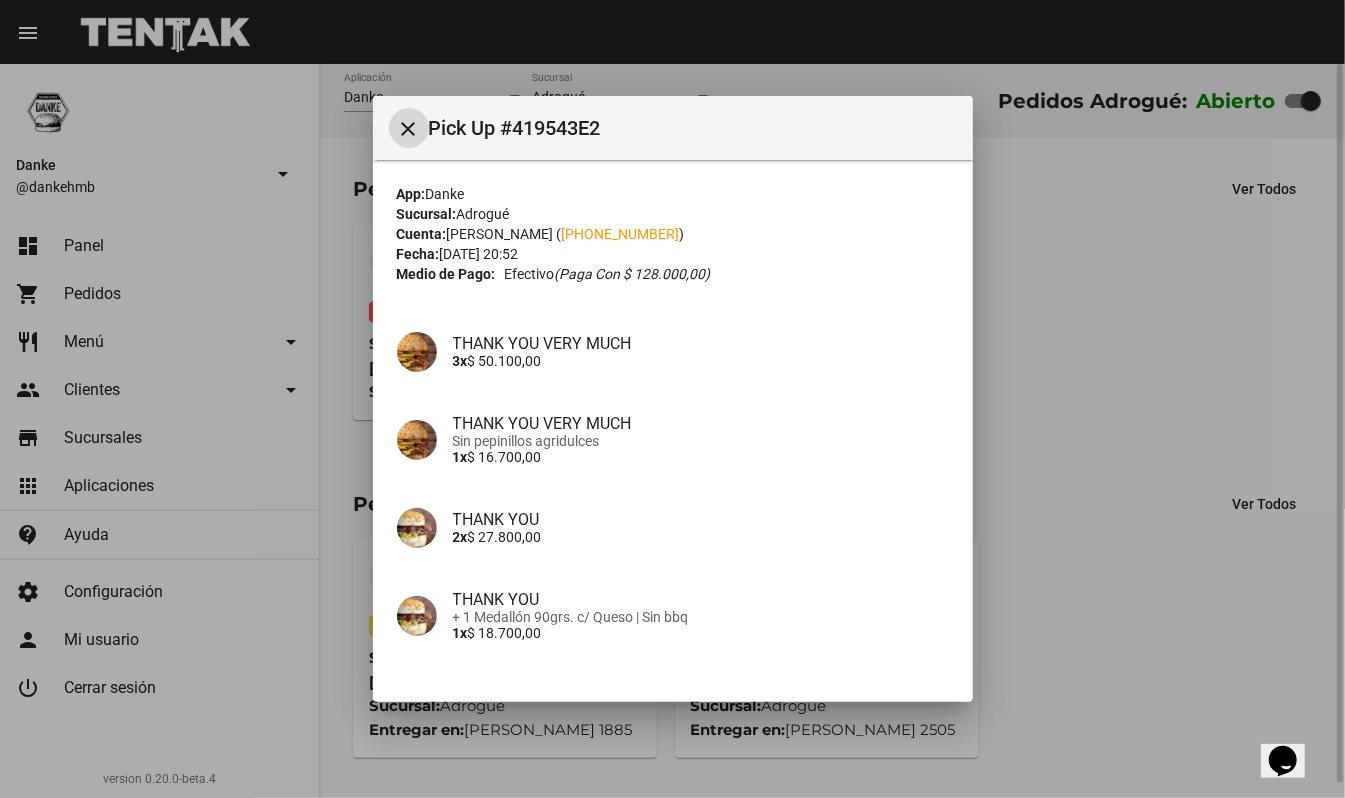 type 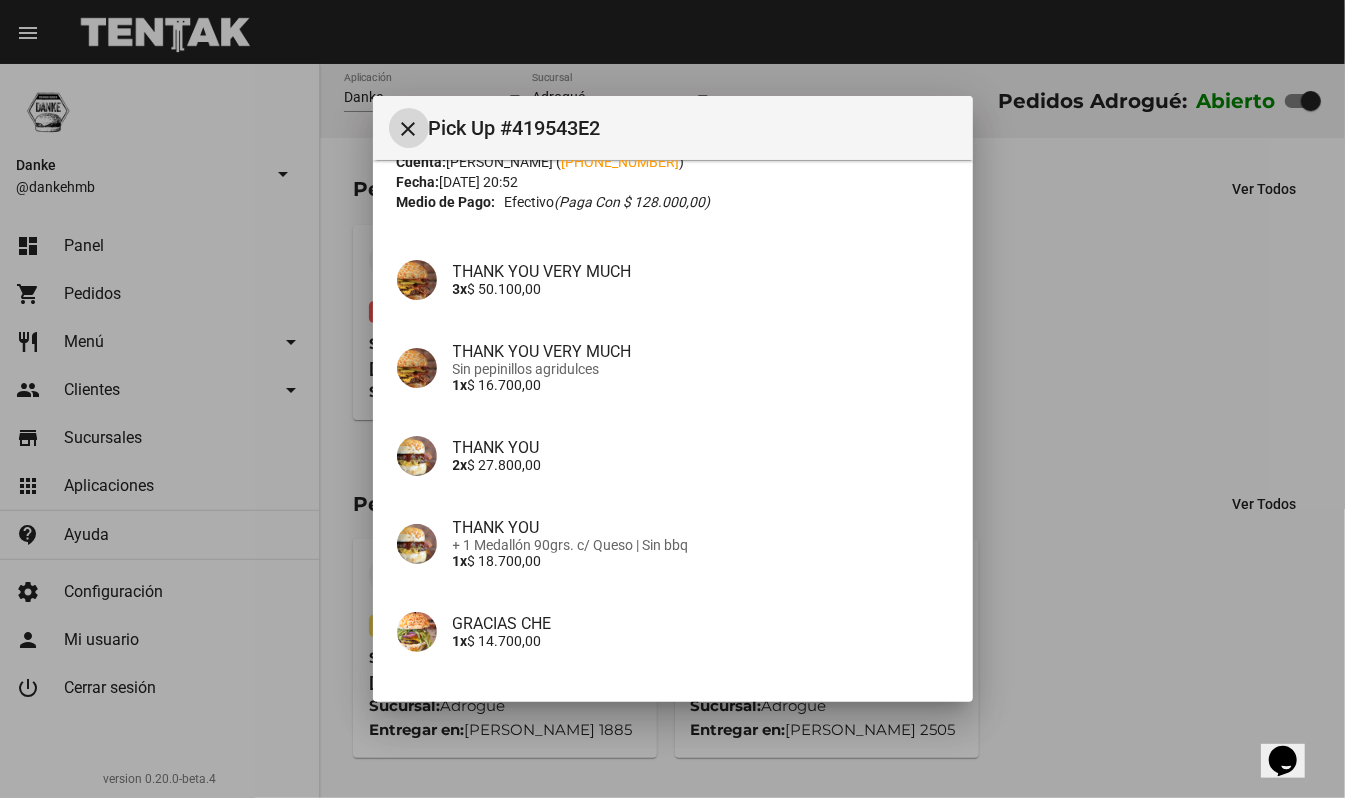 scroll, scrollTop: 80, scrollLeft: 0, axis: vertical 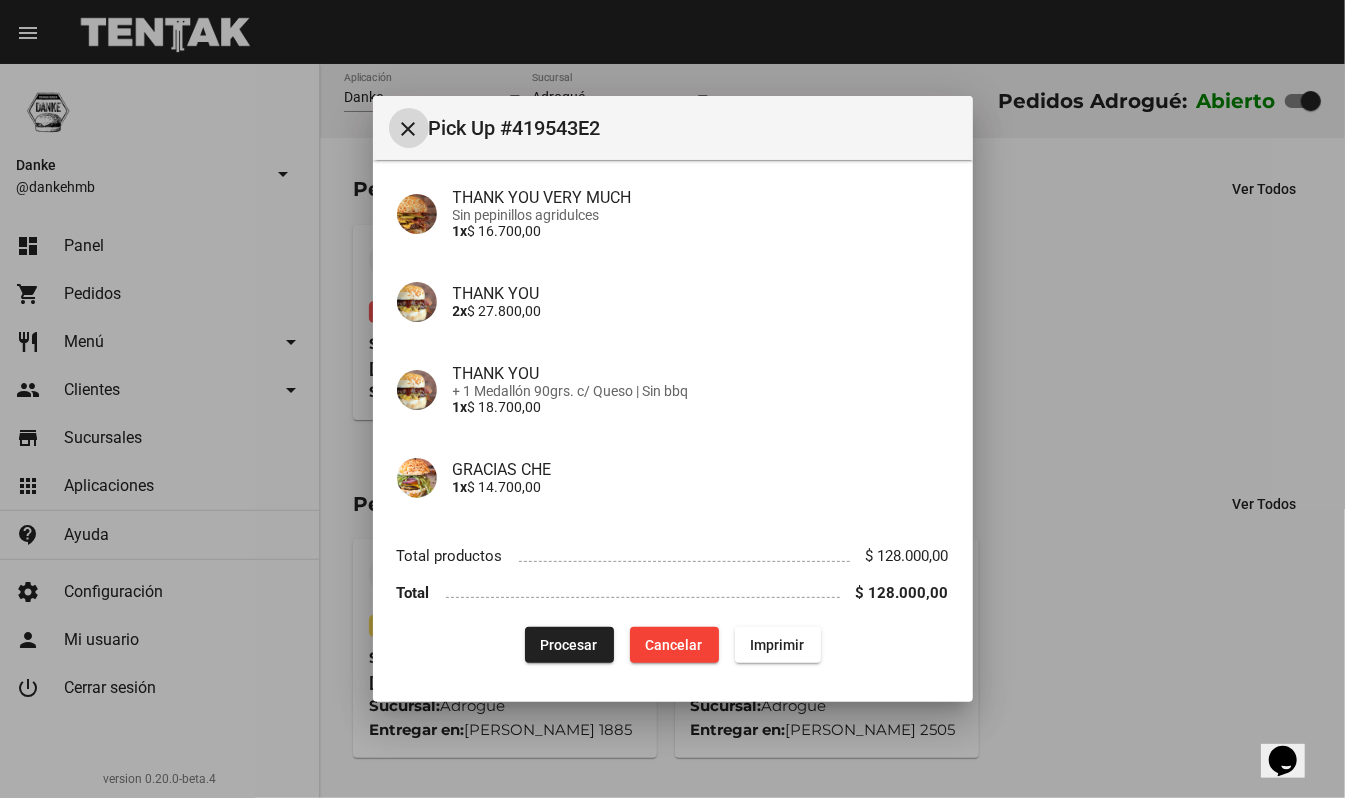click on "Procesar" 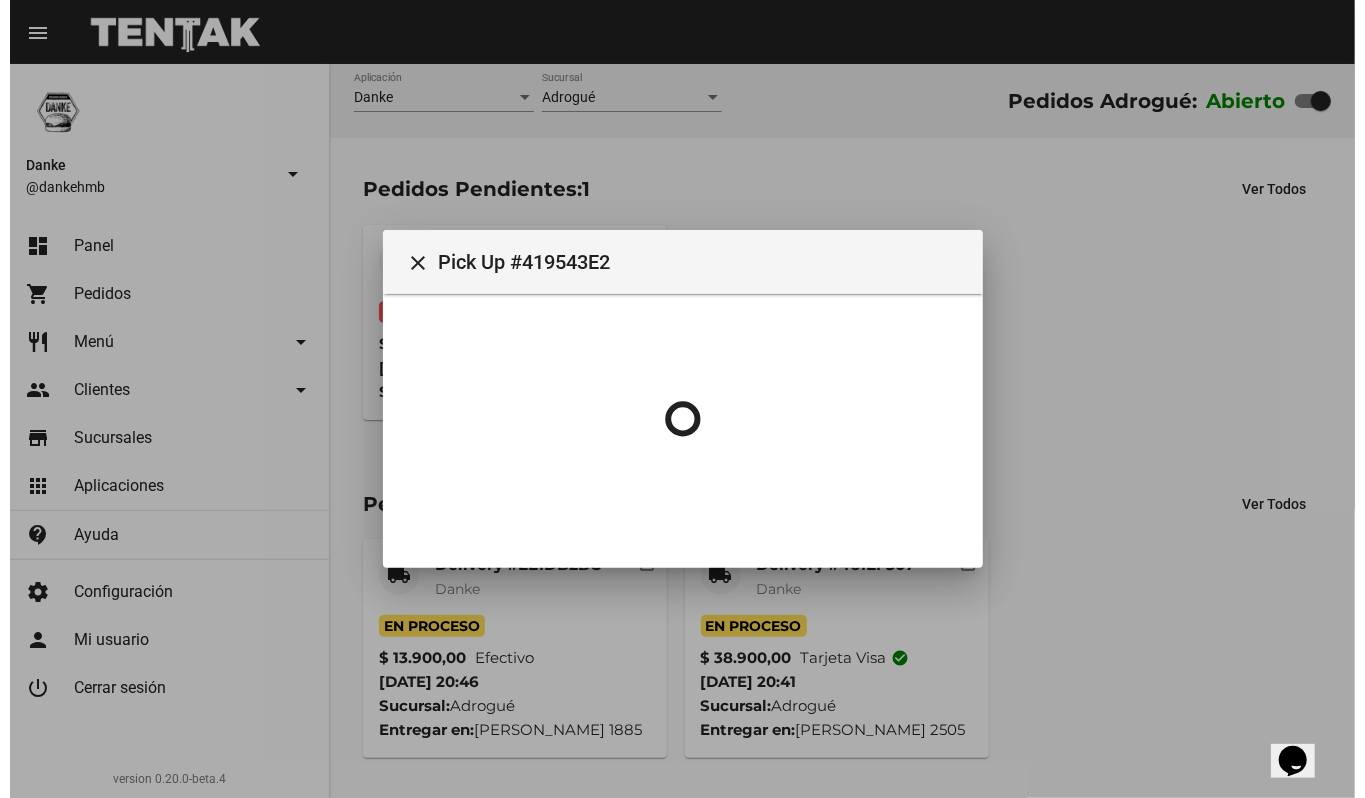 scroll, scrollTop: 0, scrollLeft: 0, axis: both 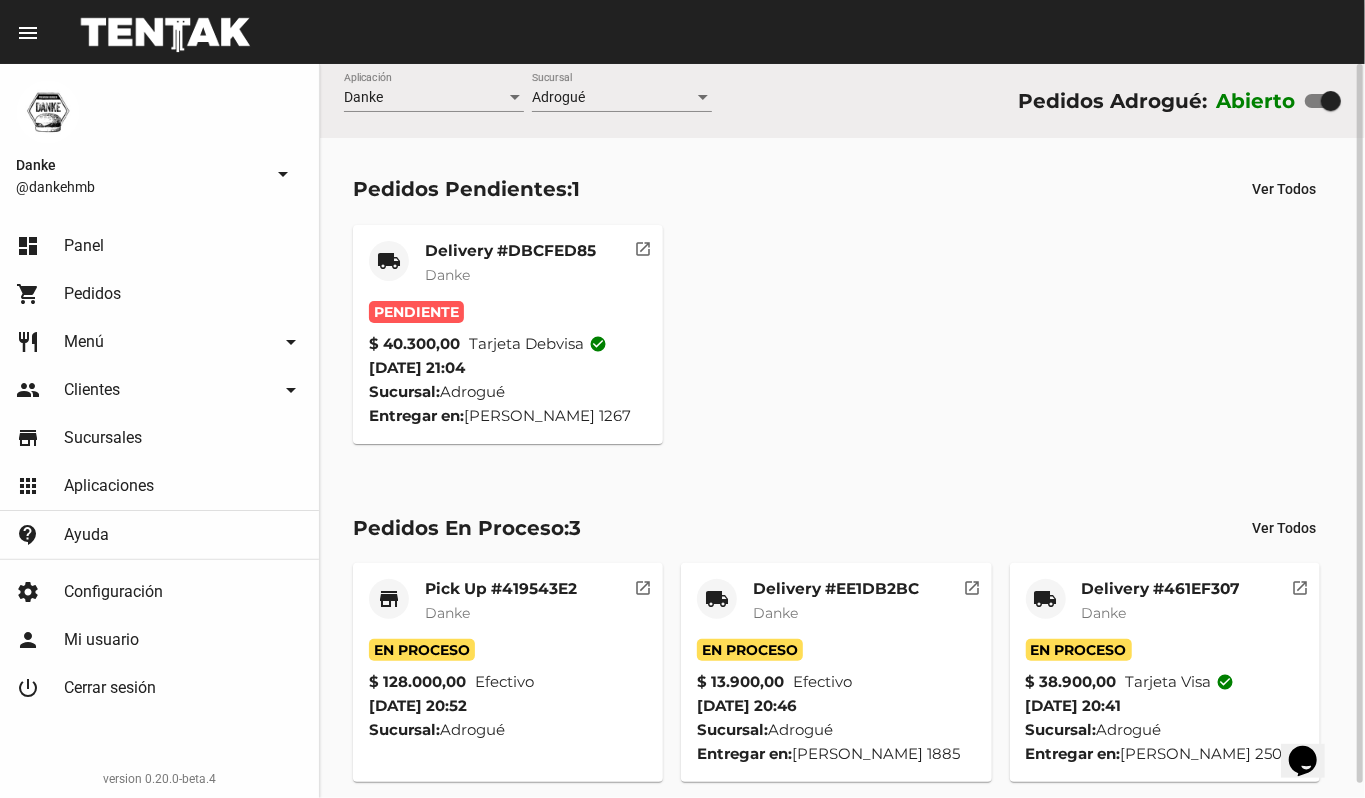click on "Delivery #461EF307" 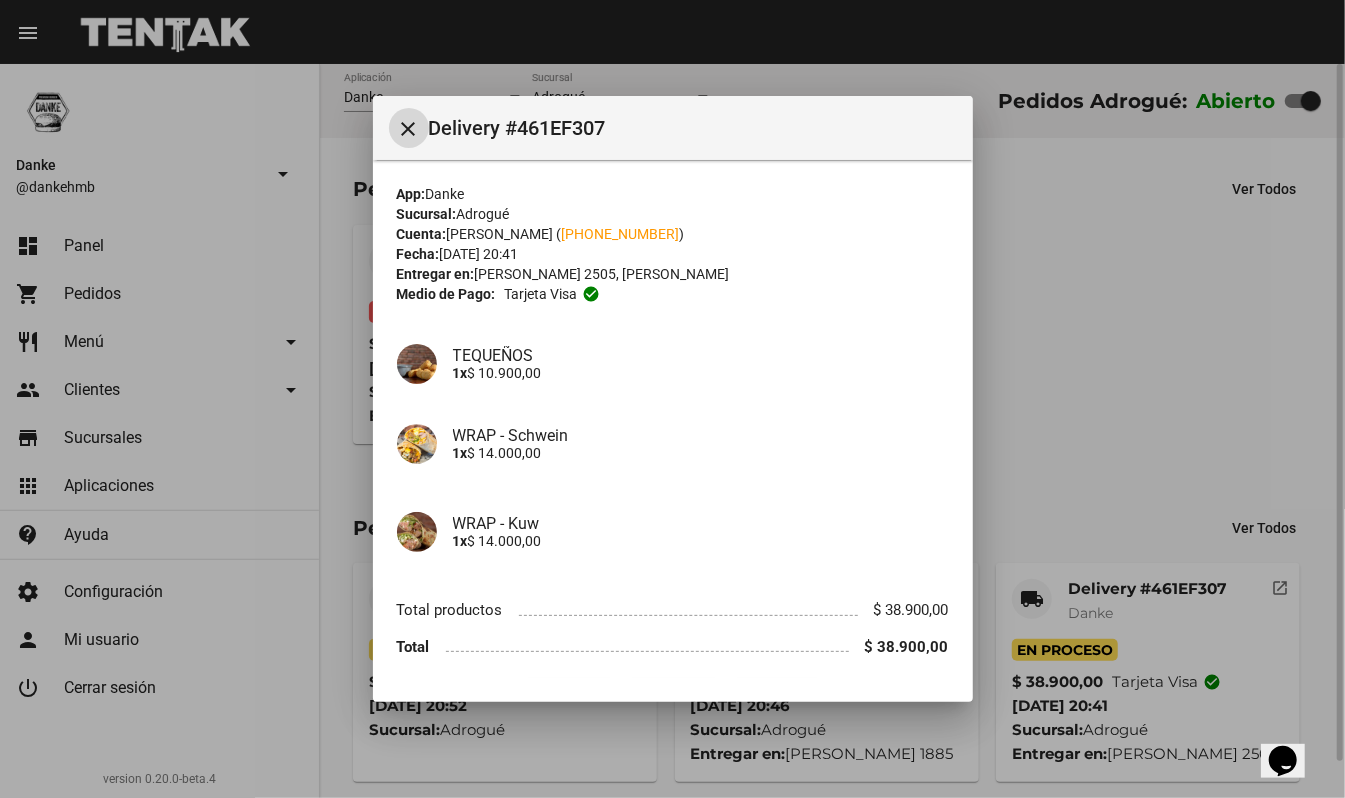 scroll, scrollTop: 54, scrollLeft: 0, axis: vertical 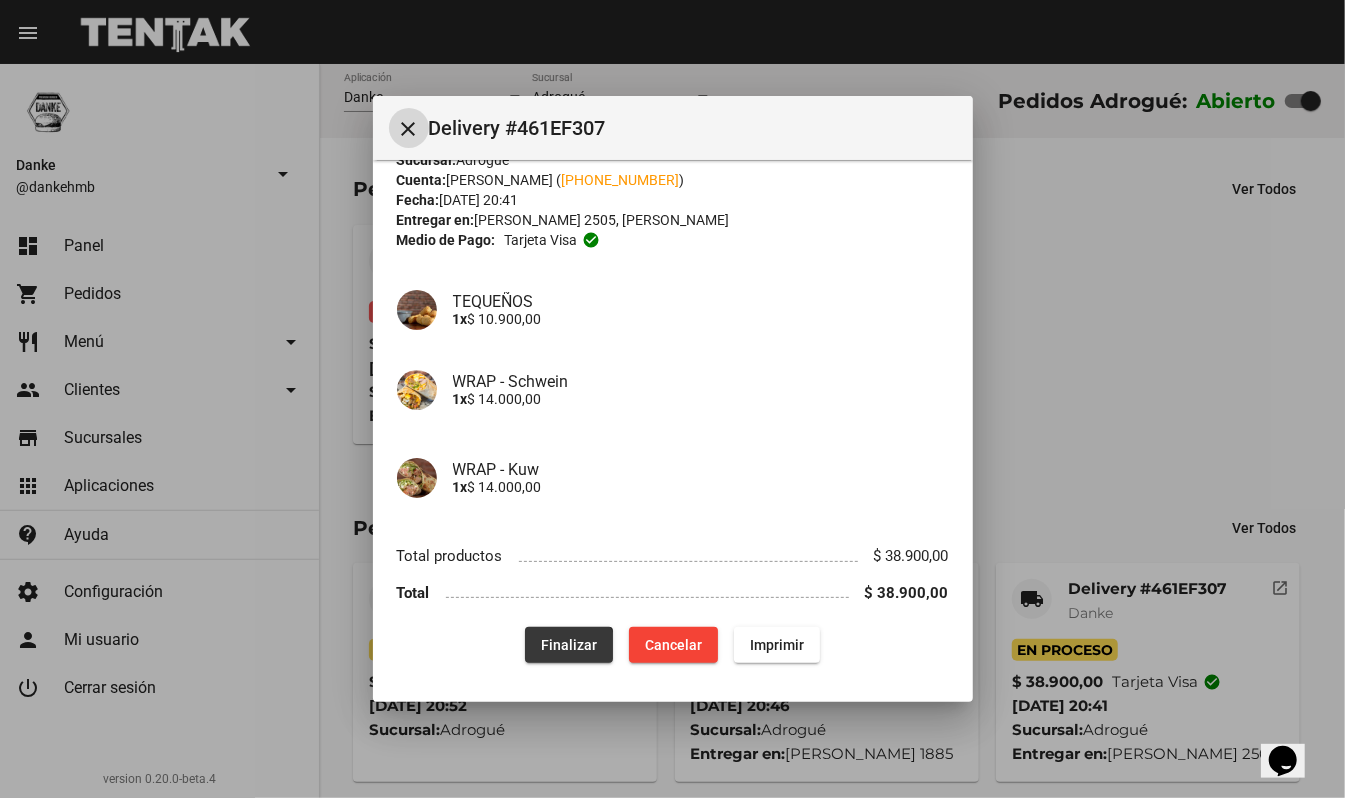 click on "Finalizar" 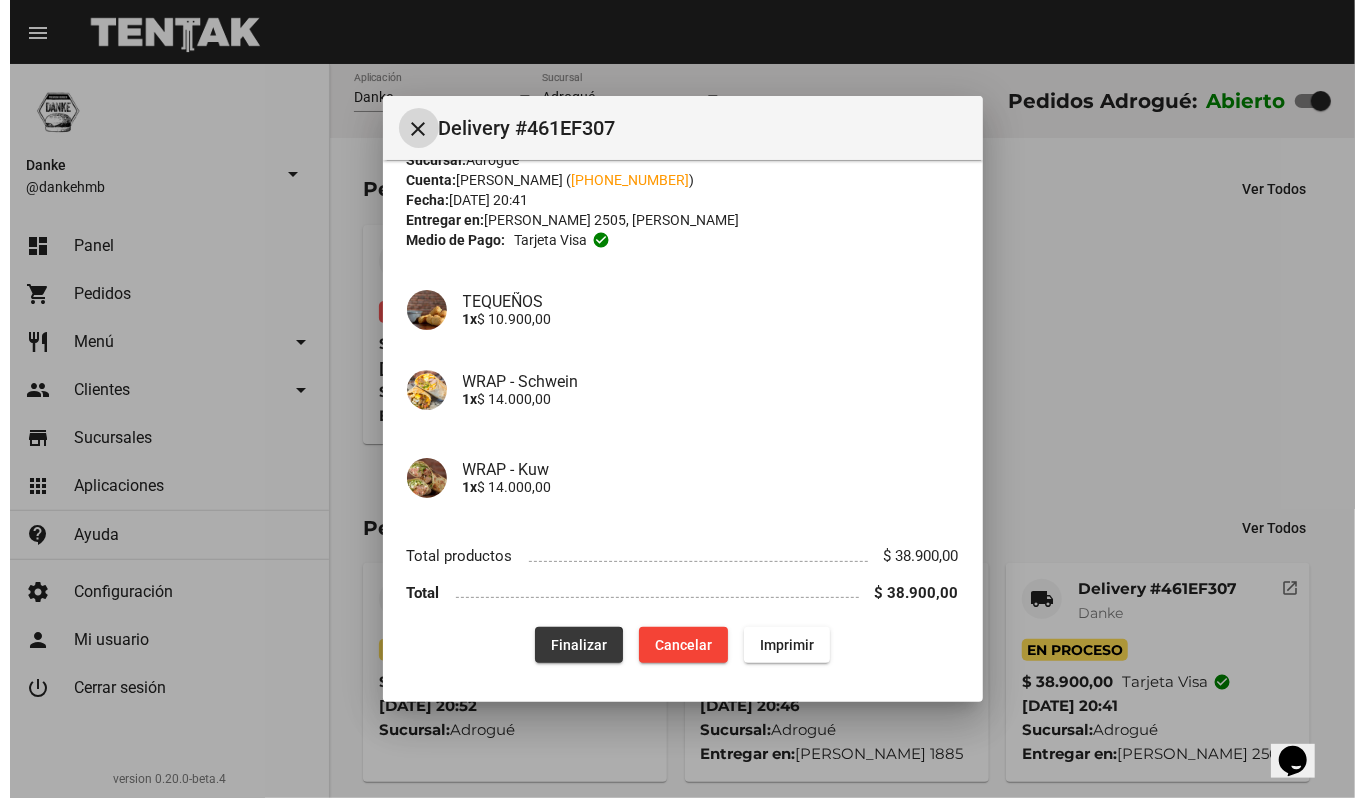 scroll, scrollTop: 0, scrollLeft: 0, axis: both 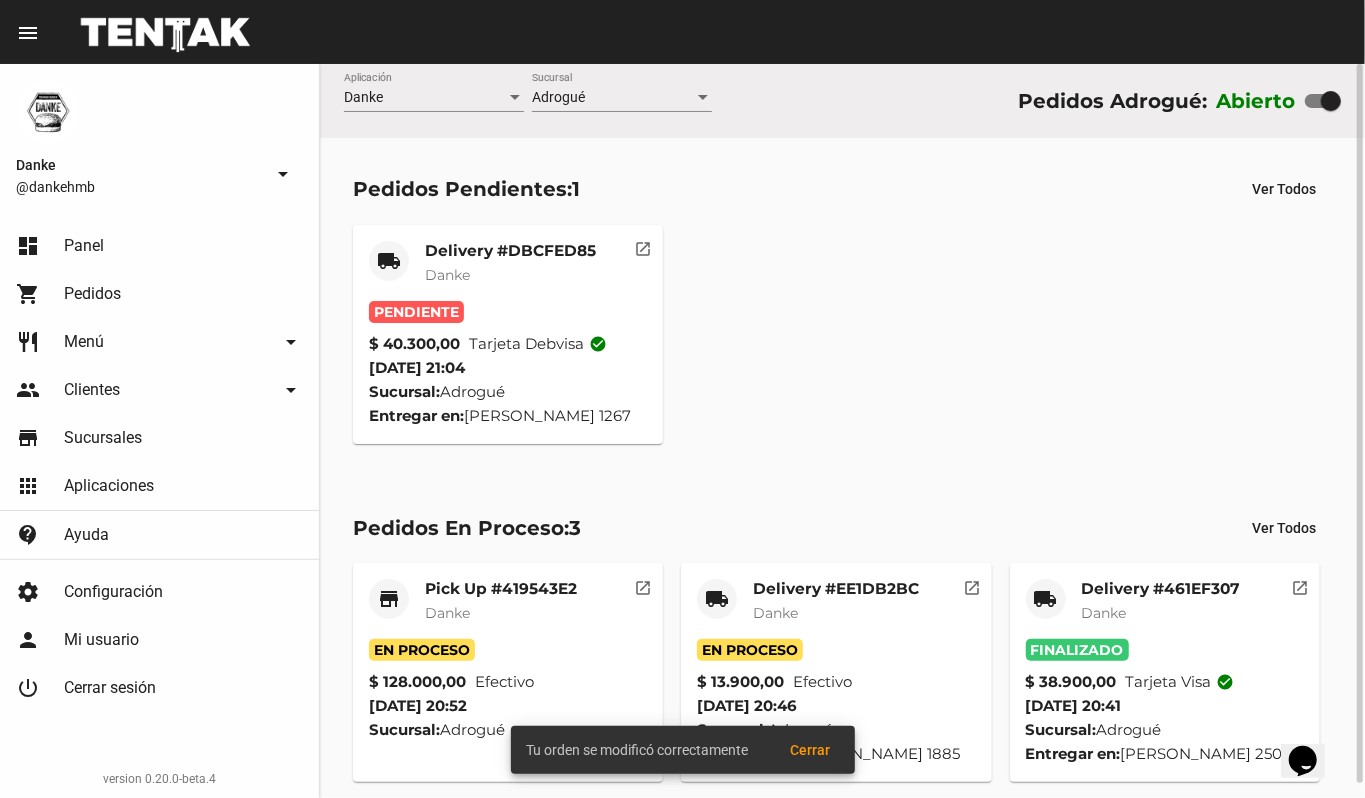 click on "Delivery #EE1DB2BC" 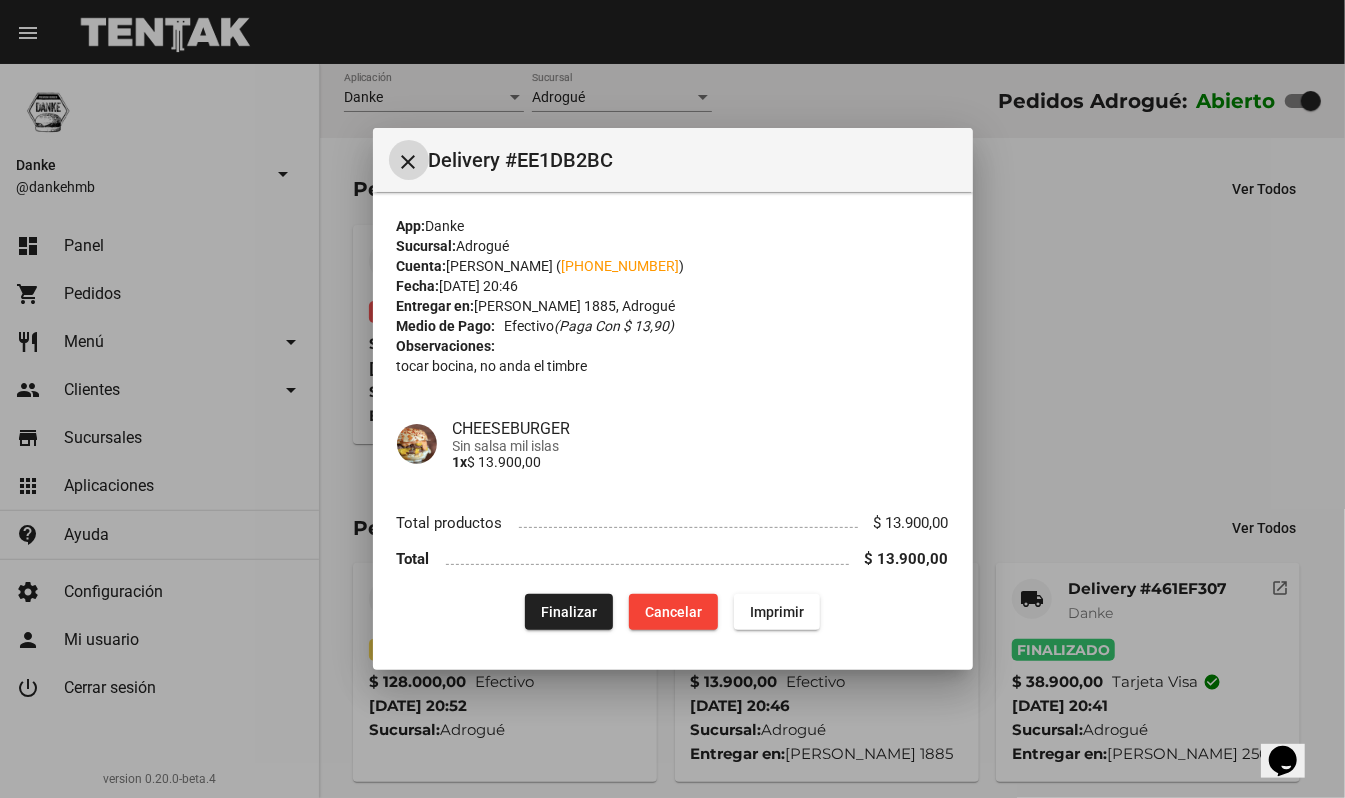 click on "Finalizar" 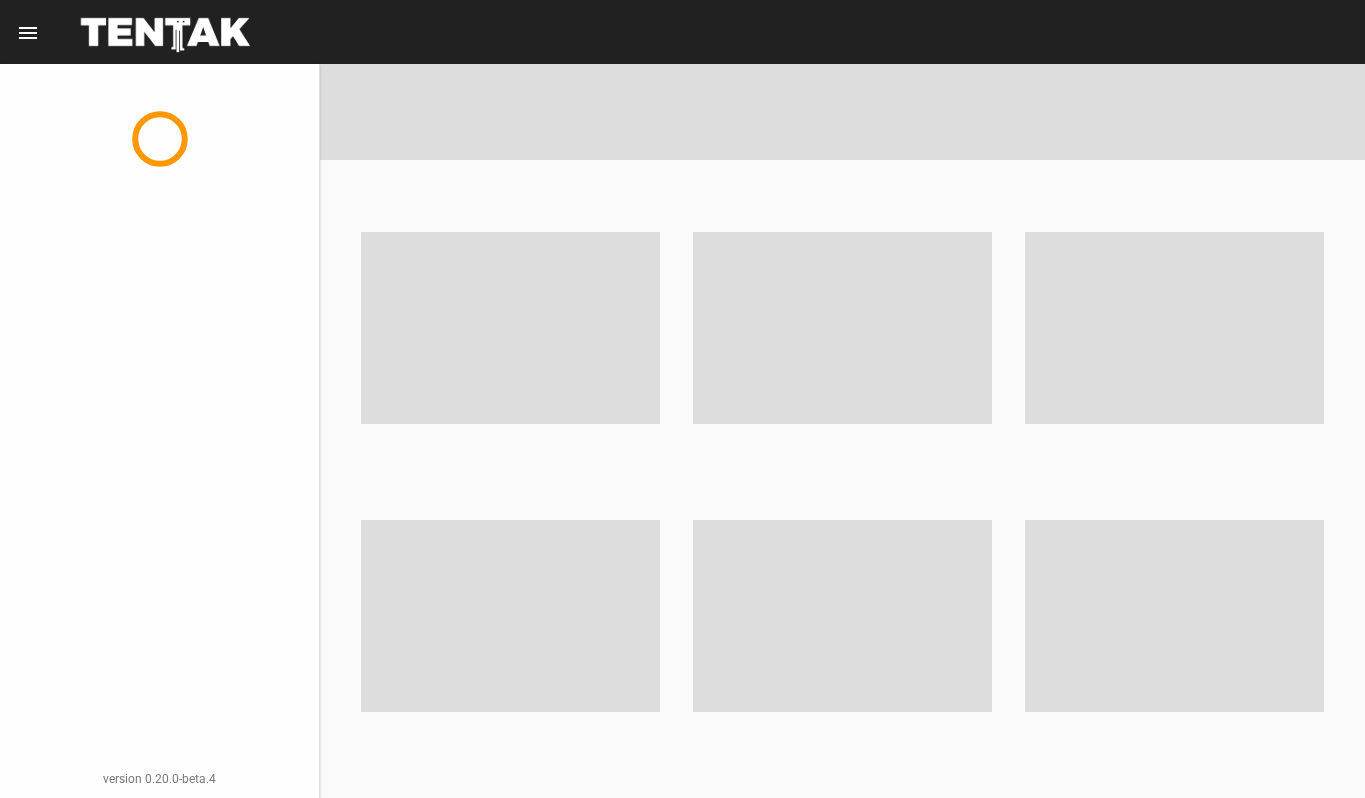 scroll, scrollTop: 0, scrollLeft: 0, axis: both 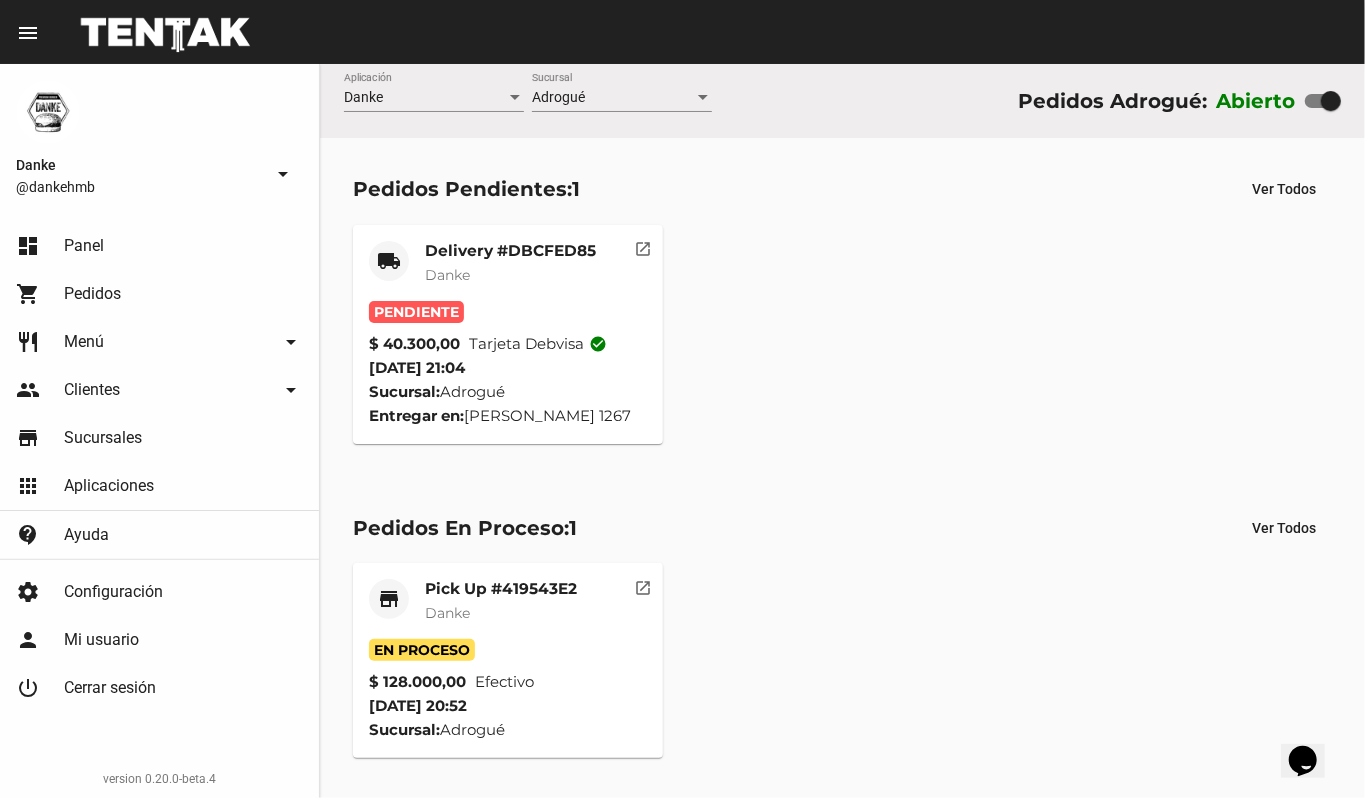 click on "Danke" 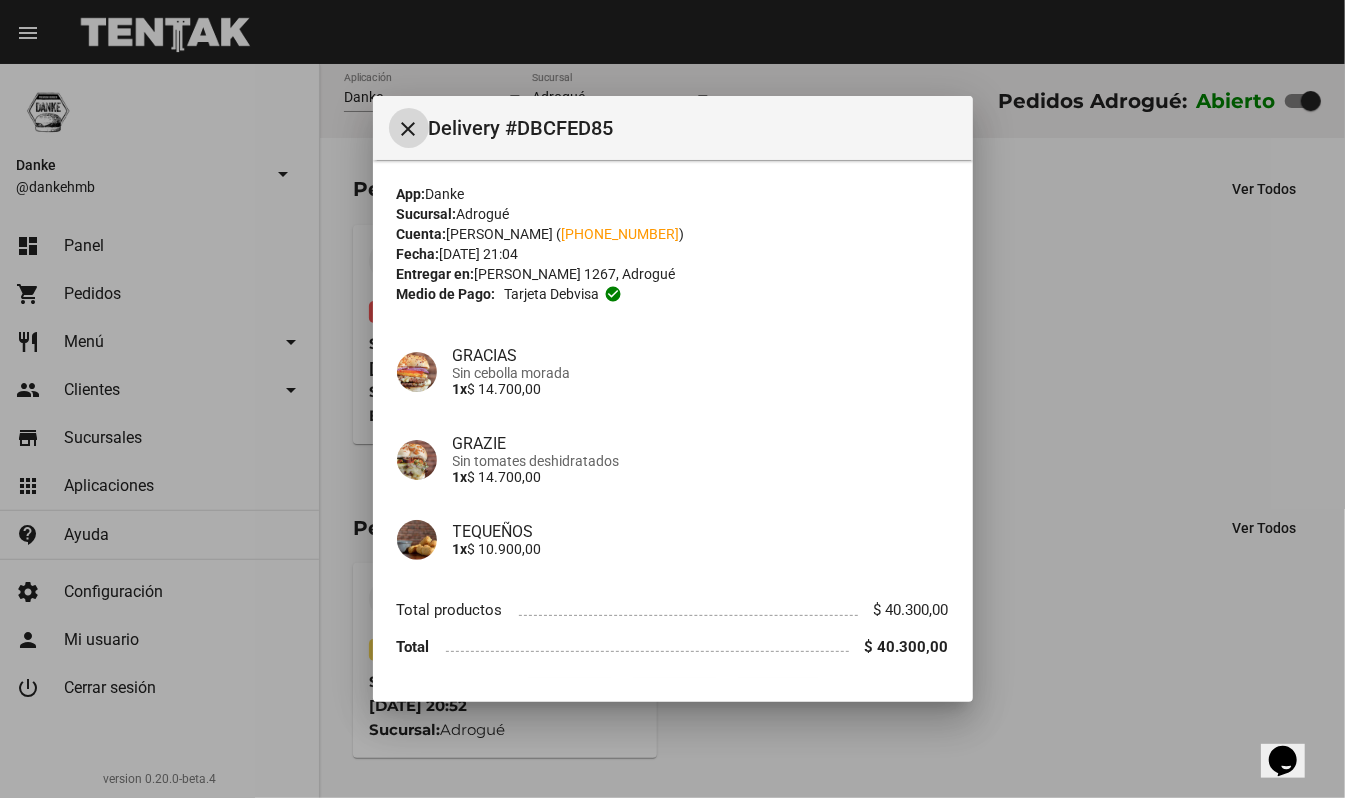 type 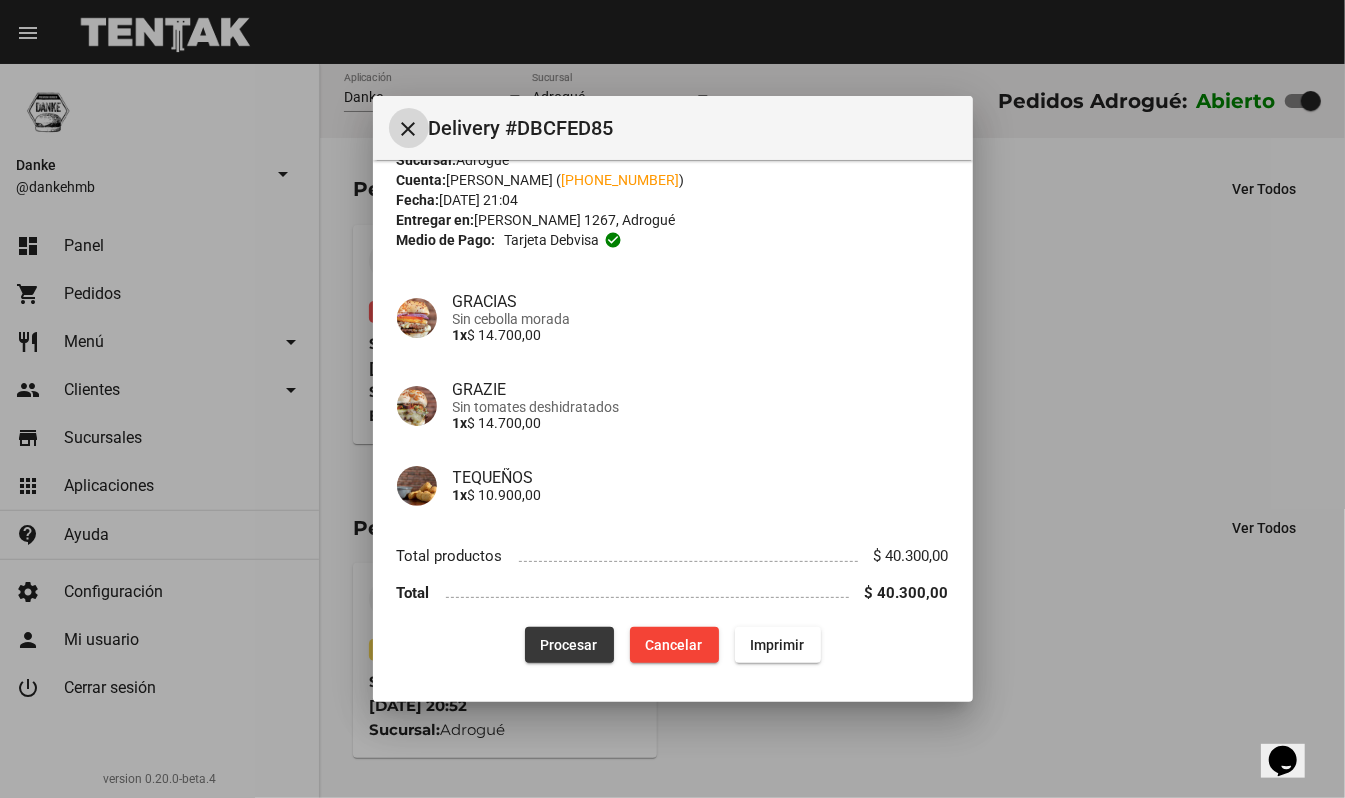 click on "Procesar" 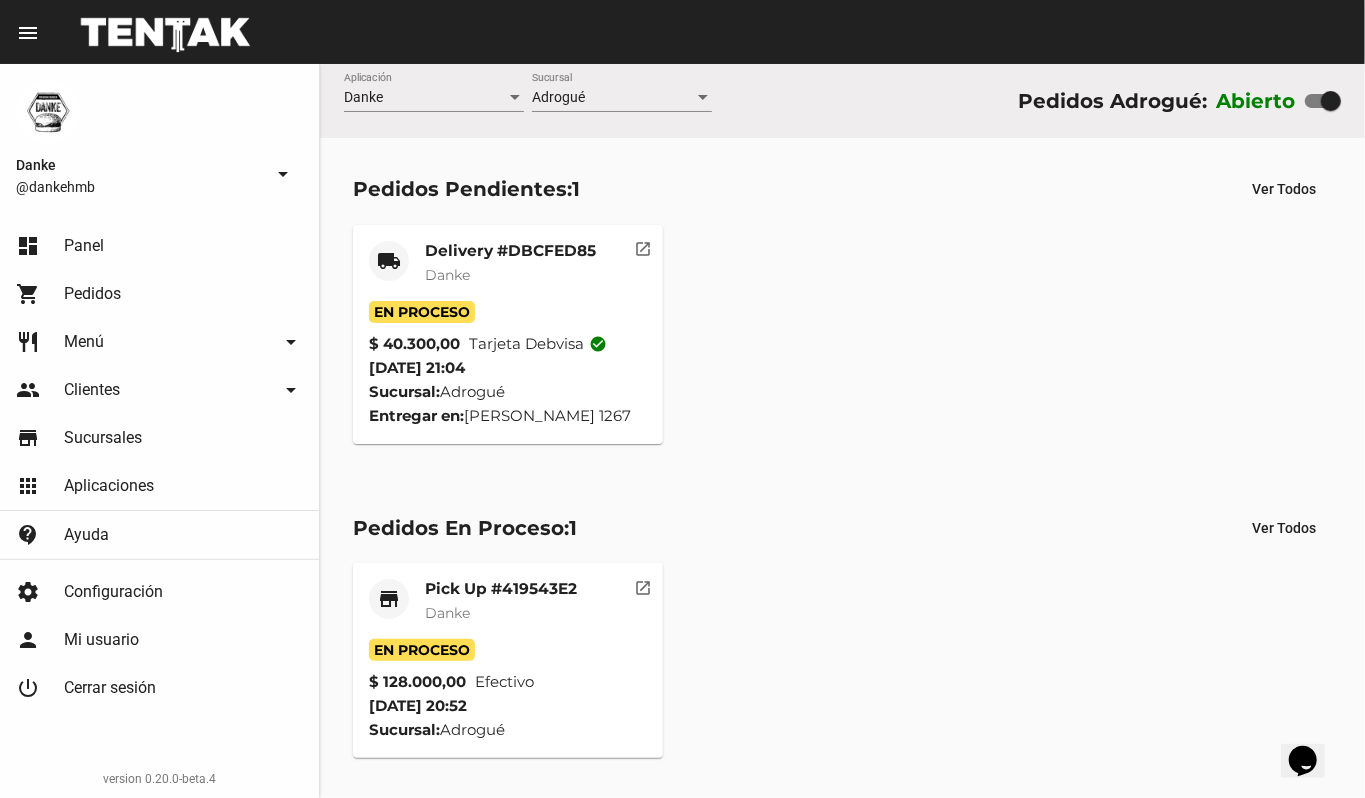 click on "Pick Up #419543E2" 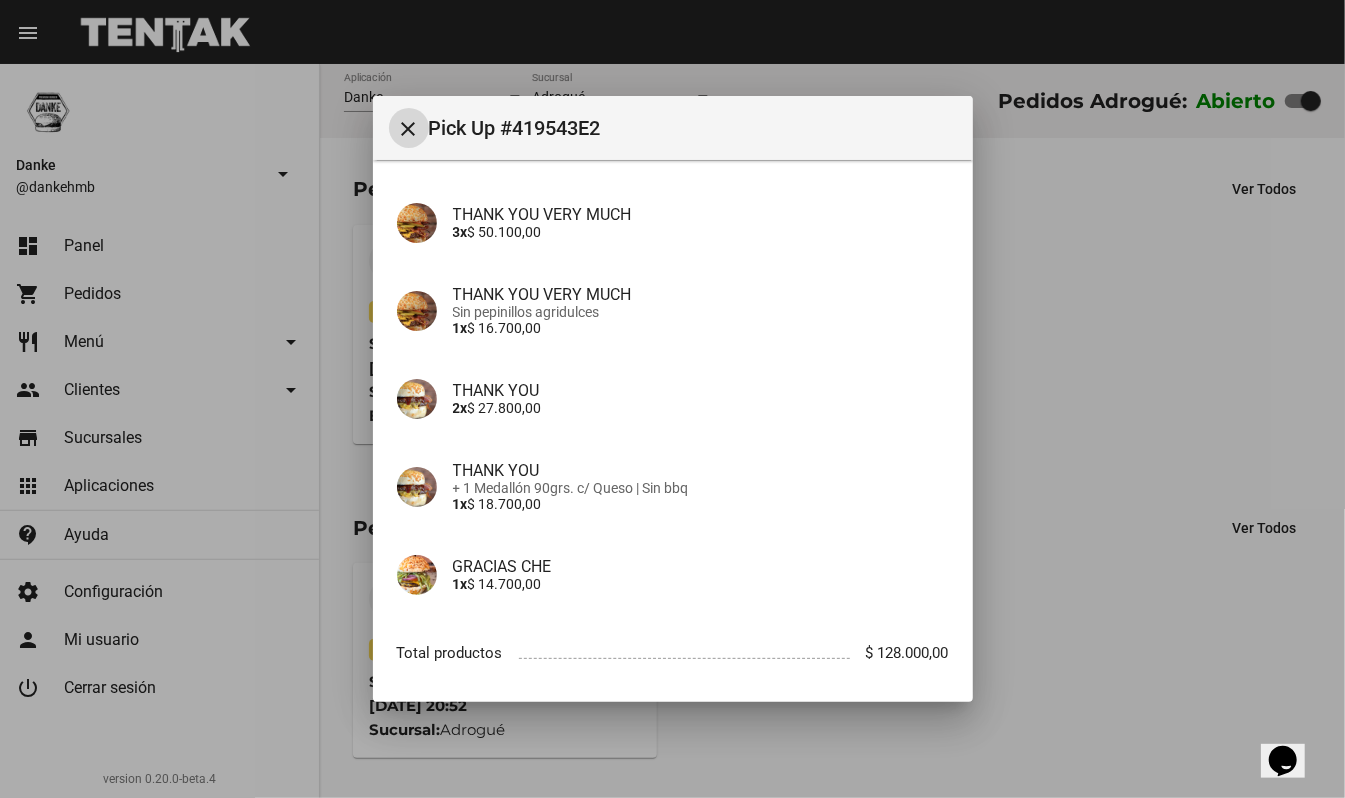 scroll, scrollTop: 226, scrollLeft: 0, axis: vertical 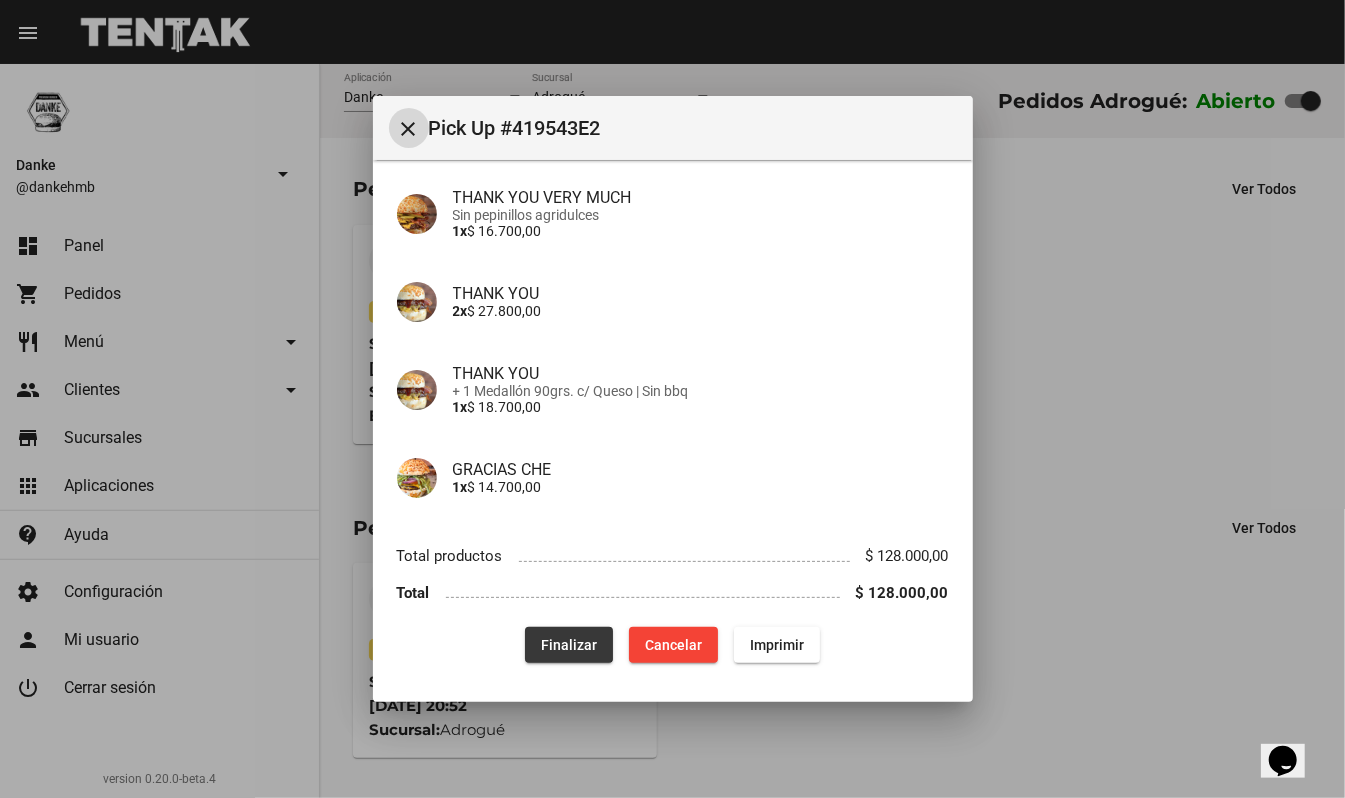 click on "Finalizar" 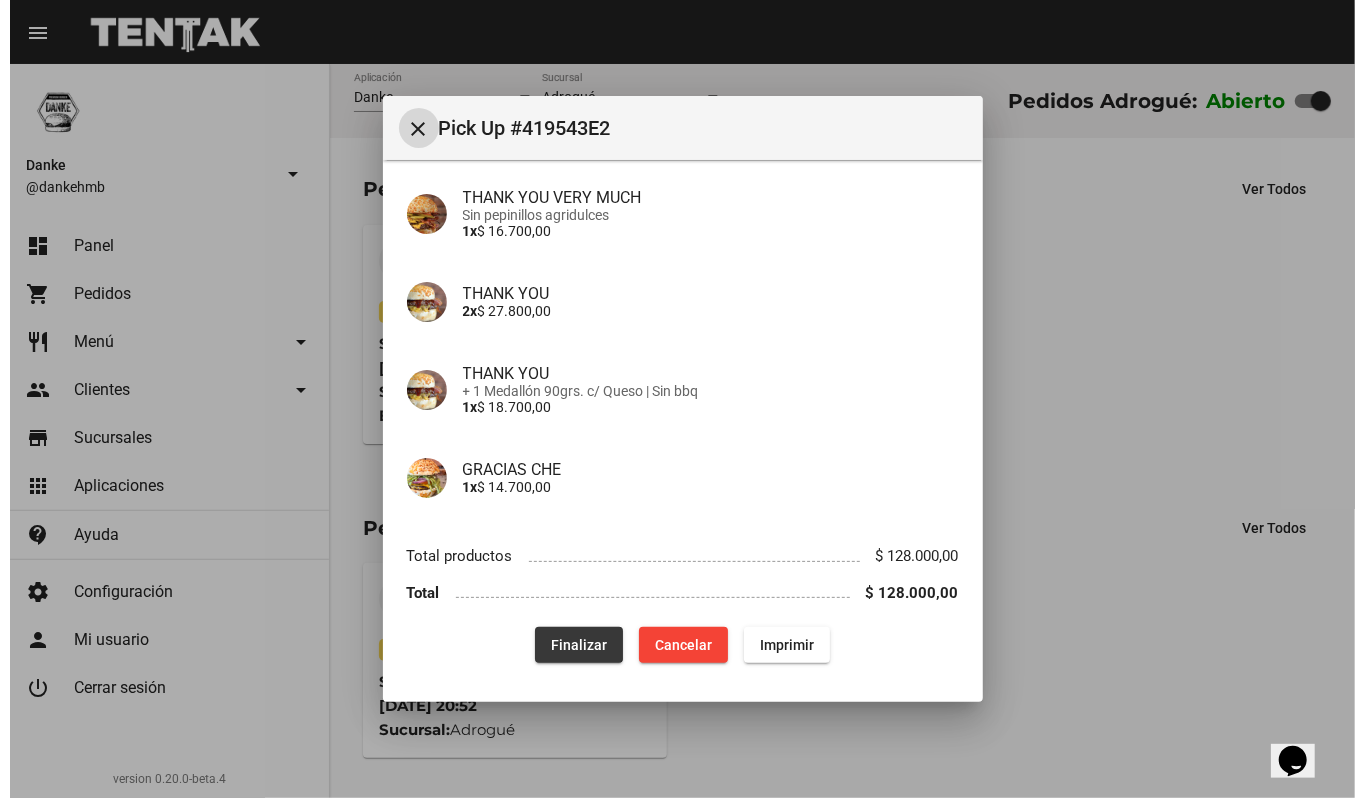 scroll, scrollTop: 0, scrollLeft: 0, axis: both 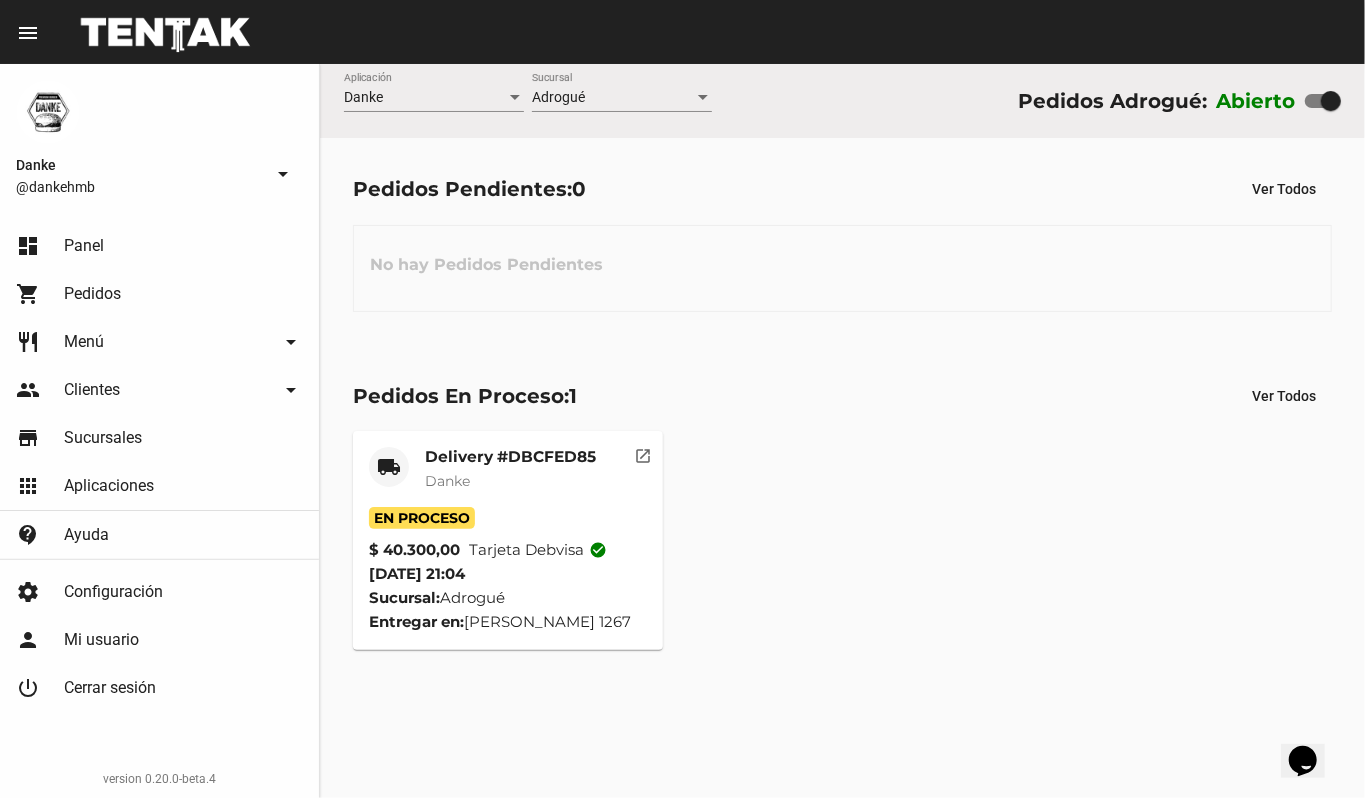 click on "Delivery #DBCFED85" 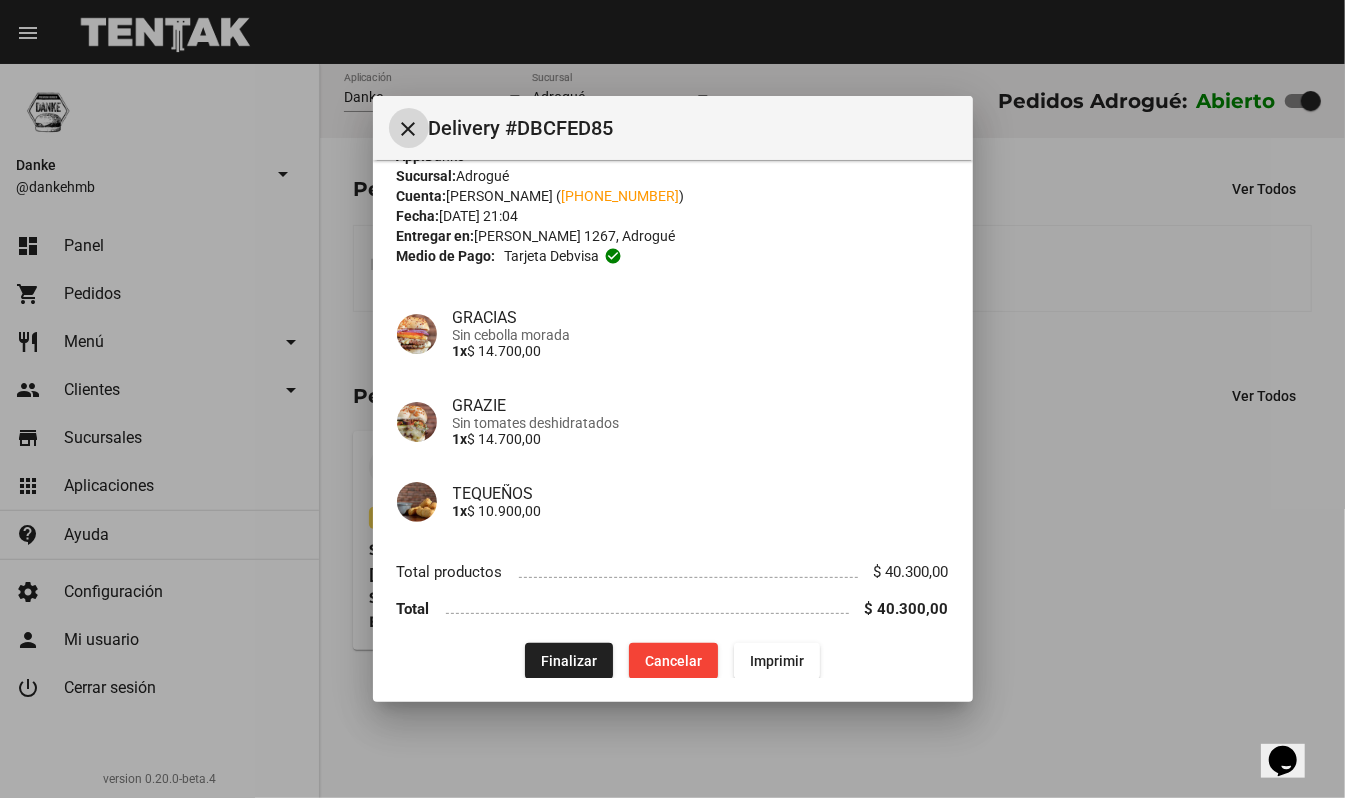 scroll, scrollTop: 54, scrollLeft: 0, axis: vertical 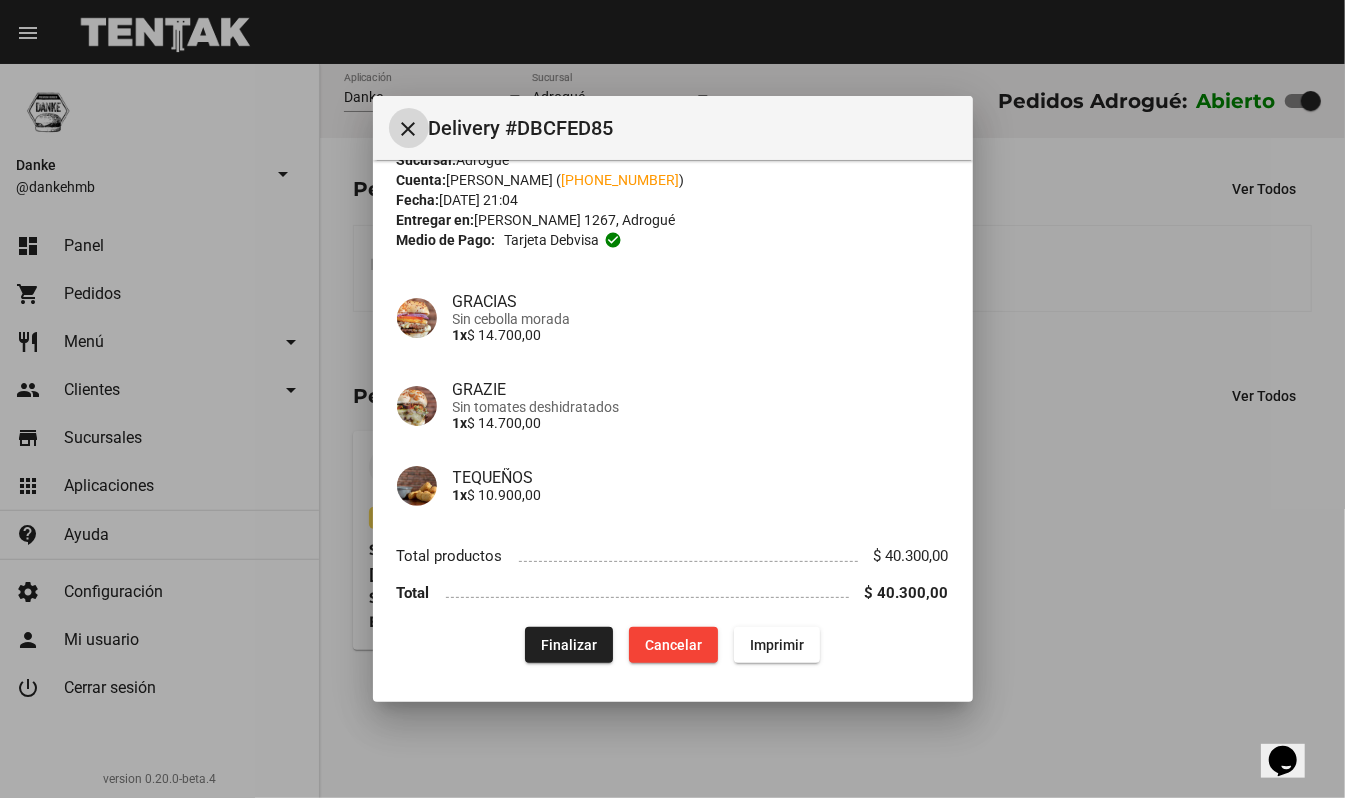 click on "Finalizar" 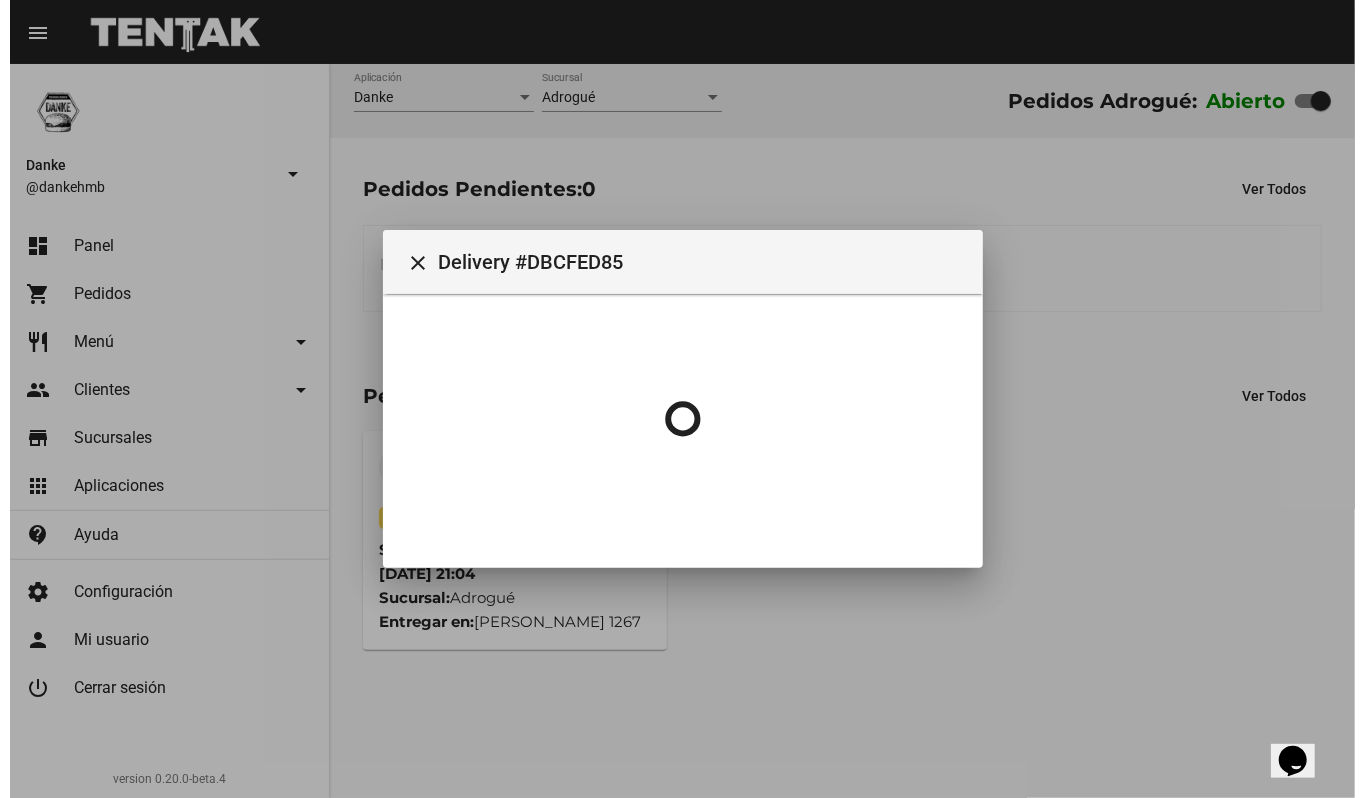 scroll, scrollTop: 0, scrollLeft: 0, axis: both 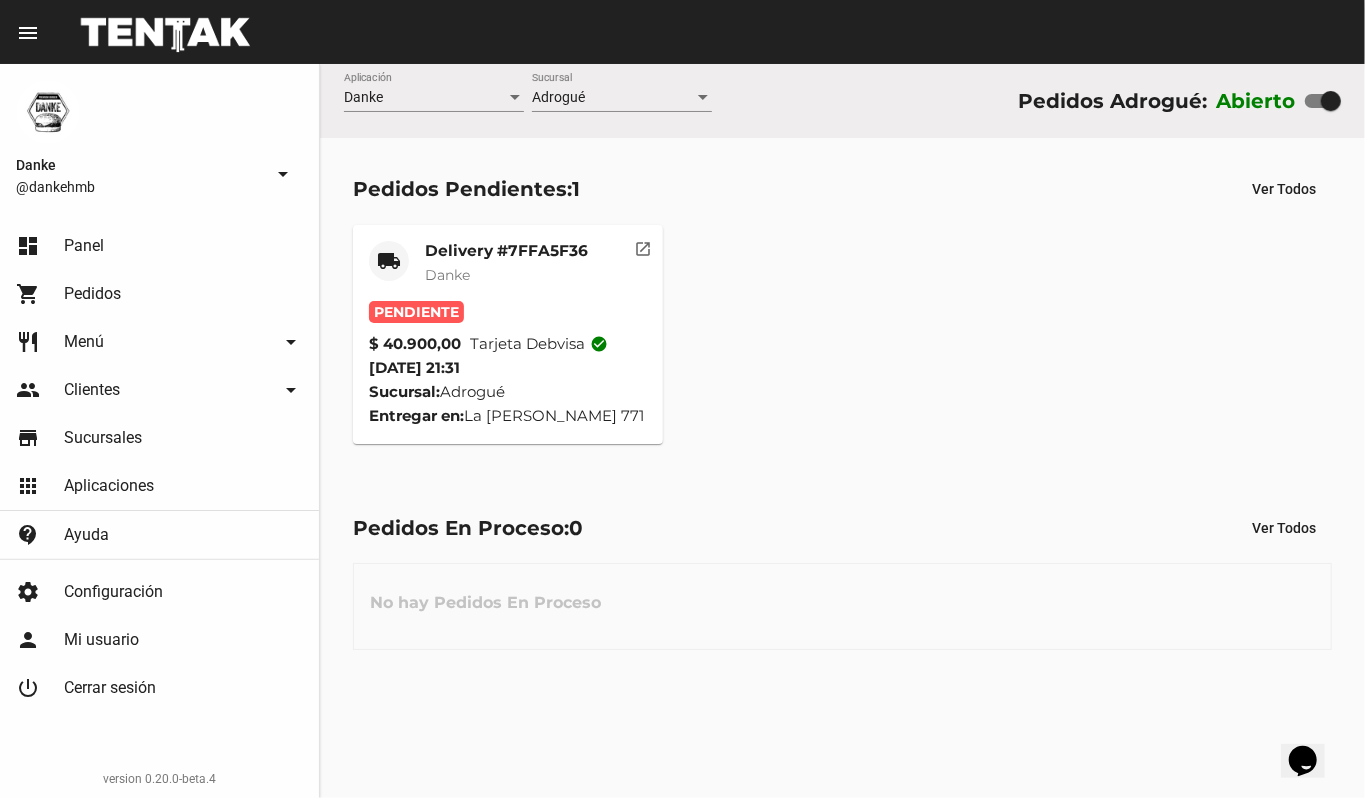 click on "Delivery #7FFA5F36" 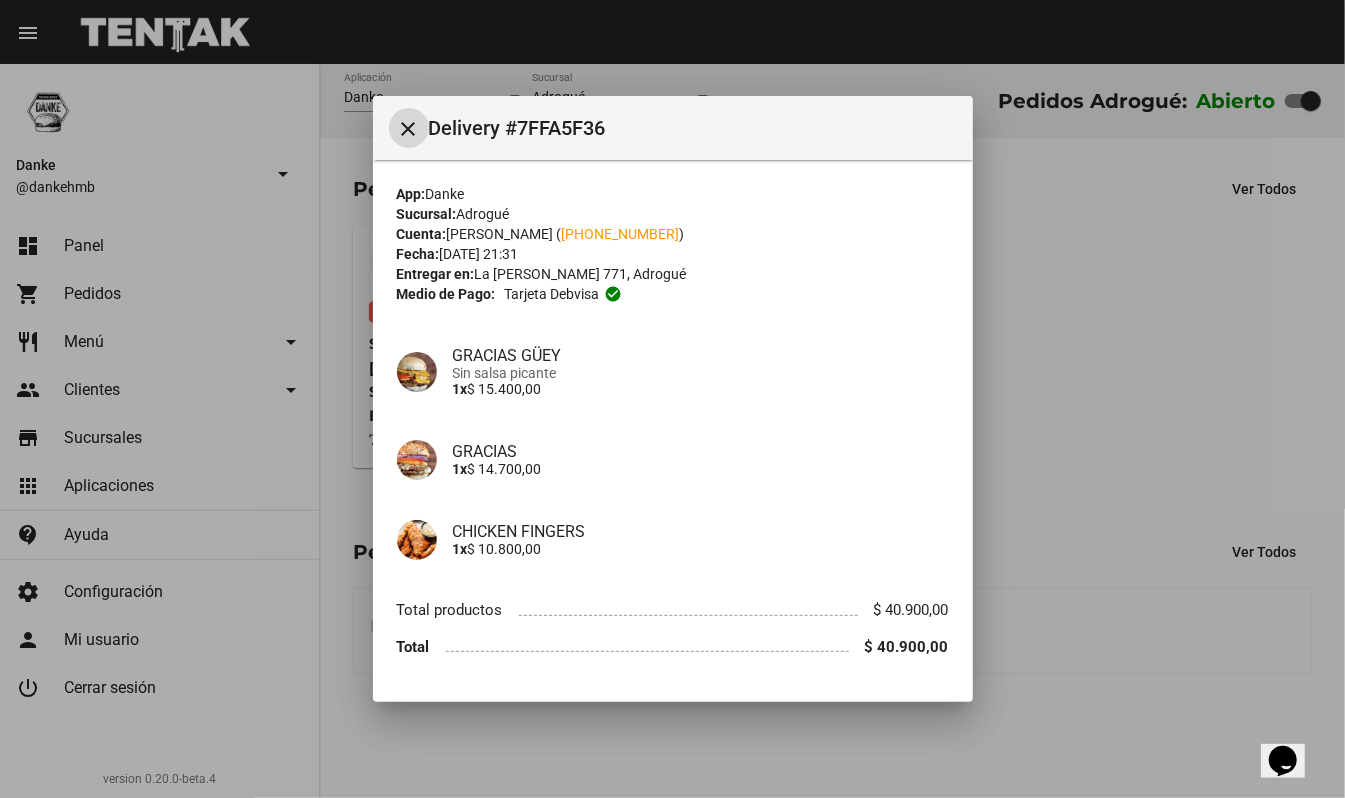 type 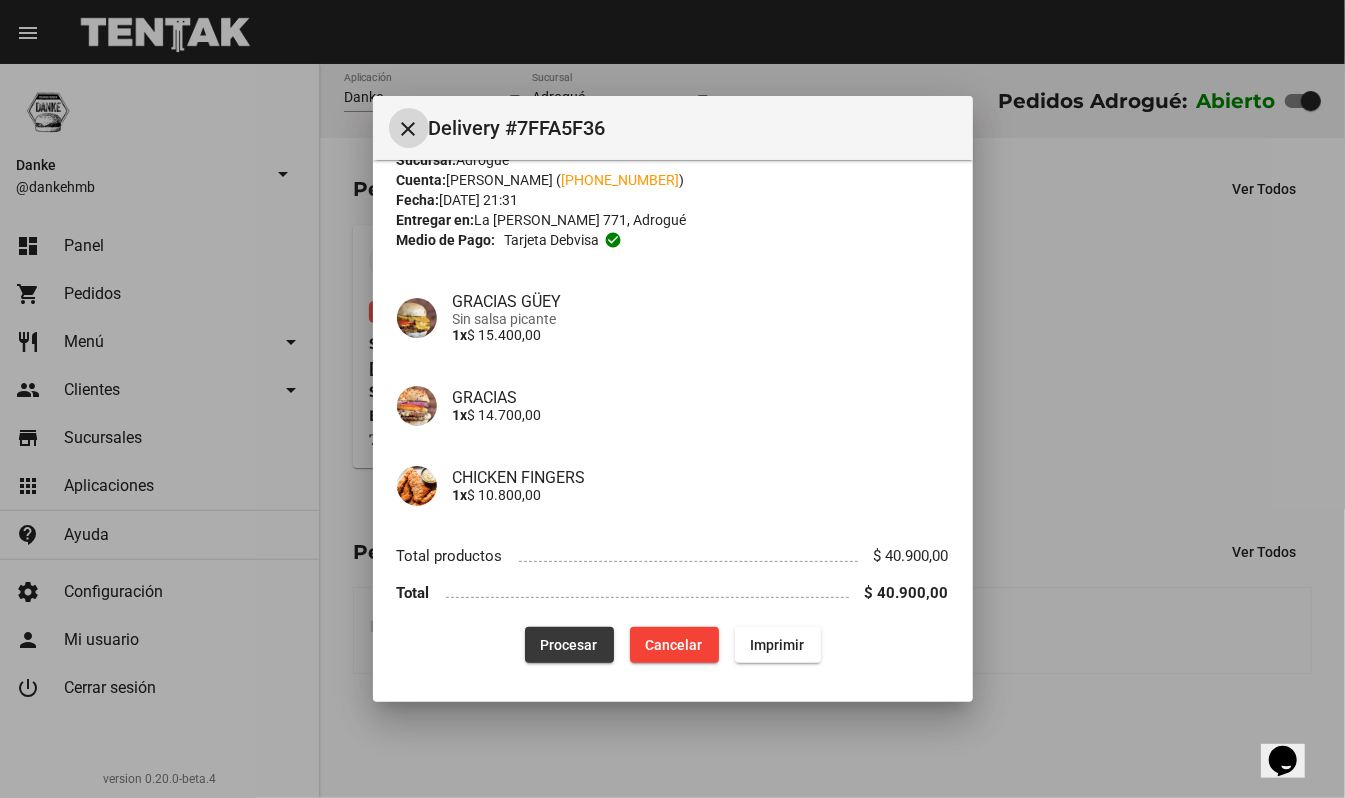 click on "Procesar" 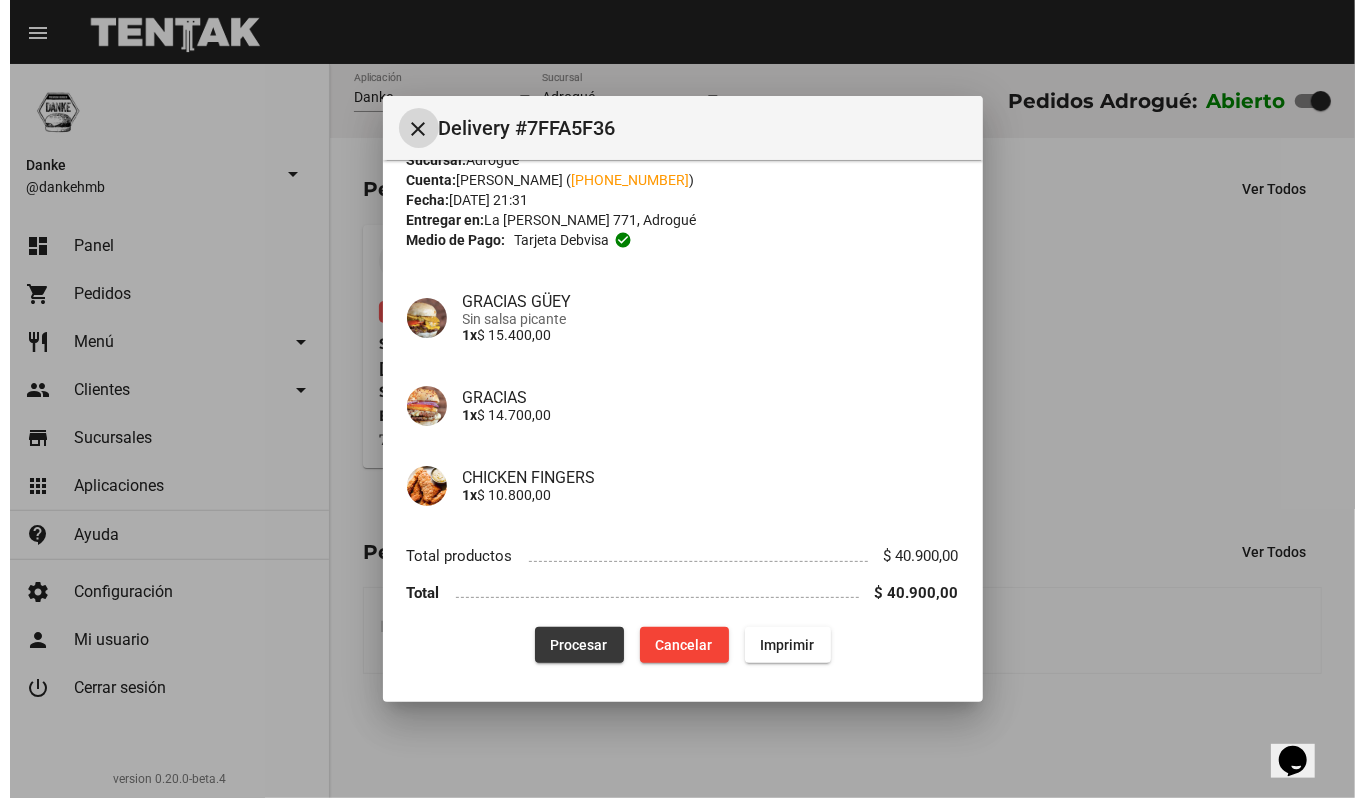 scroll, scrollTop: 0, scrollLeft: 0, axis: both 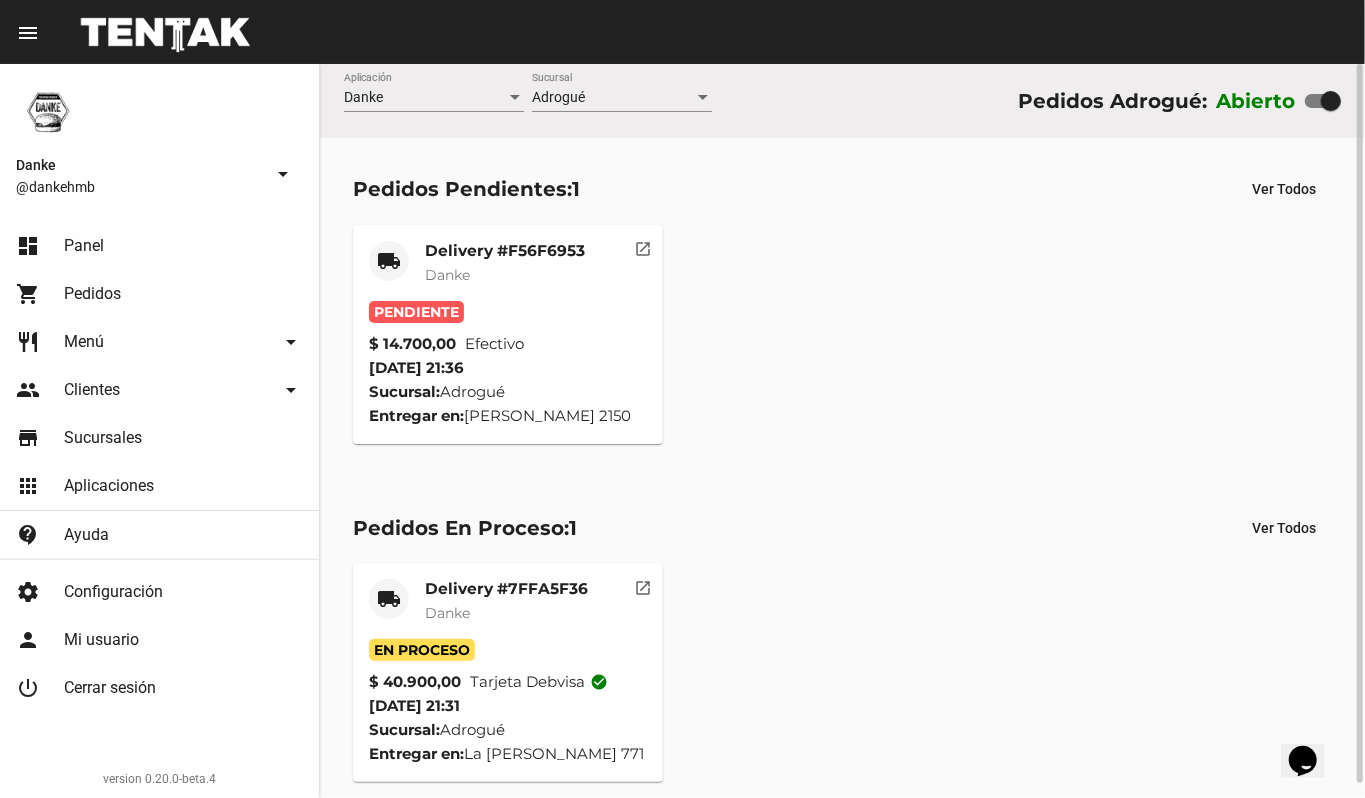 click on "Delivery #F56F6953" 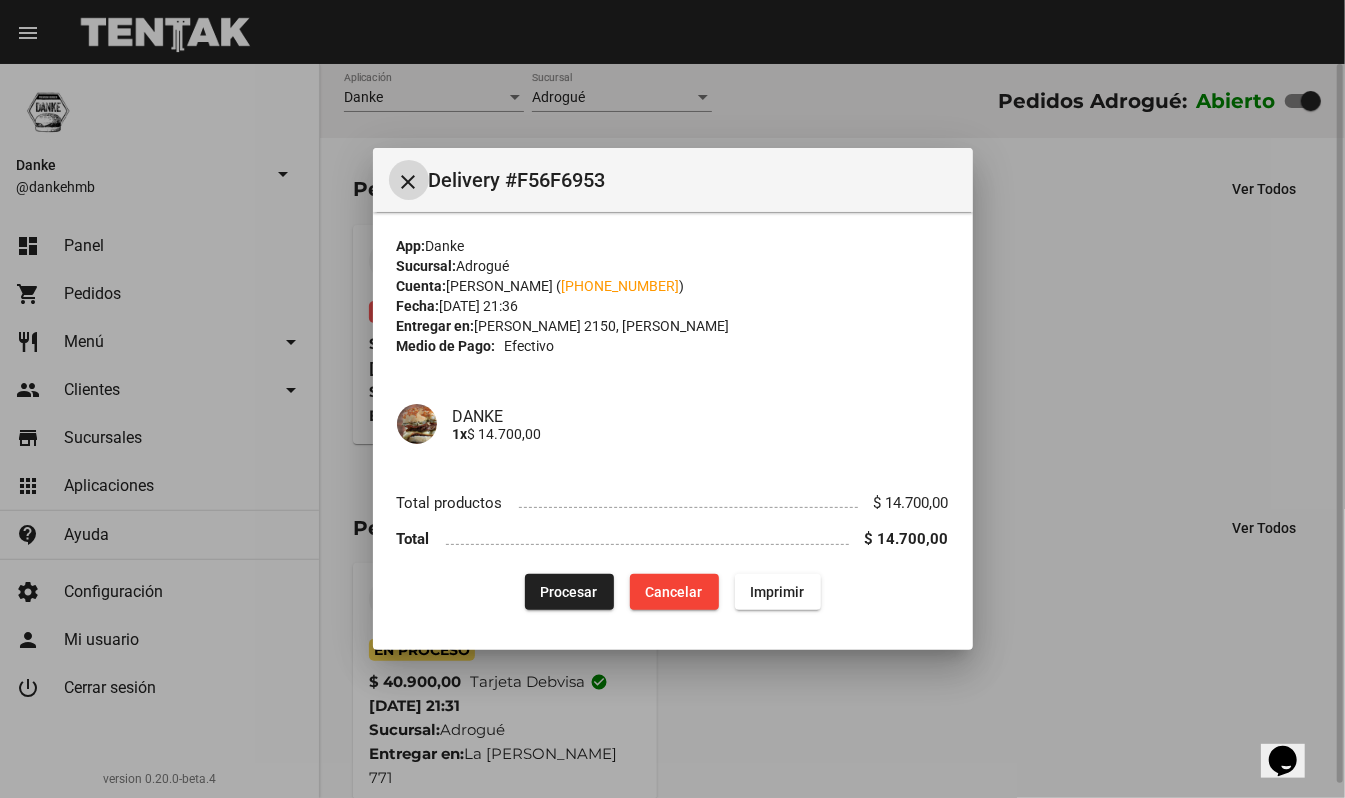 type 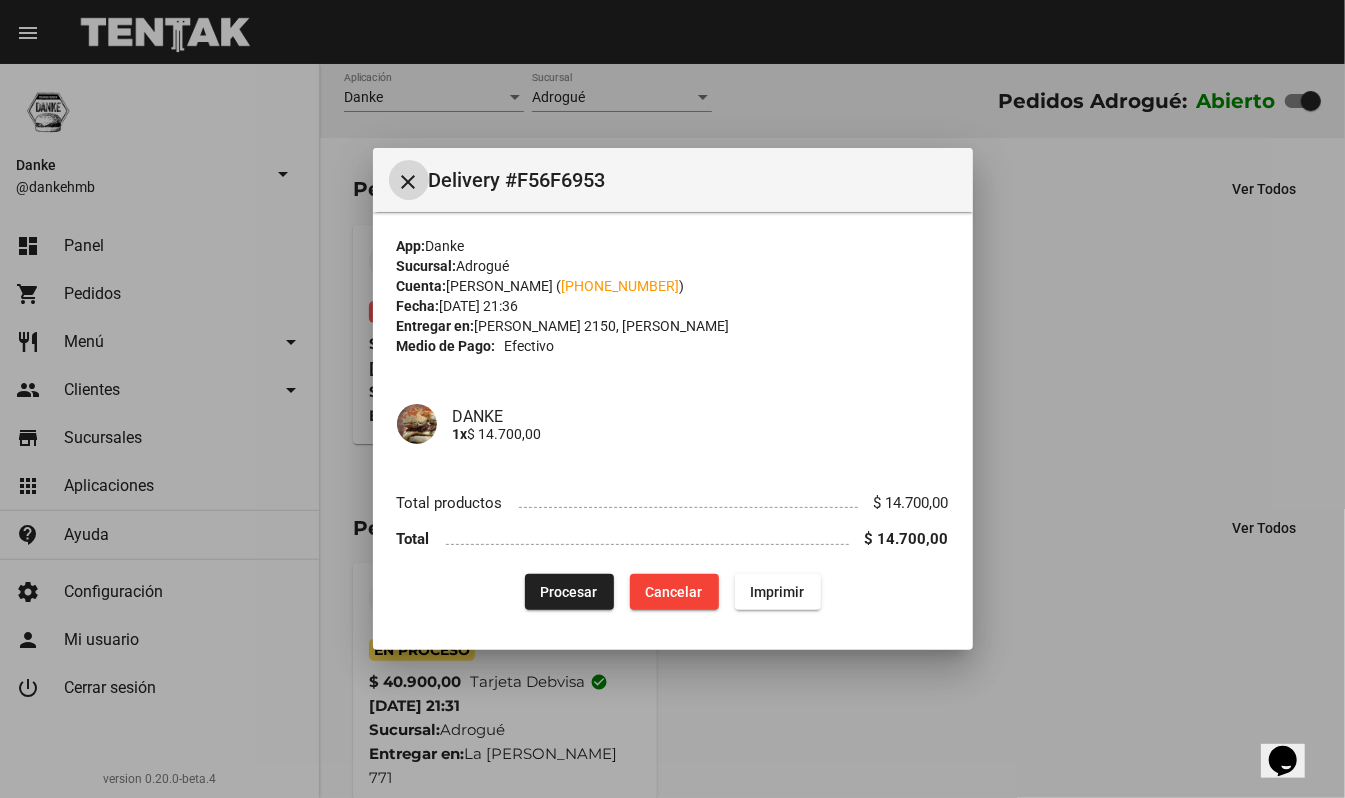click on "Procesar" 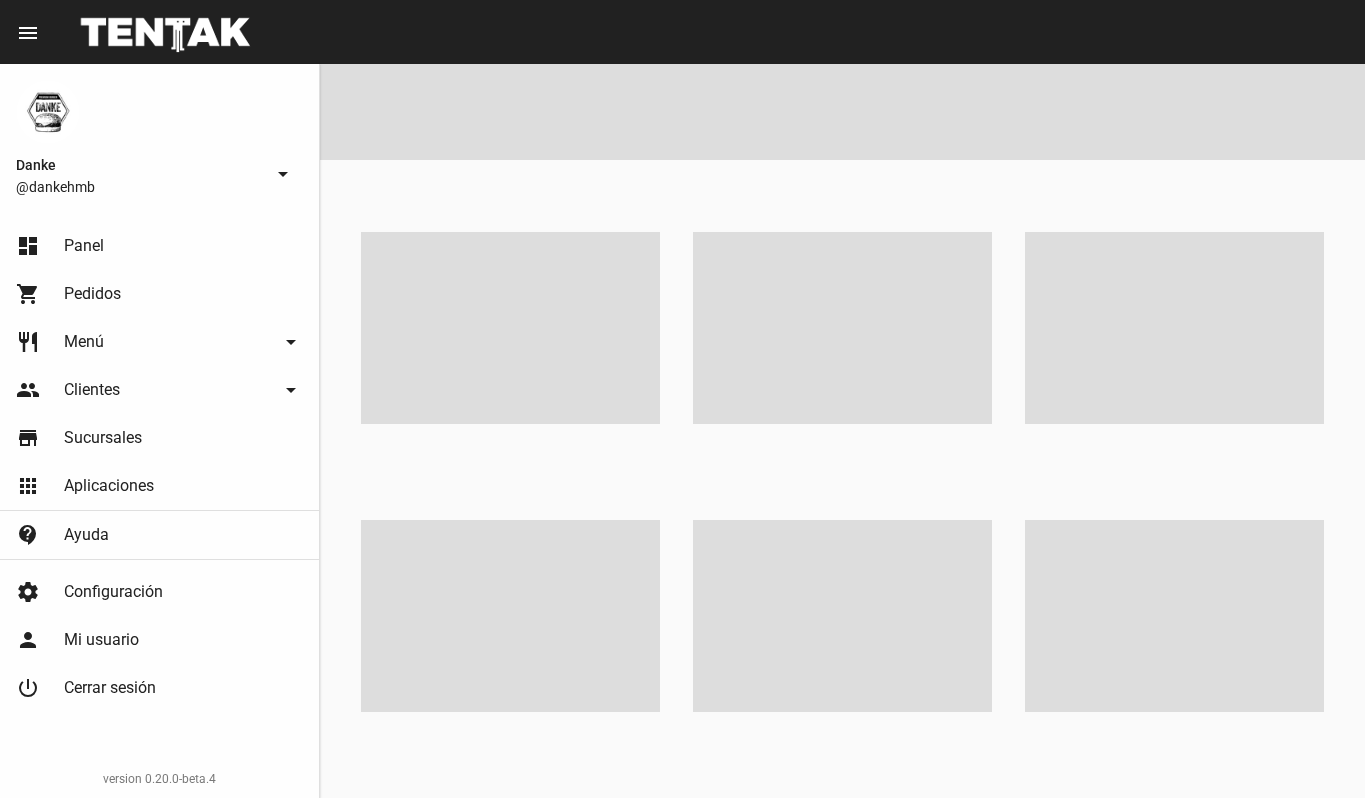 scroll, scrollTop: 0, scrollLeft: 0, axis: both 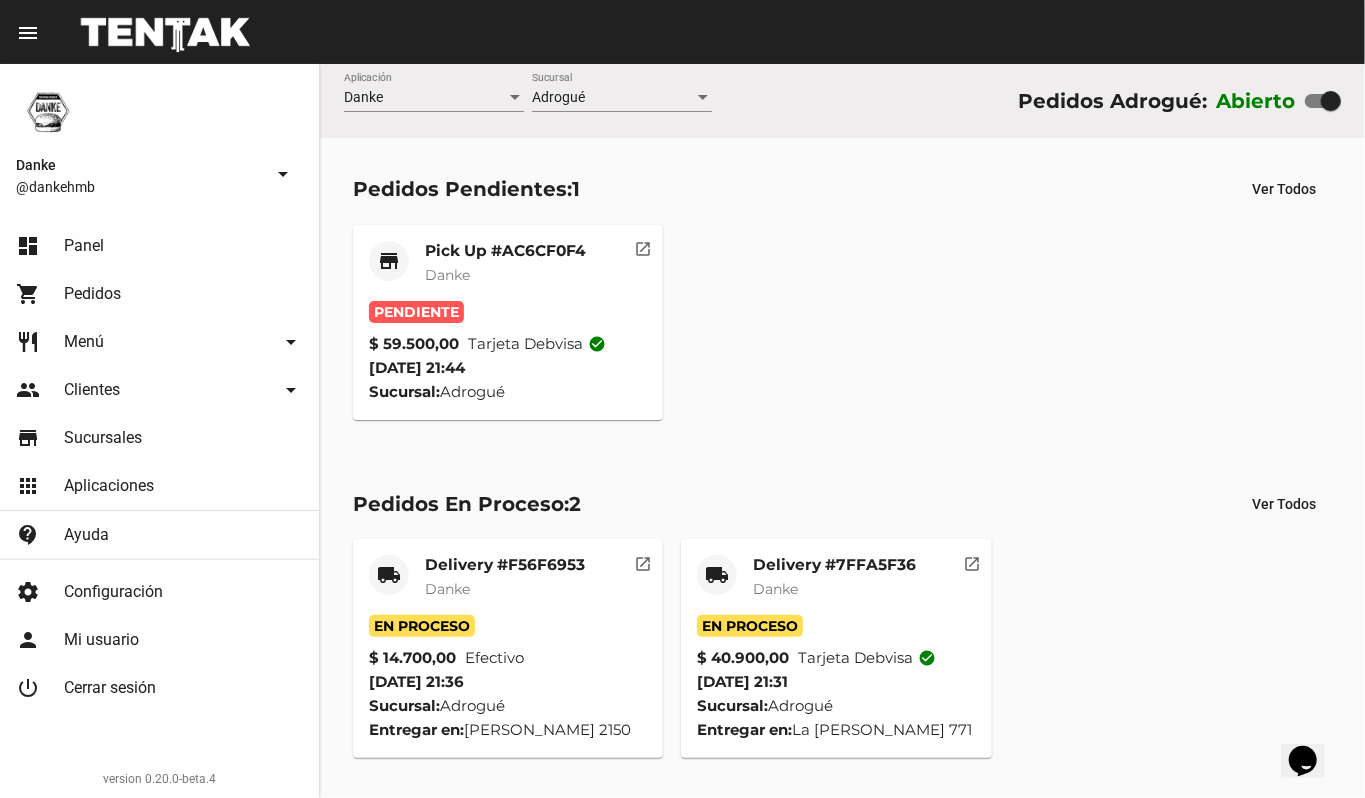 click on "Delivery #F56F6953" 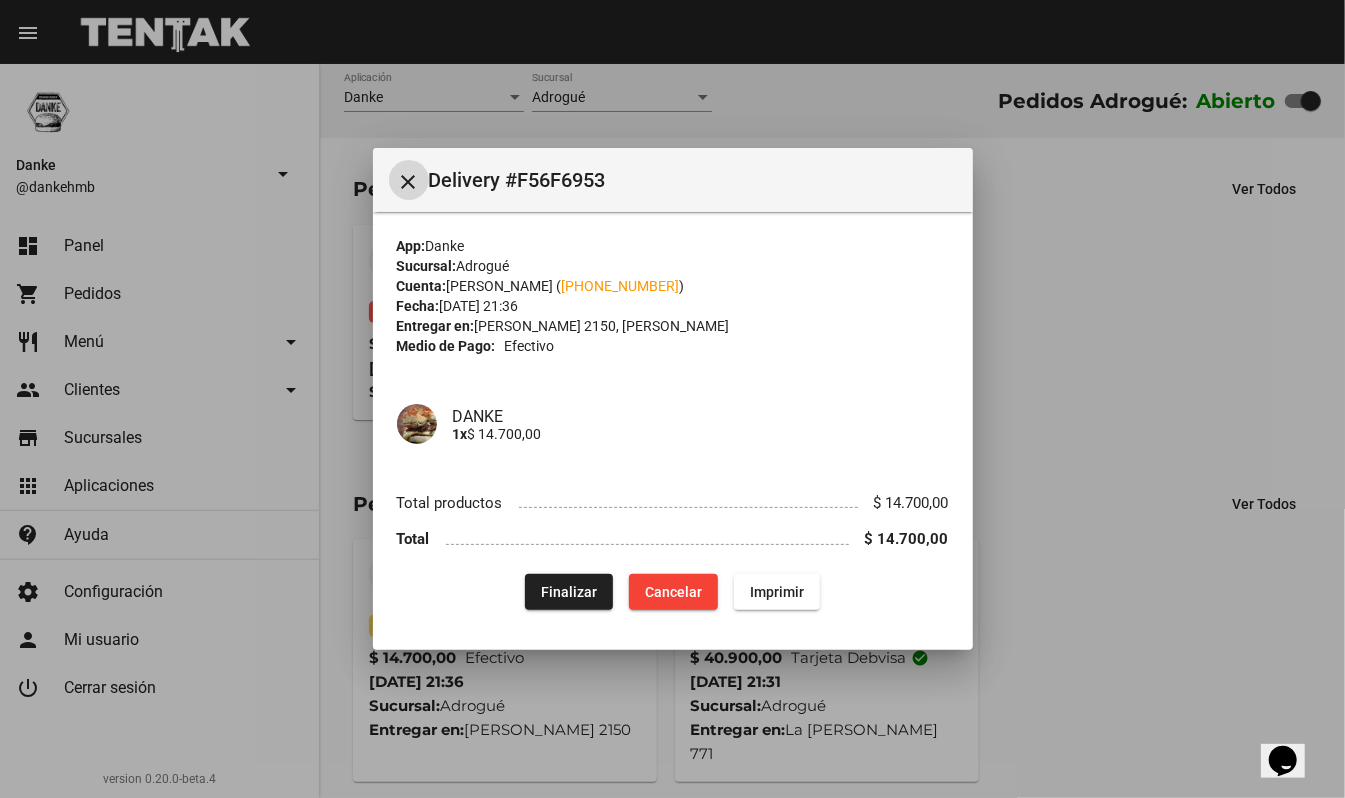 click on "Finalizar" 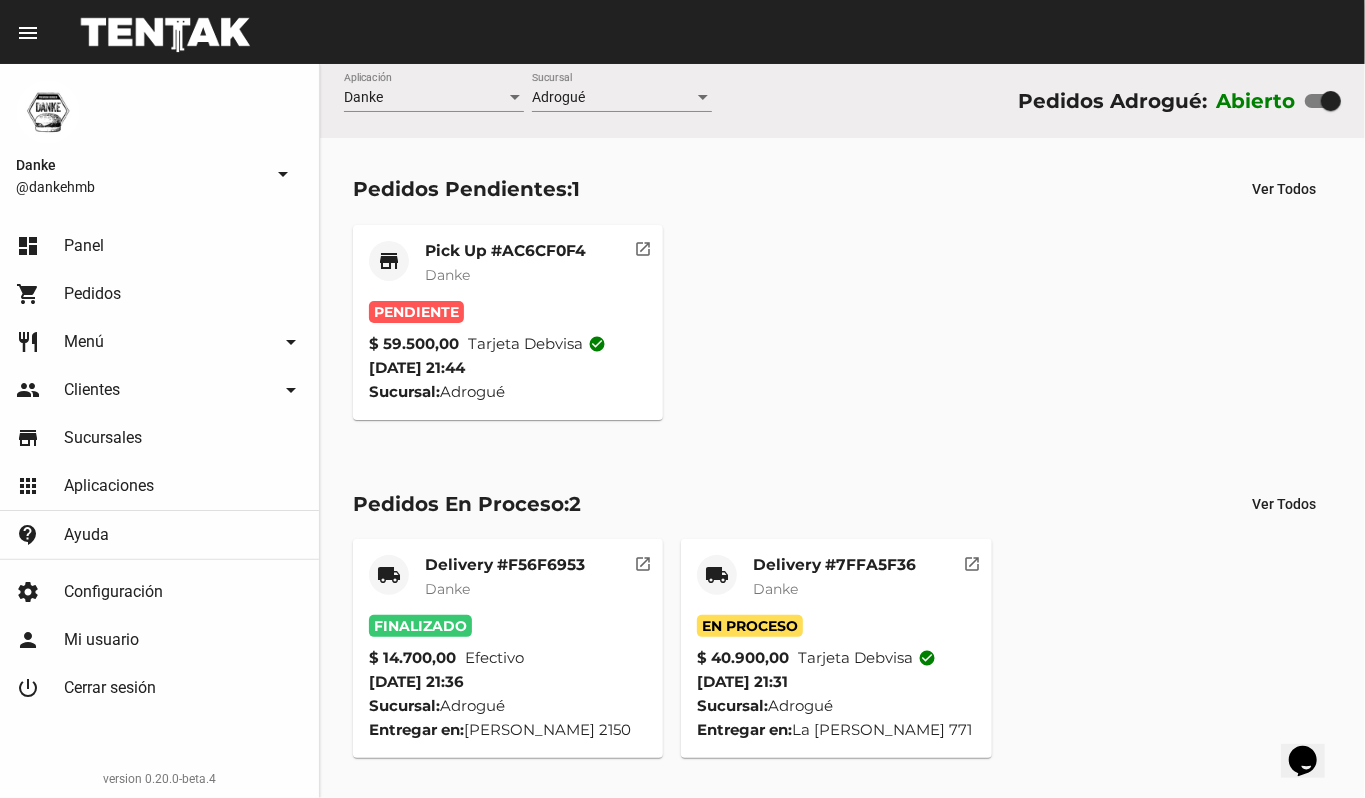 click on "Pick Up #AC6CF0F4" 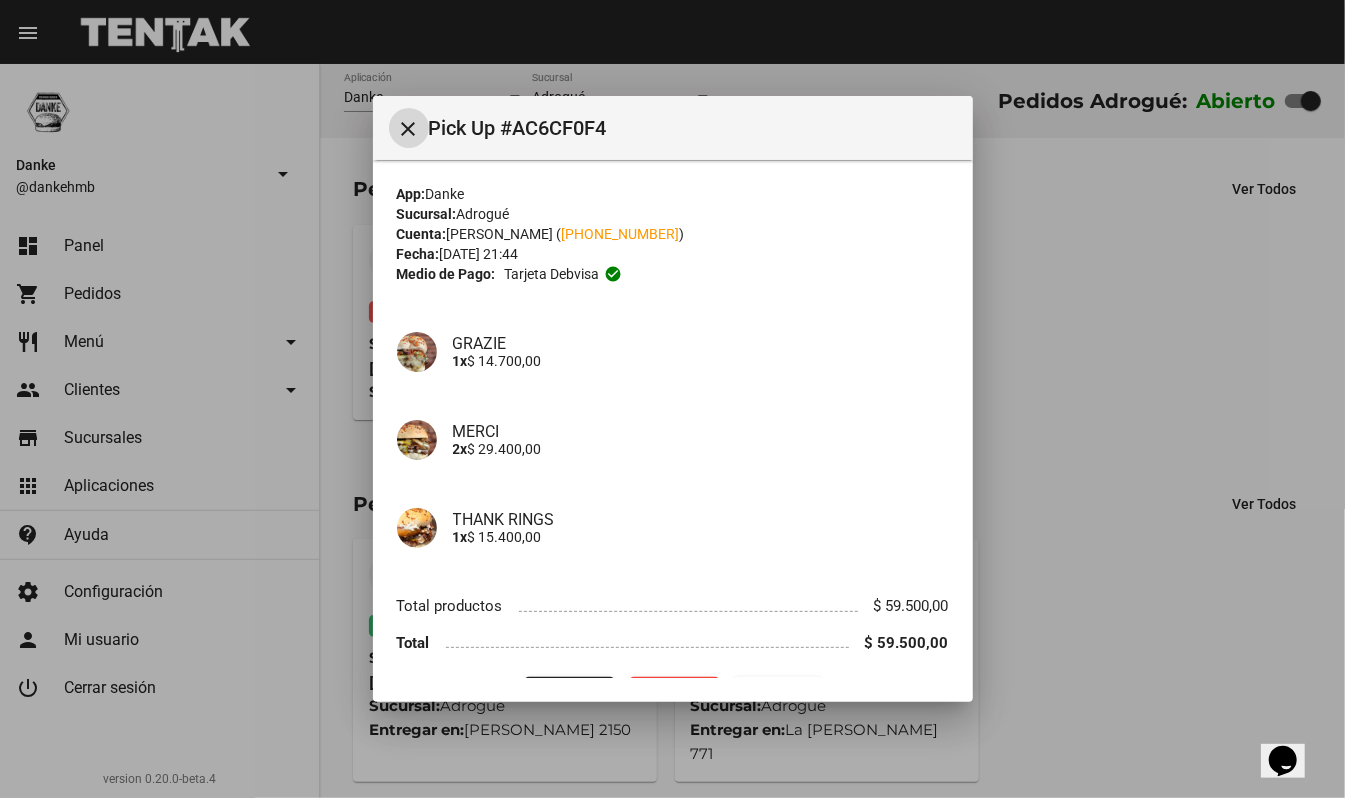 type 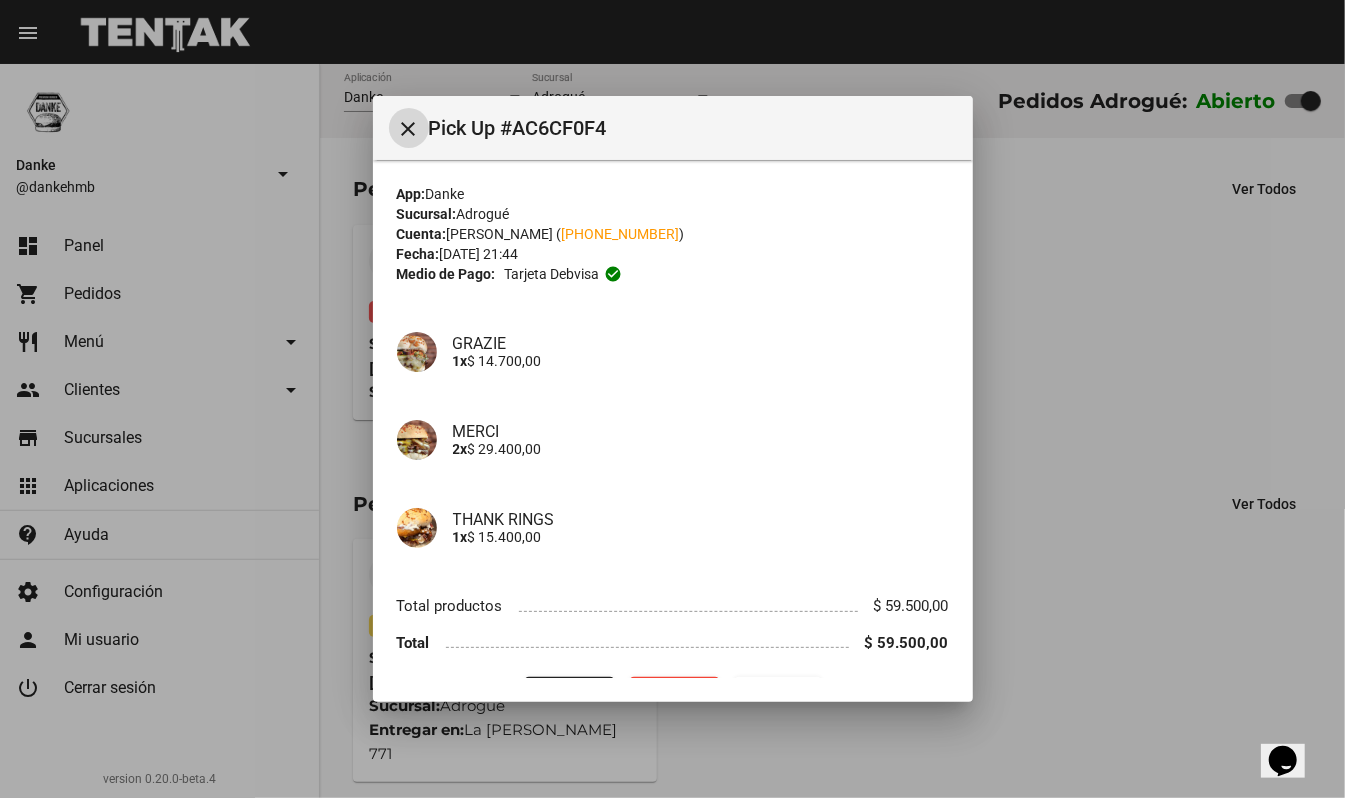 scroll, scrollTop: 50, scrollLeft: 0, axis: vertical 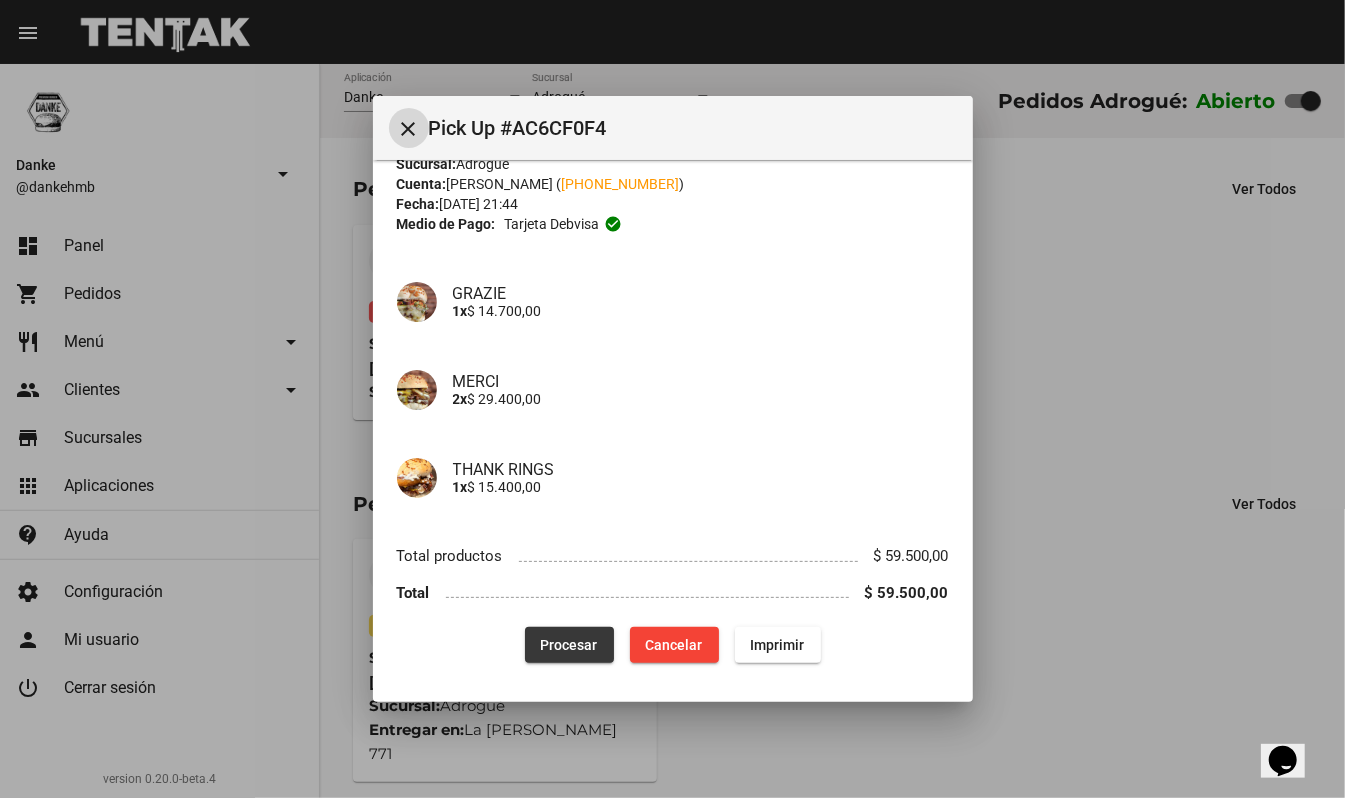click on "Procesar" 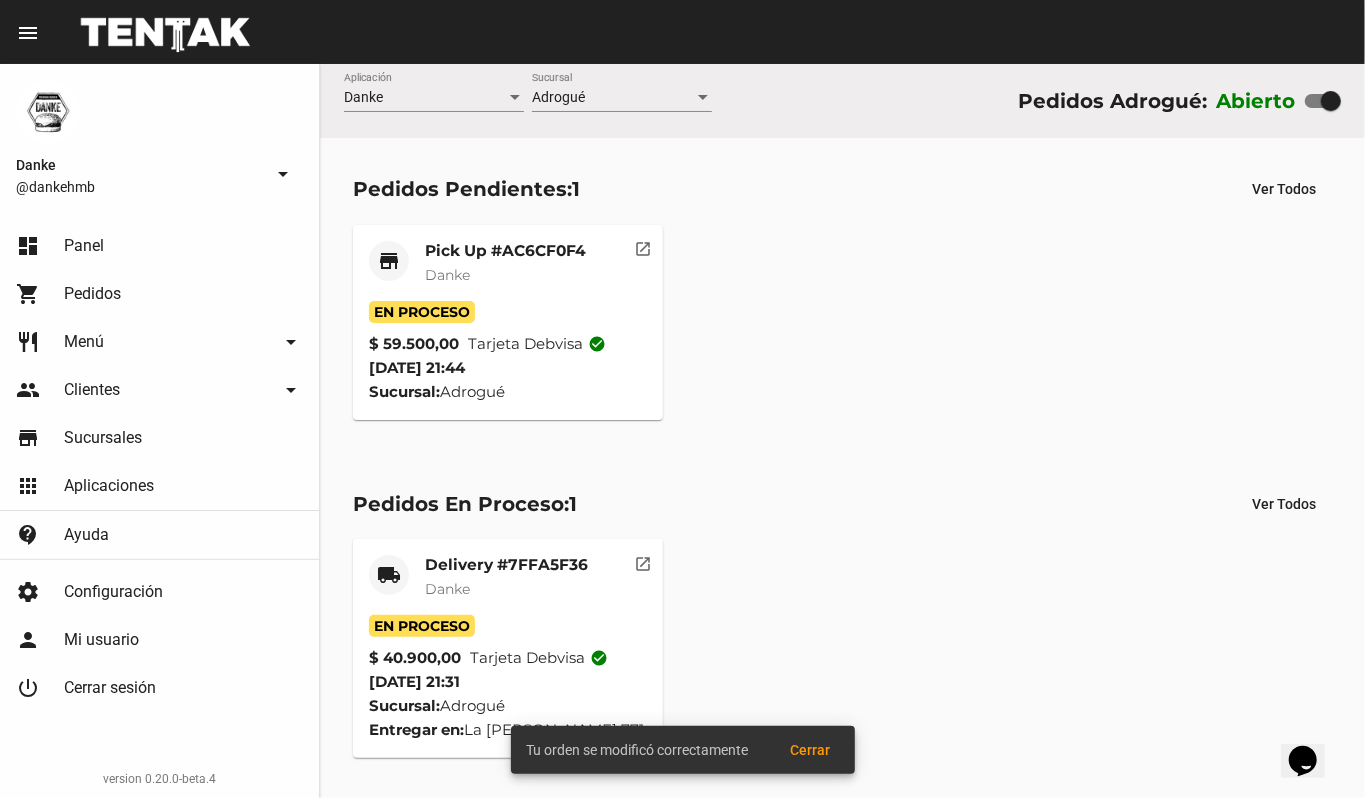 click on "Danke" 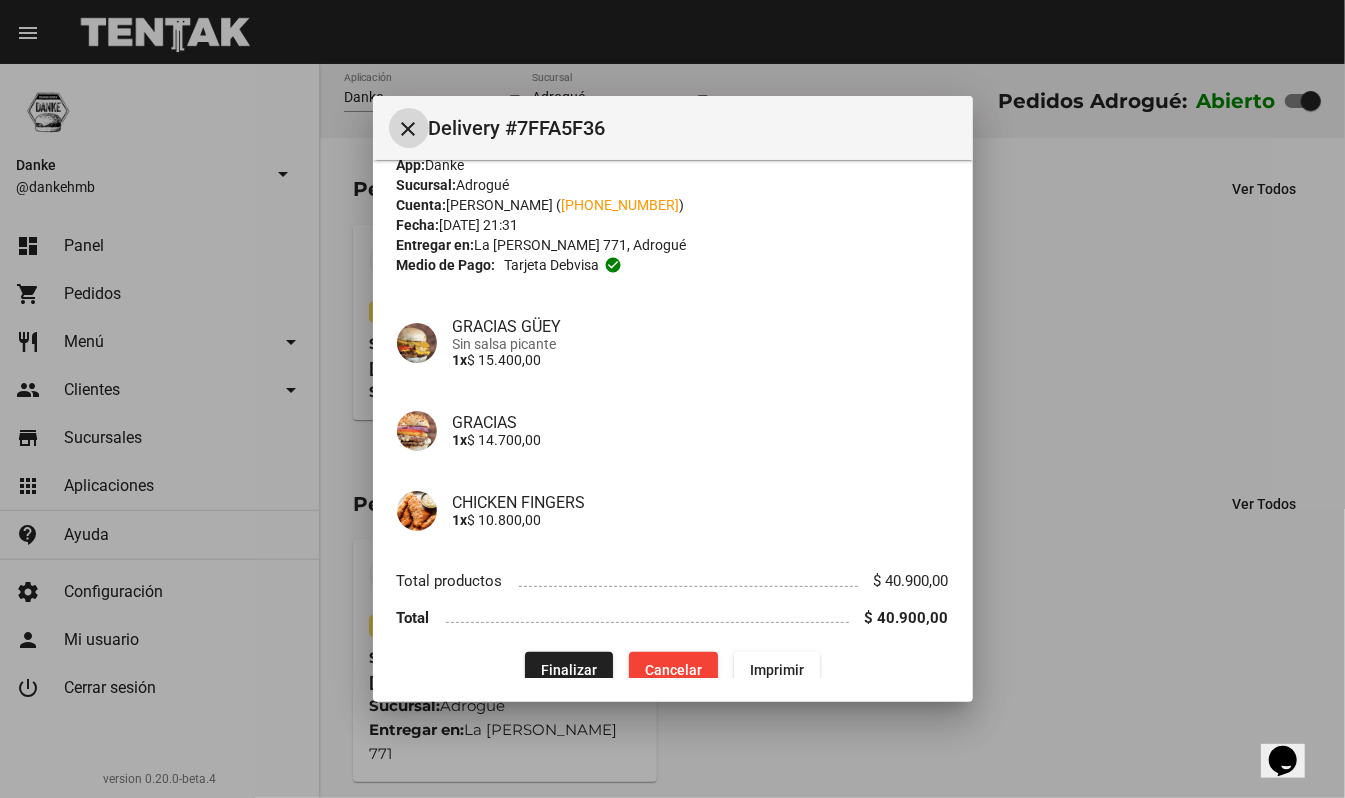 scroll, scrollTop: 54, scrollLeft: 0, axis: vertical 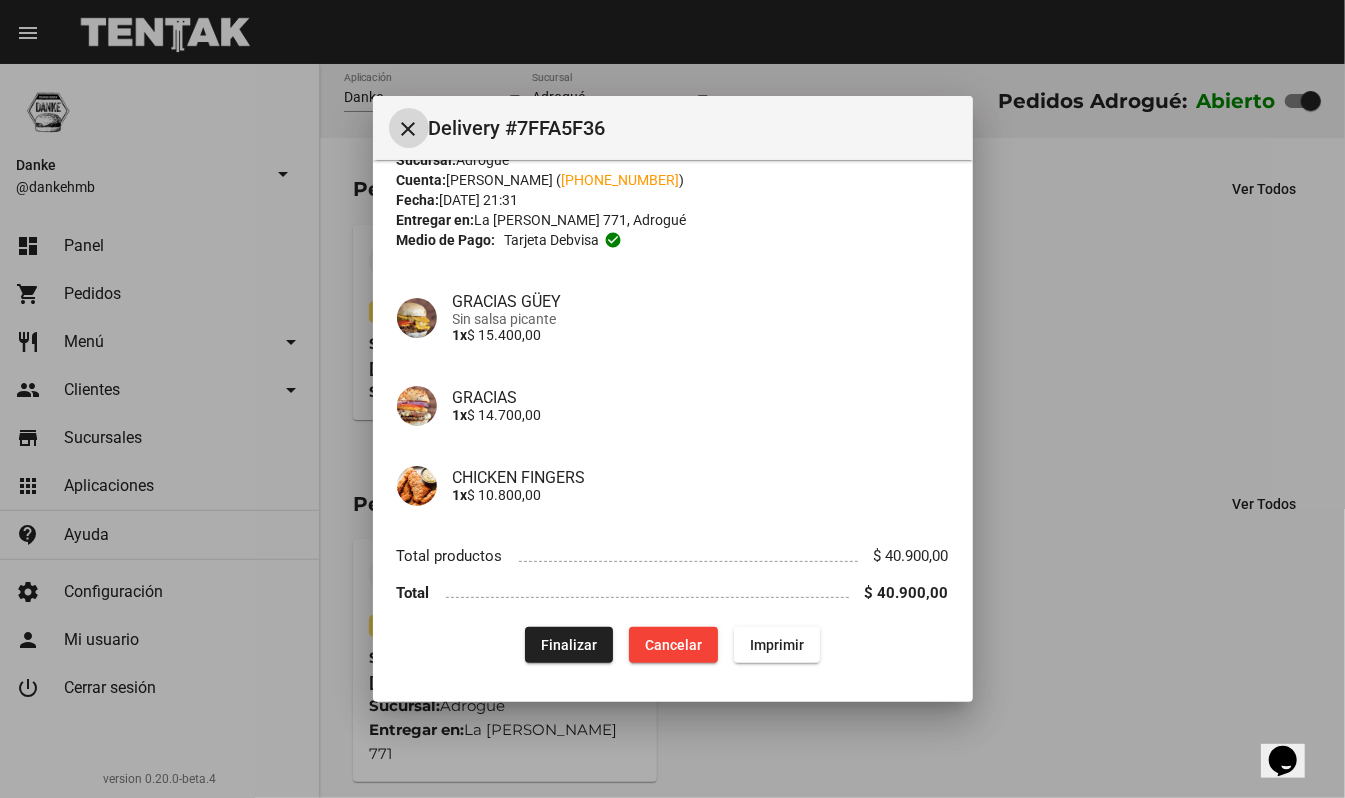 click on "Finalizar" 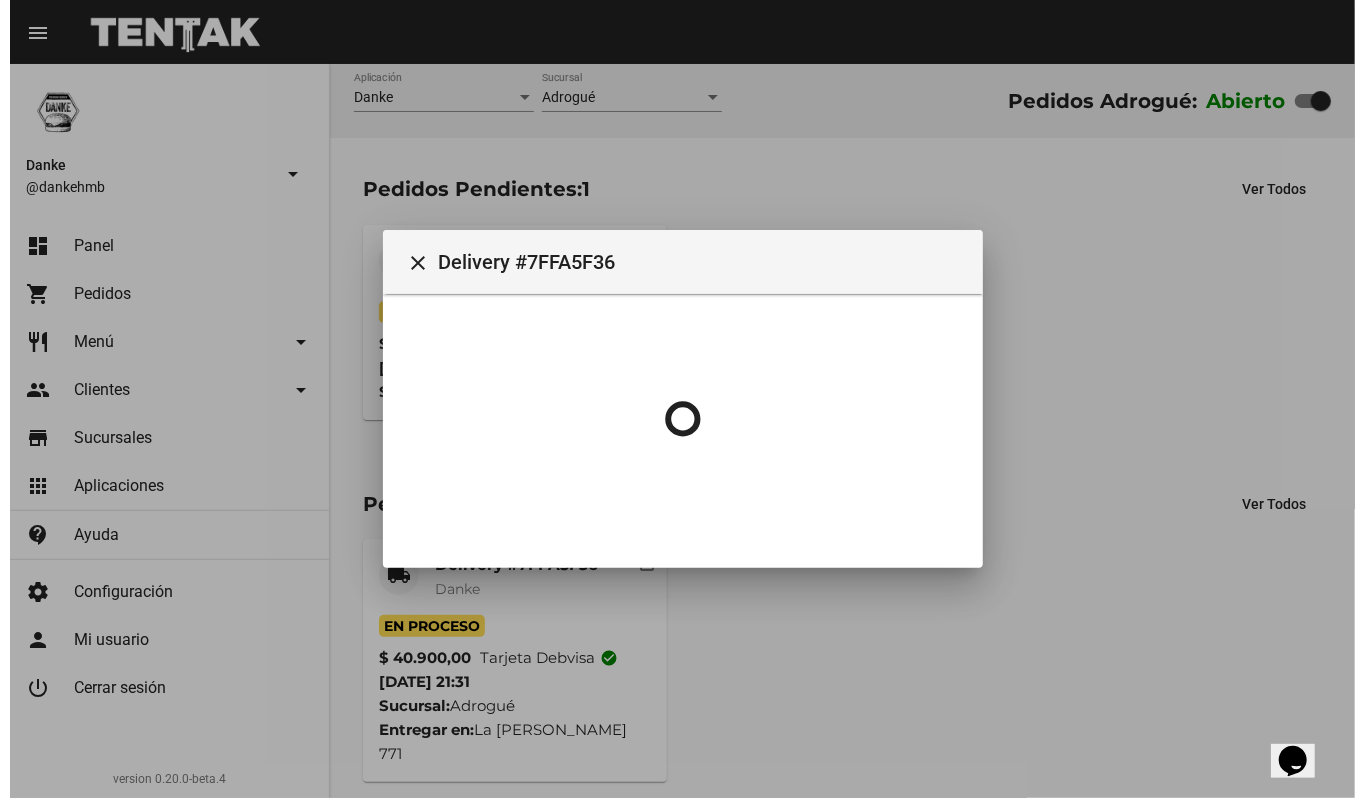 scroll, scrollTop: 0, scrollLeft: 0, axis: both 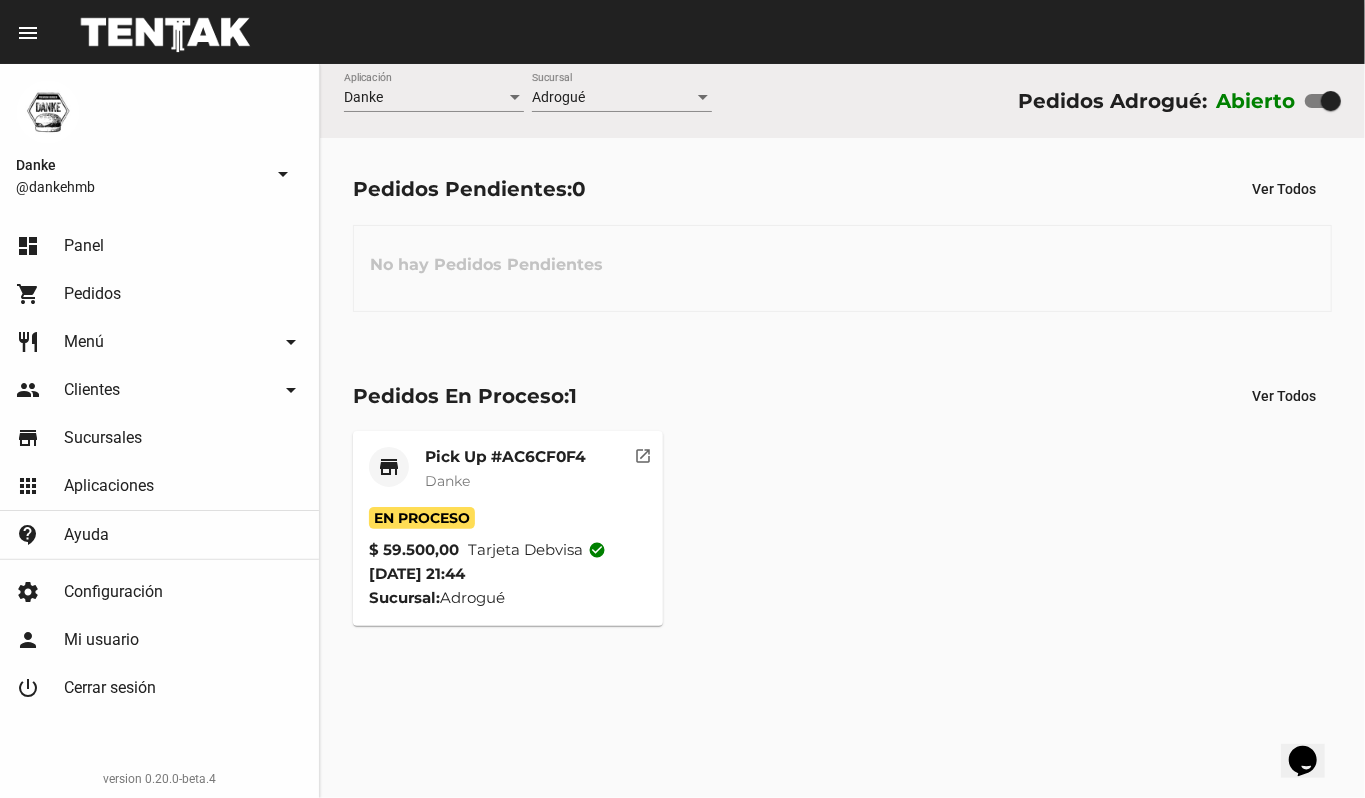 click on "Pick Up #AC6CF0F4" 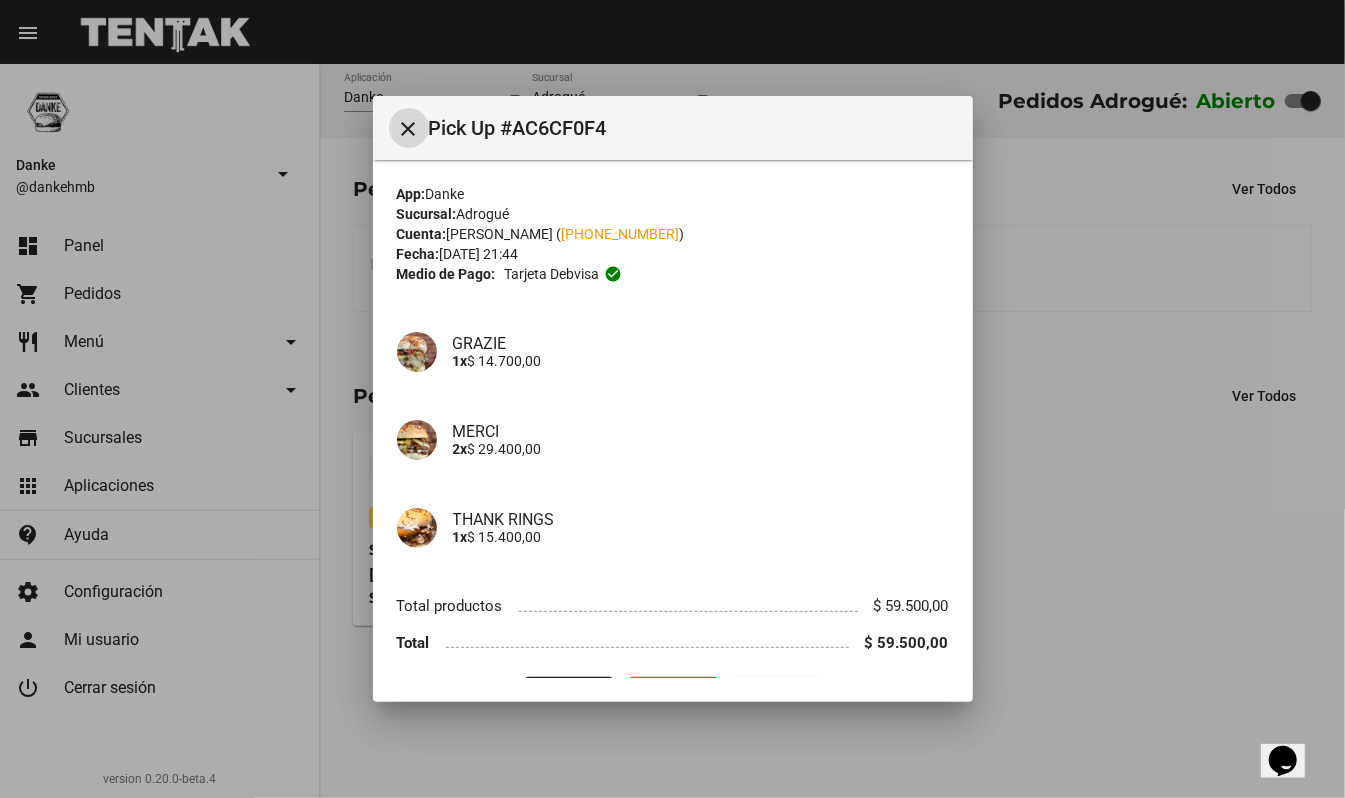 type 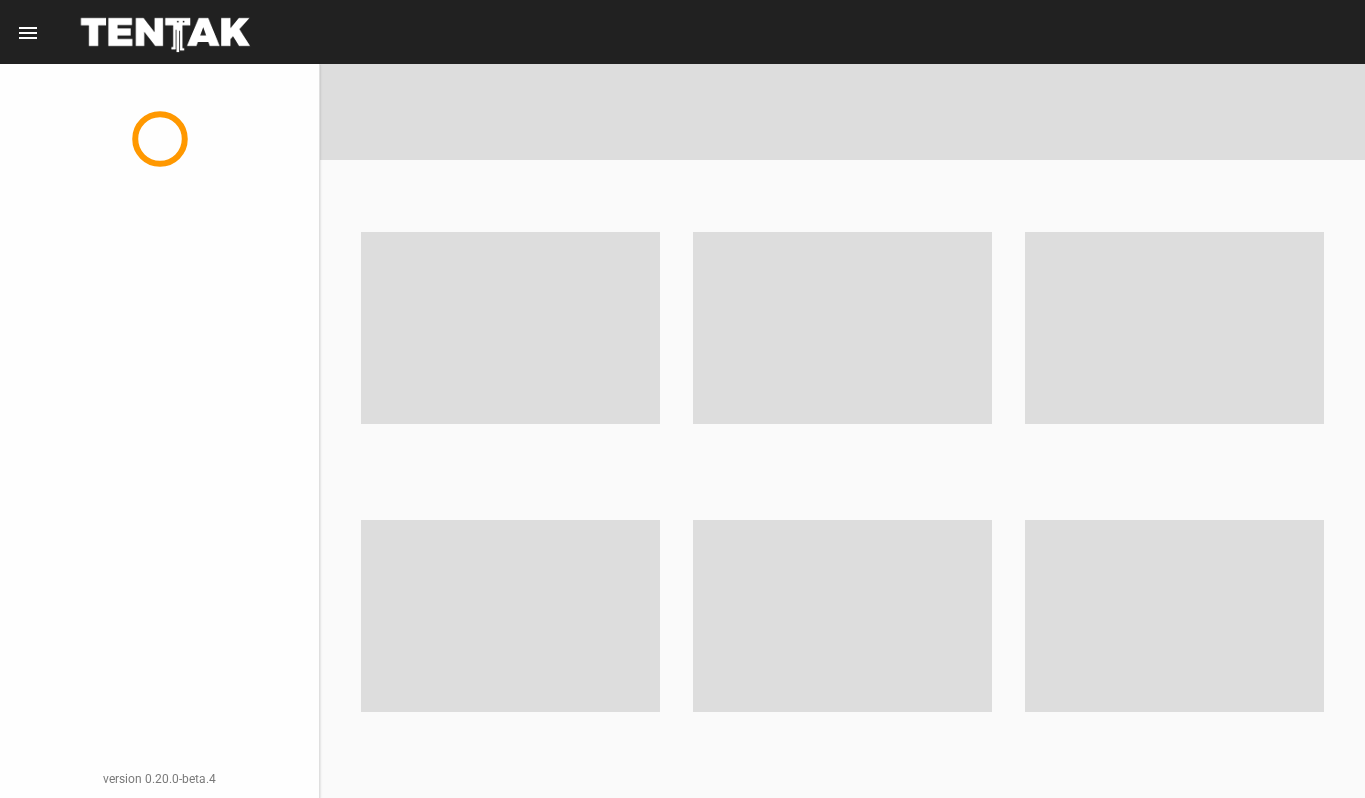 scroll, scrollTop: 0, scrollLeft: 0, axis: both 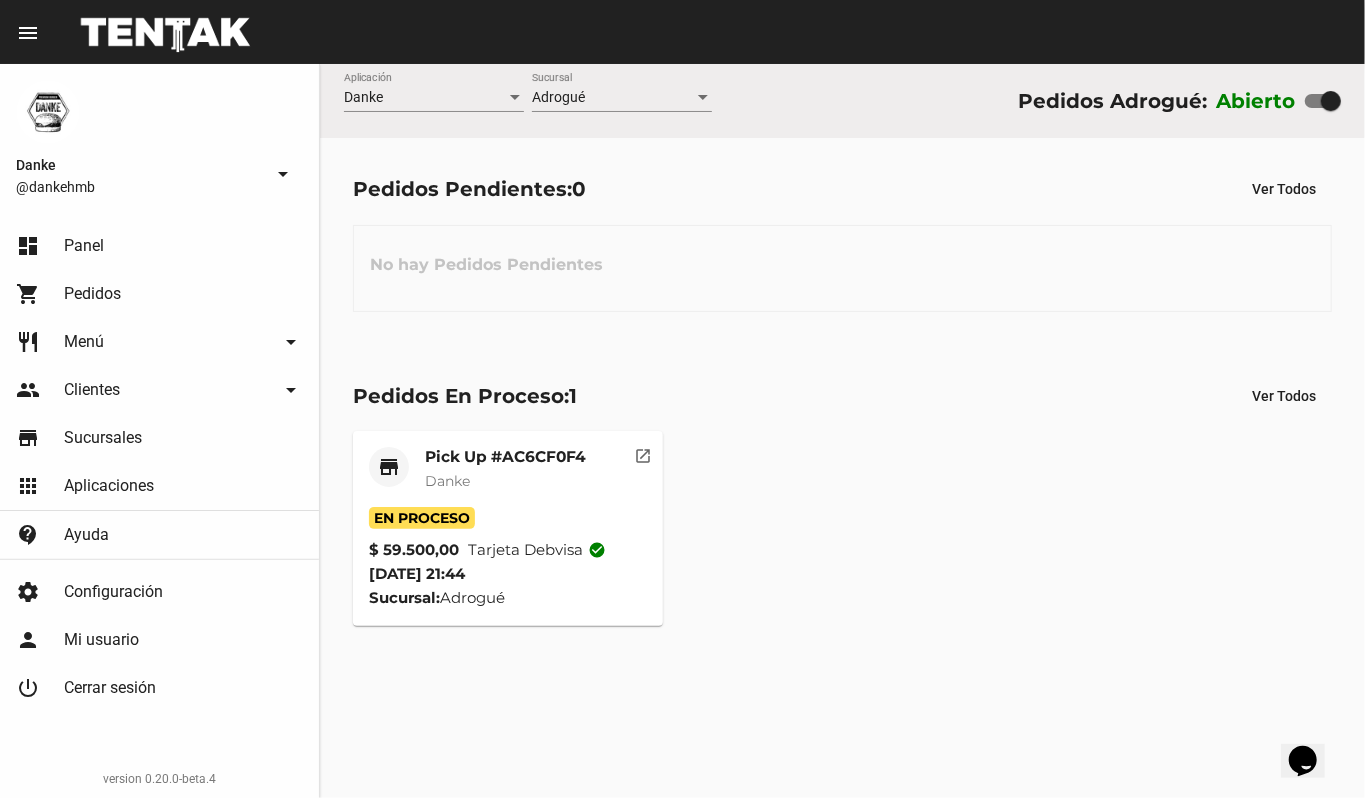 click on "Pick Up #AC6CF0F4" 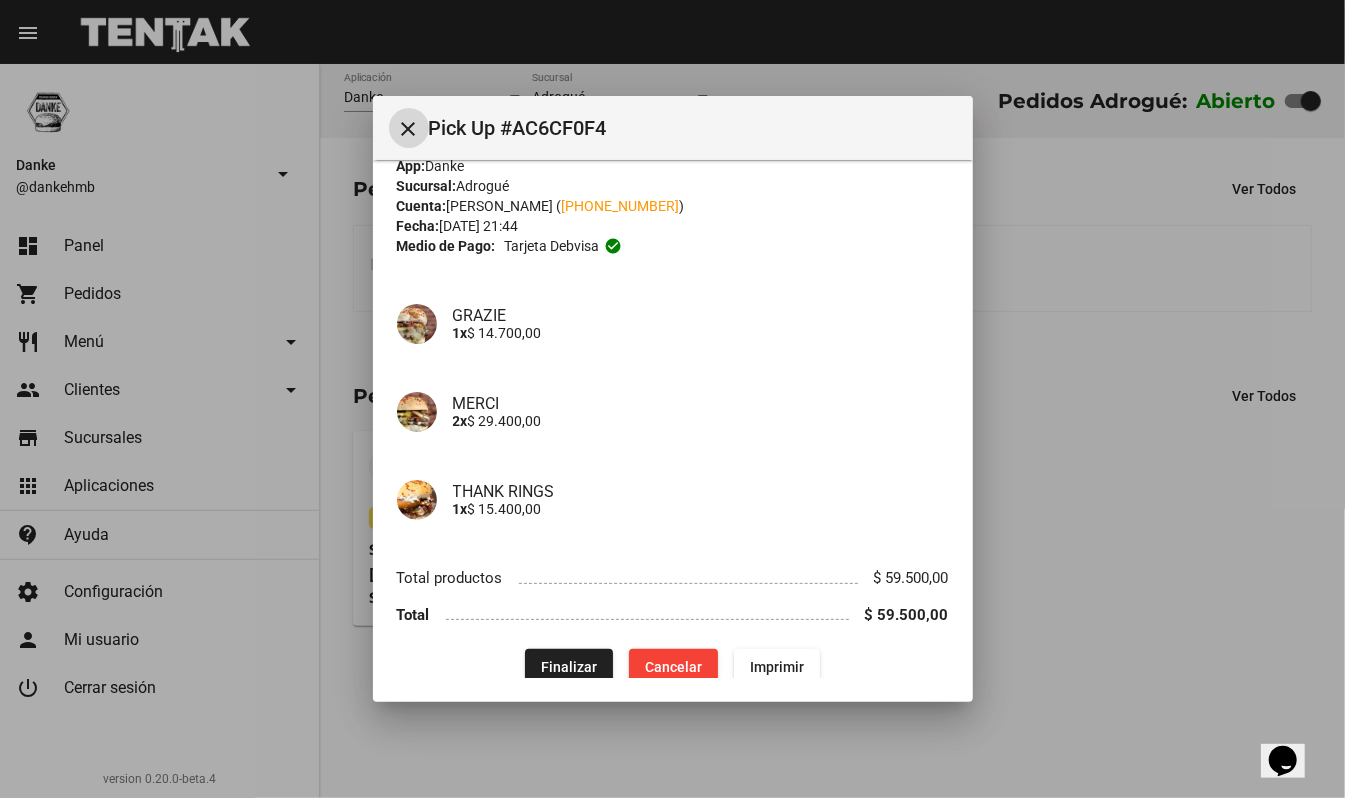 scroll, scrollTop: 50, scrollLeft: 0, axis: vertical 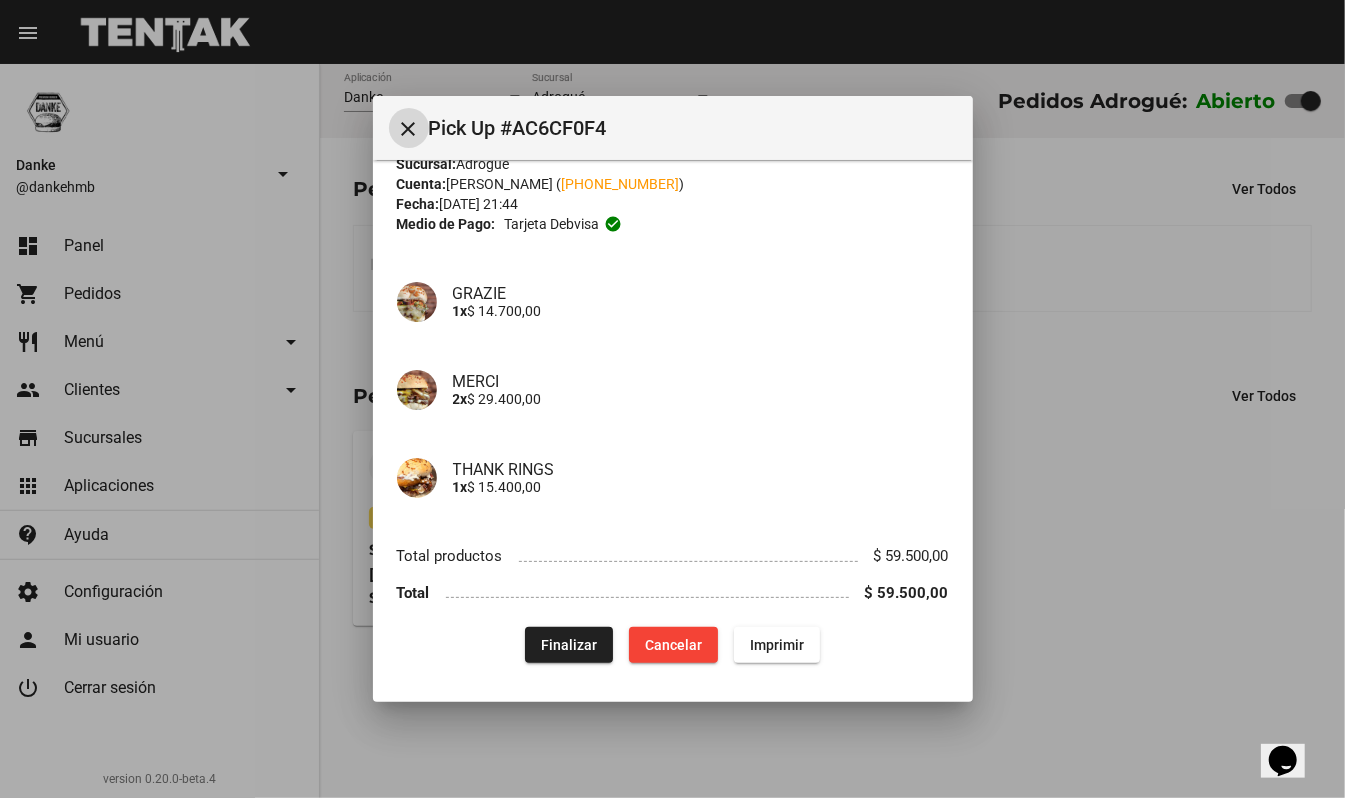 click on "Finalizar" 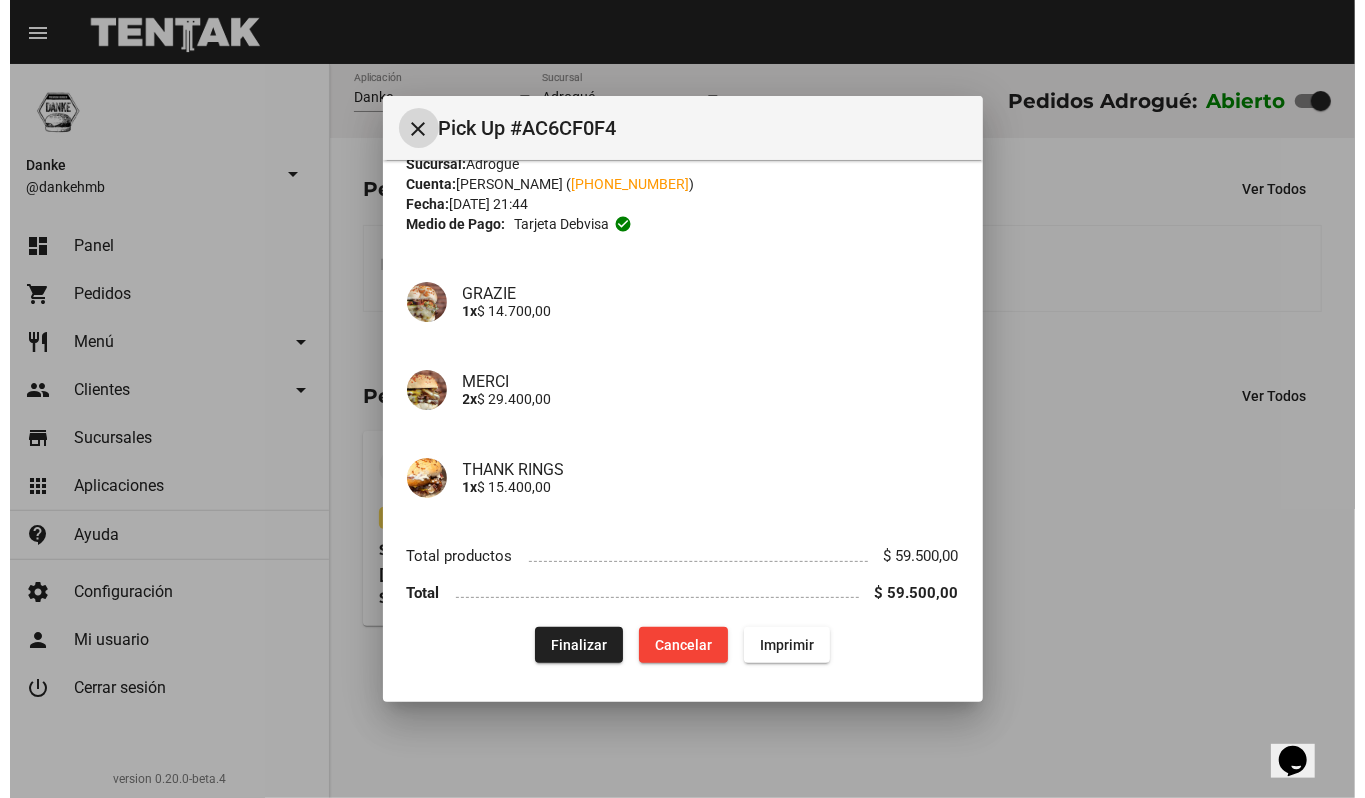 scroll, scrollTop: 0, scrollLeft: 0, axis: both 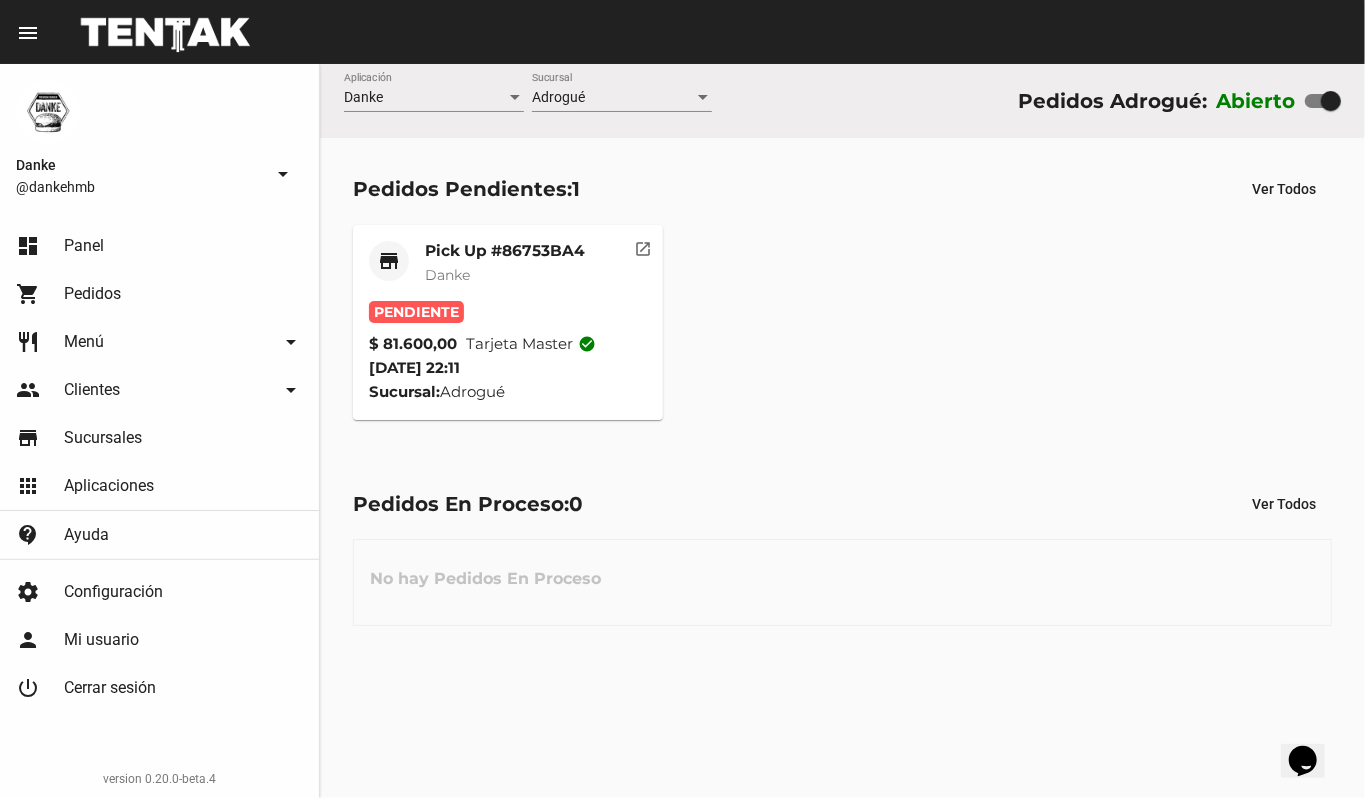 click on "Pick Up #86753BA4" 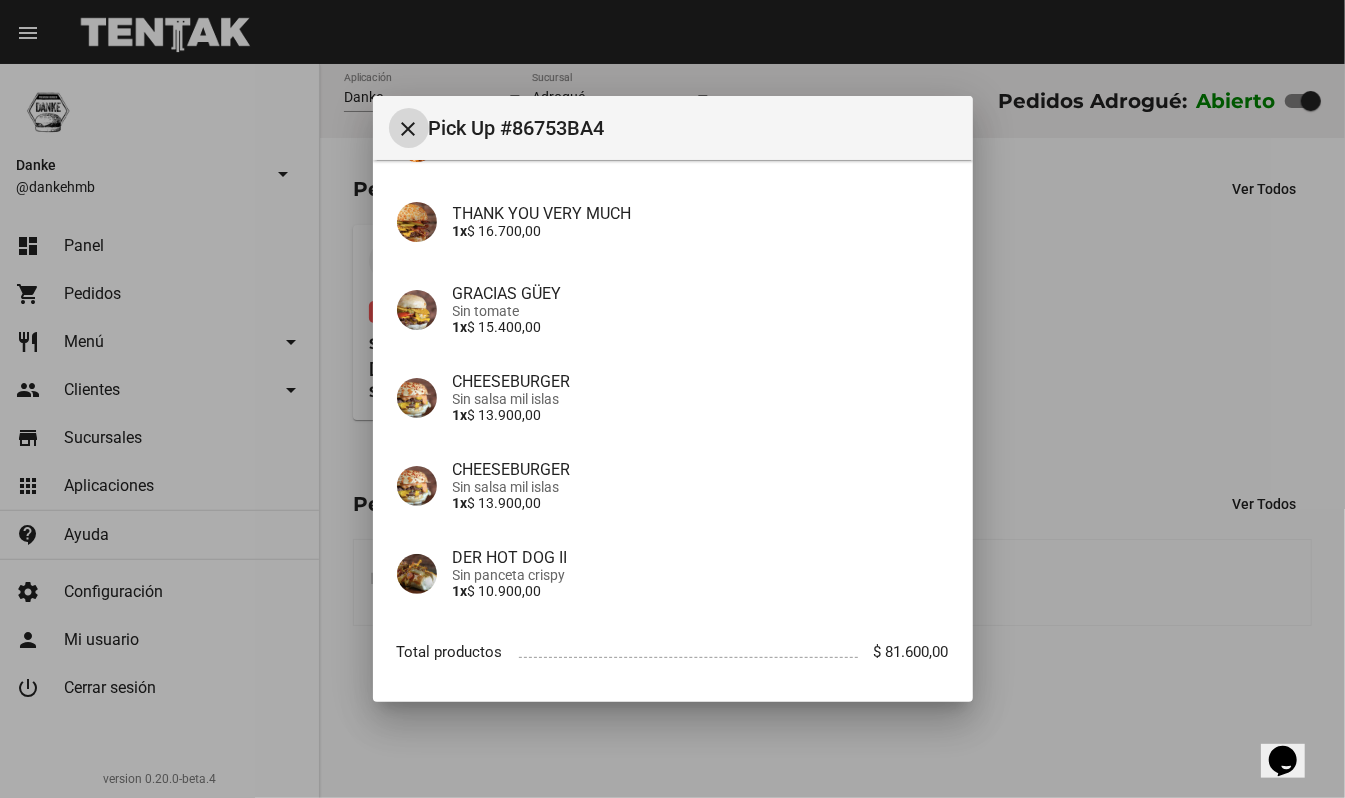 scroll, scrollTop: 342, scrollLeft: 0, axis: vertical 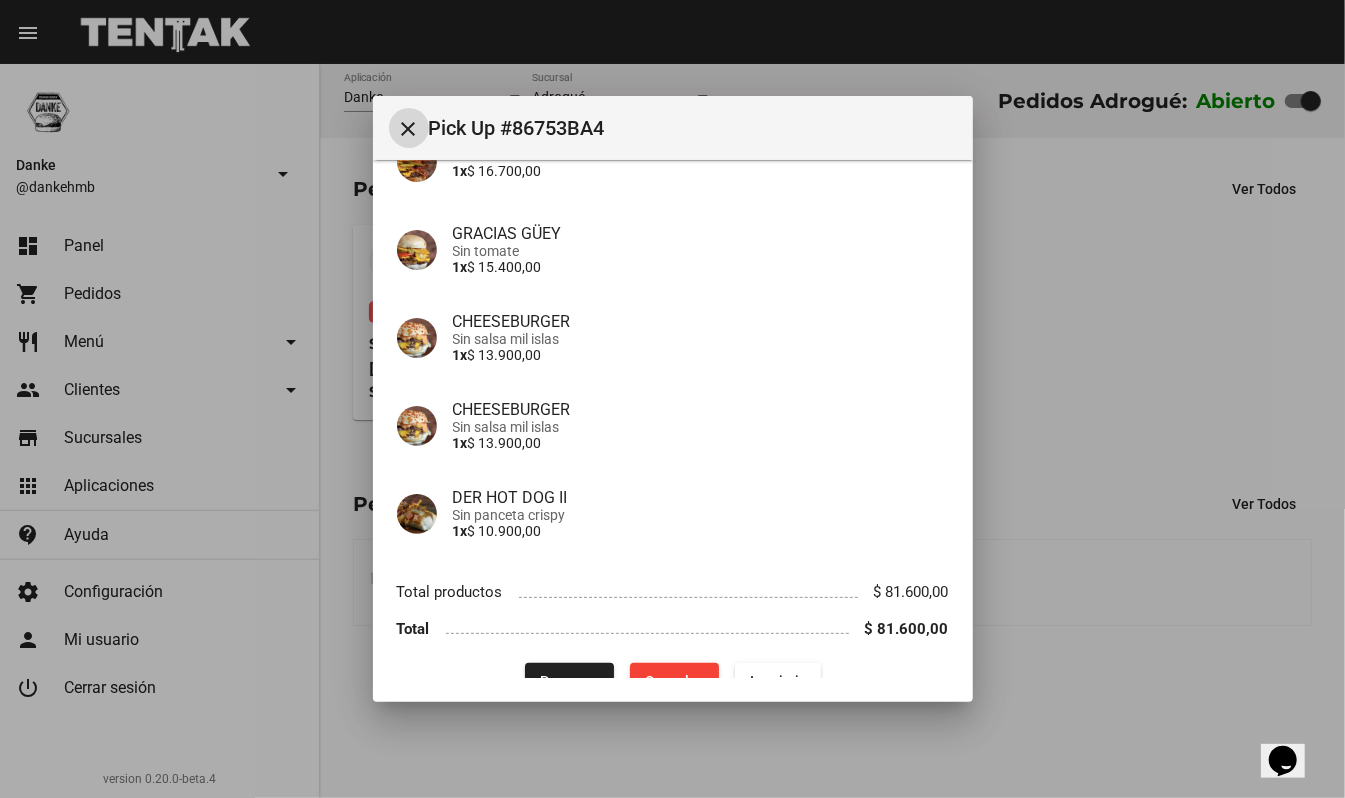 click on "close Pick Up #86753BA4 App:  Danke  Sucursal:  Adrogué  Cuenta:  juana  cebreiros ( +54 1138497625 )  Fecha:  12/7/25 22:11  Medio de Pago: Tarjeta master  check_circle Observaciones: hola somos el pedido de camila (republica de italia 1008) para delivery. si puede ser que la hamburguesa gracias guey sea sin las salsa picante que no nos deja marcarlo acá. gracias CHICKEN FINGERS 1x  $ 10.800,00 THANK YOU VERY MUCH 1x  $ 16.700,00 GRACIAS GÜEY Sin tomate 1x  $ 15.400,00 CHEESEBURGER Sin salsa mil islas 1x  $ 13.900,00 CHEESEBURGER Sin salsa mil islas 1x  $ 13.900,00 DER HOT DOG II Sin panceta crispy 1x  $ 10.900,00 Total productos $ 81.600,00 Total $ 81.600,00  Procesar  Cancelar Imprimir" at bounding box center (673, 399) 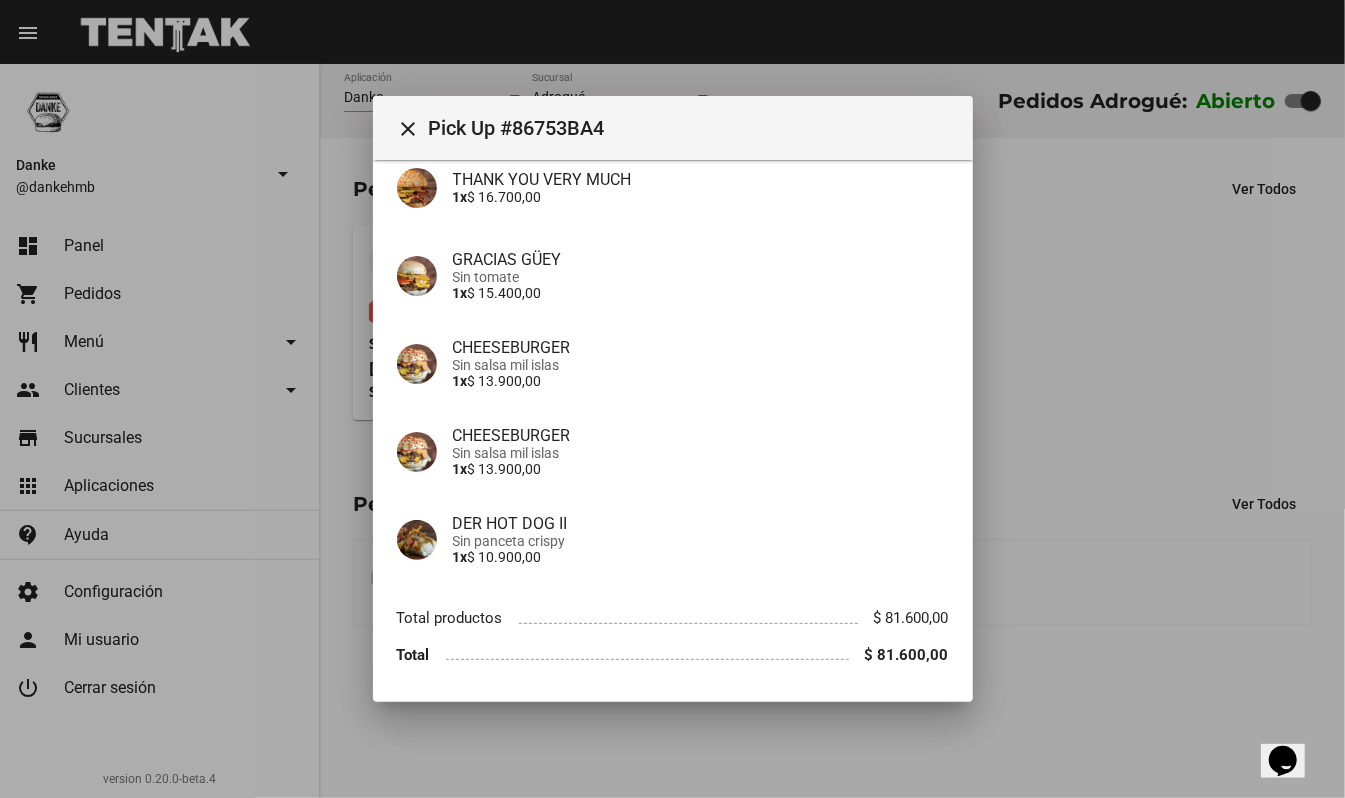 scroll, scrollTop: 378, scrollLeft: 0, axis: vertical 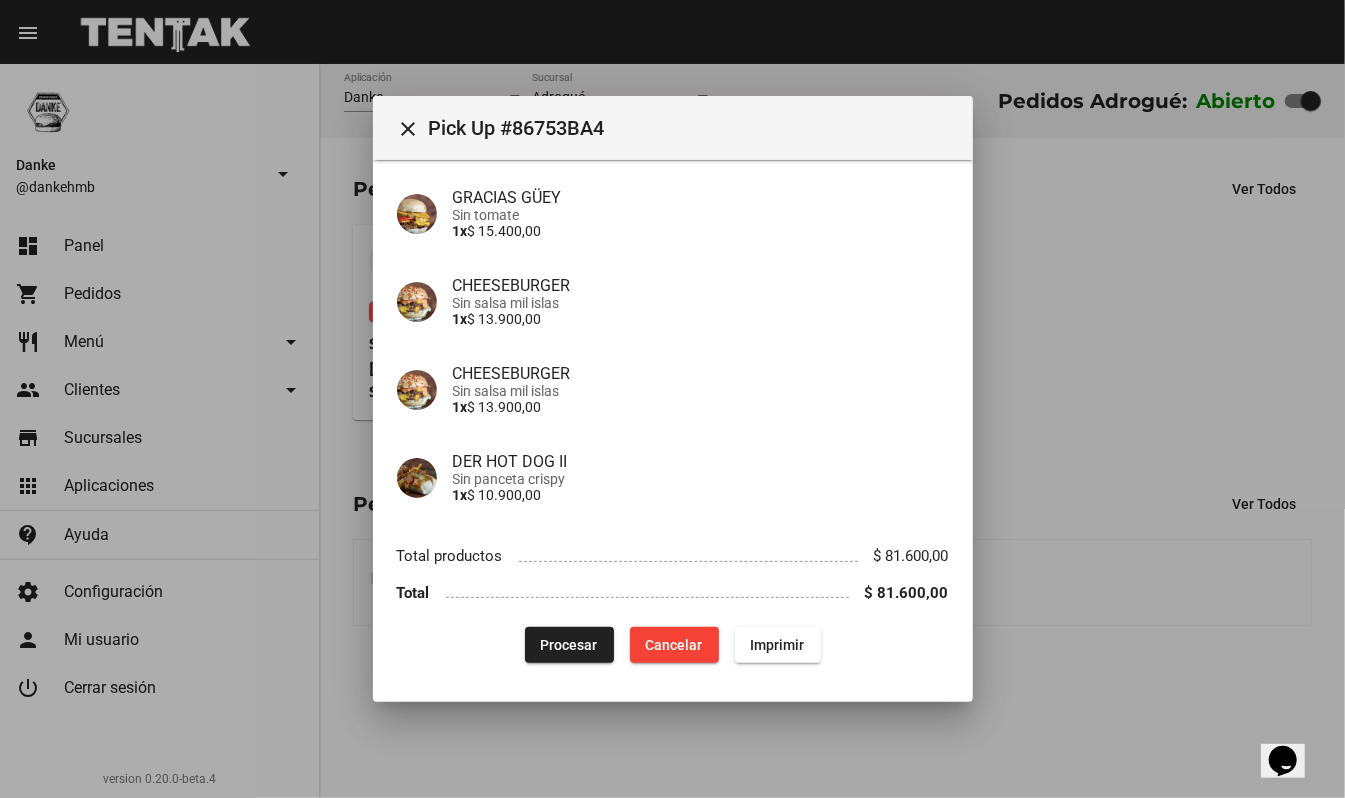 click on "Procesar" 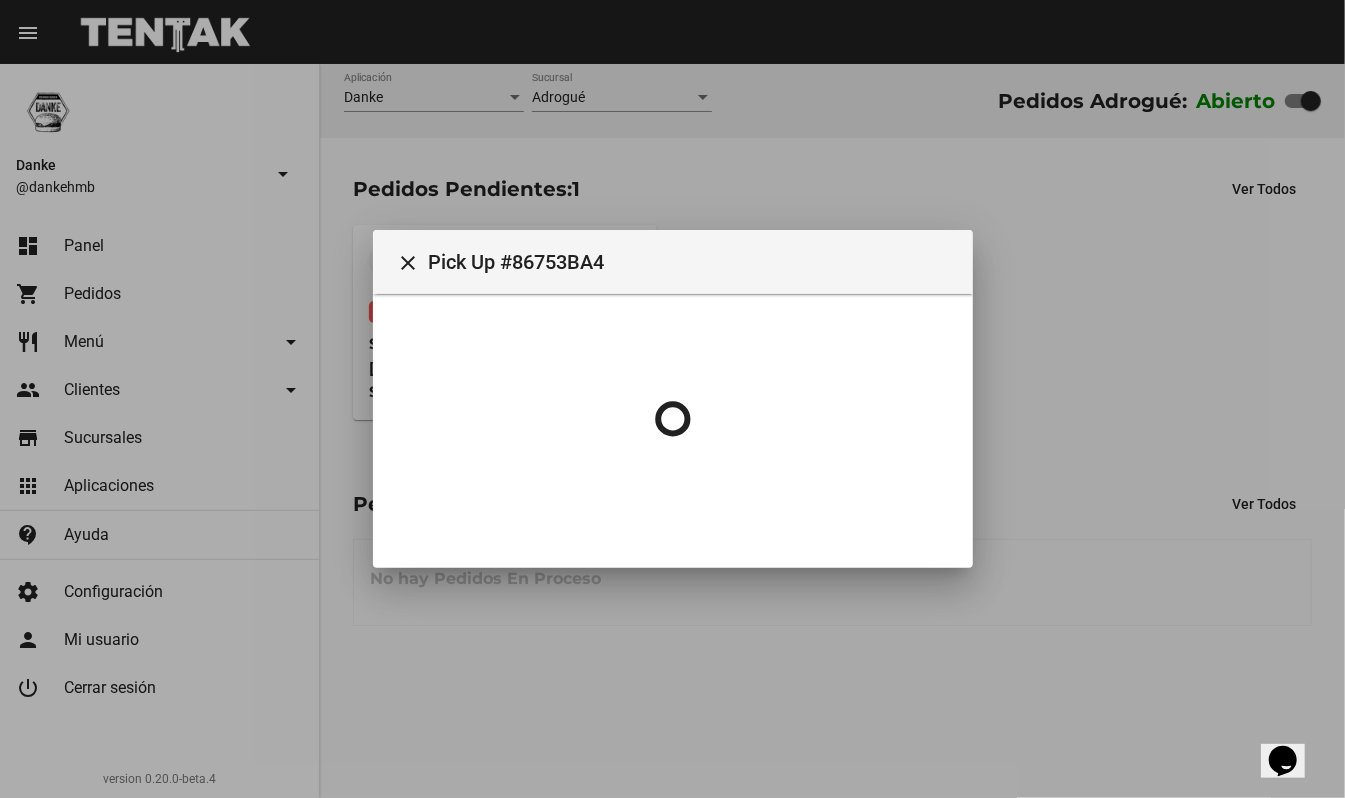 scroll, scrollTop: 0, scrollLeft: 0, axis: both 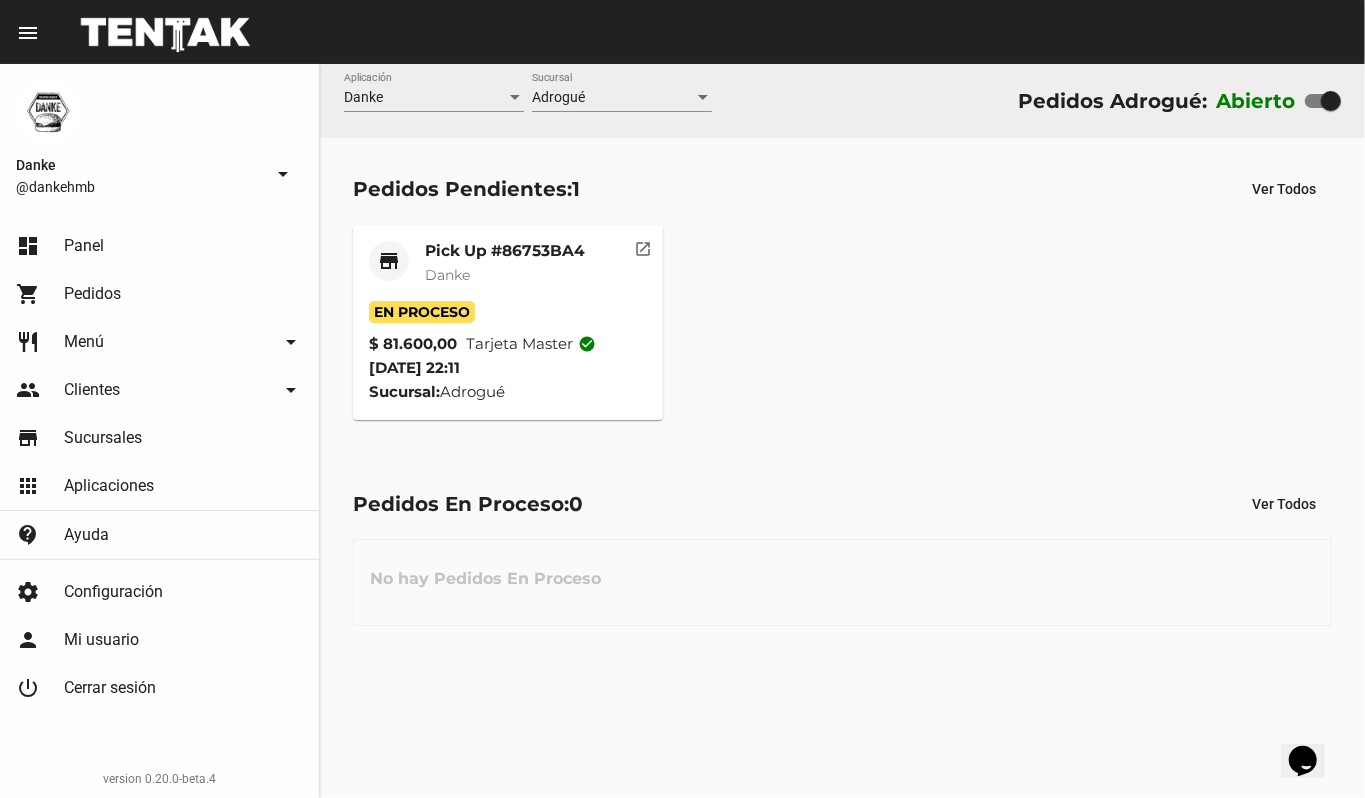 click on "Pick Up #86753BA4" 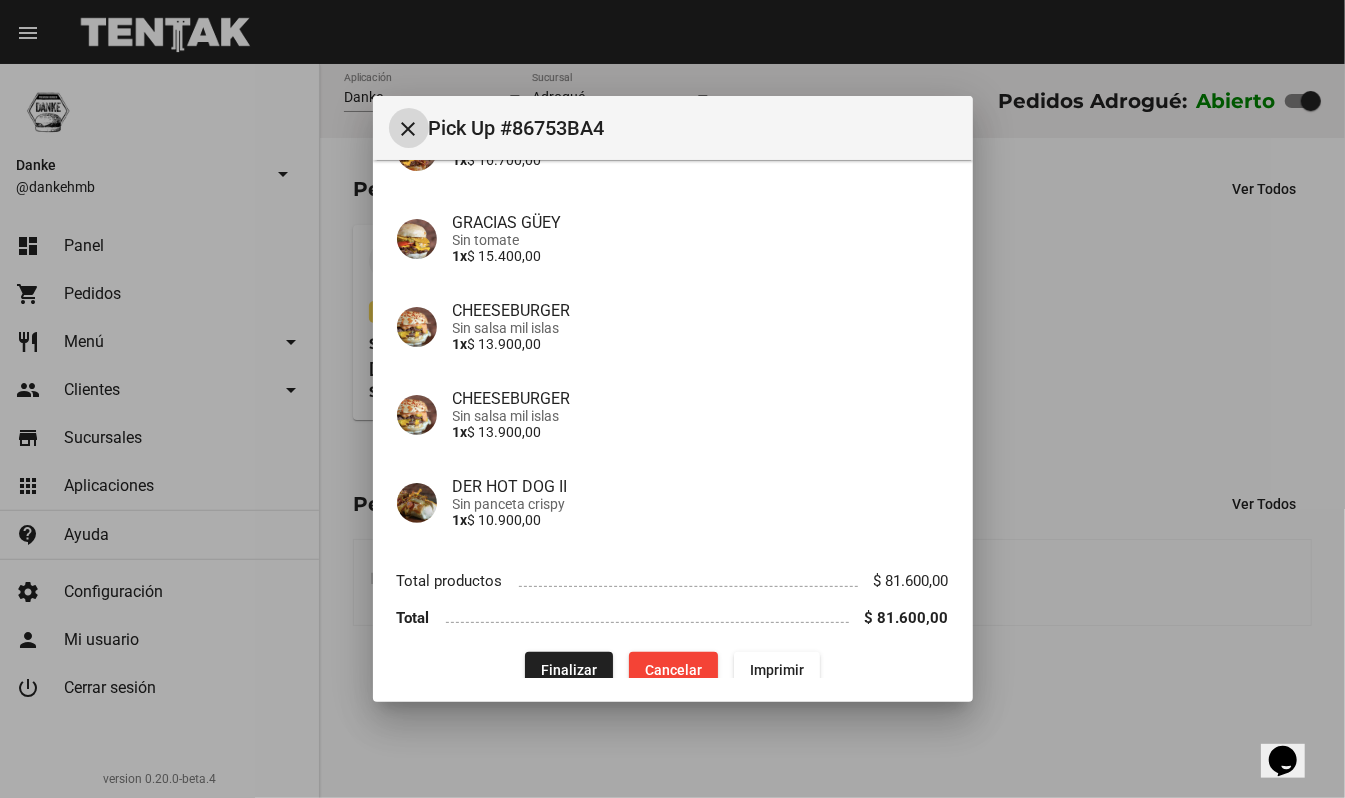 scroll, scrollTop: 365, scrollLeft: 0, axis: vertical 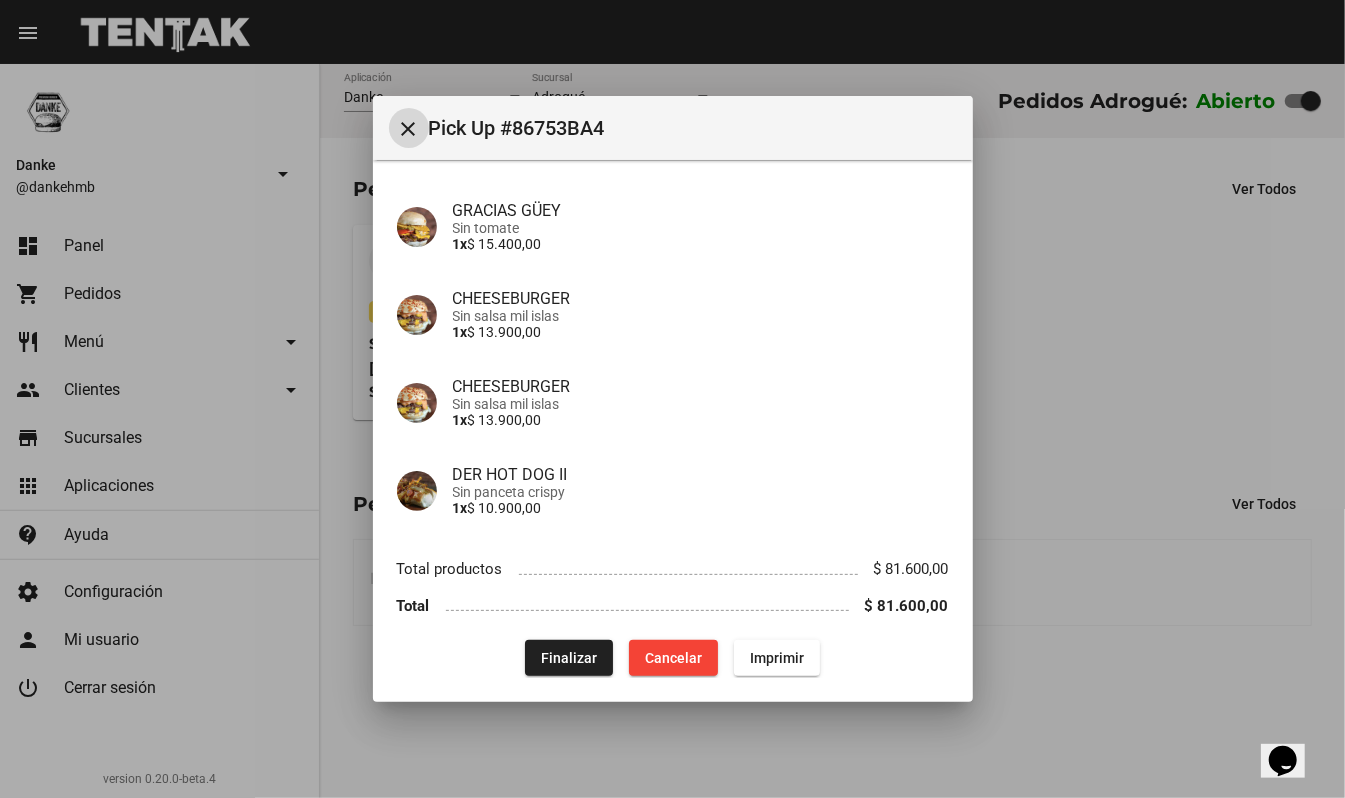 click on "Finalizar" 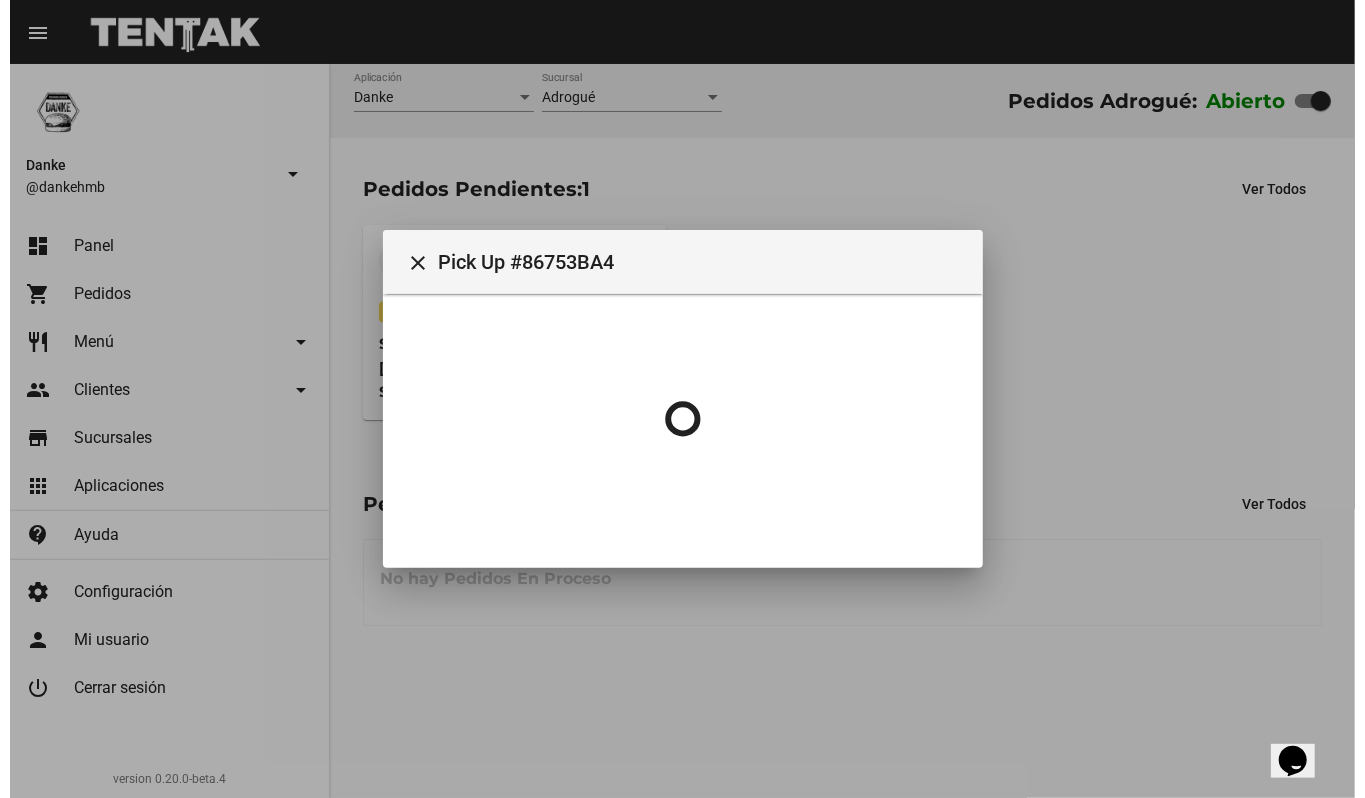 scroll, scrollTop: 0, scrollLeft: 0, axis: both 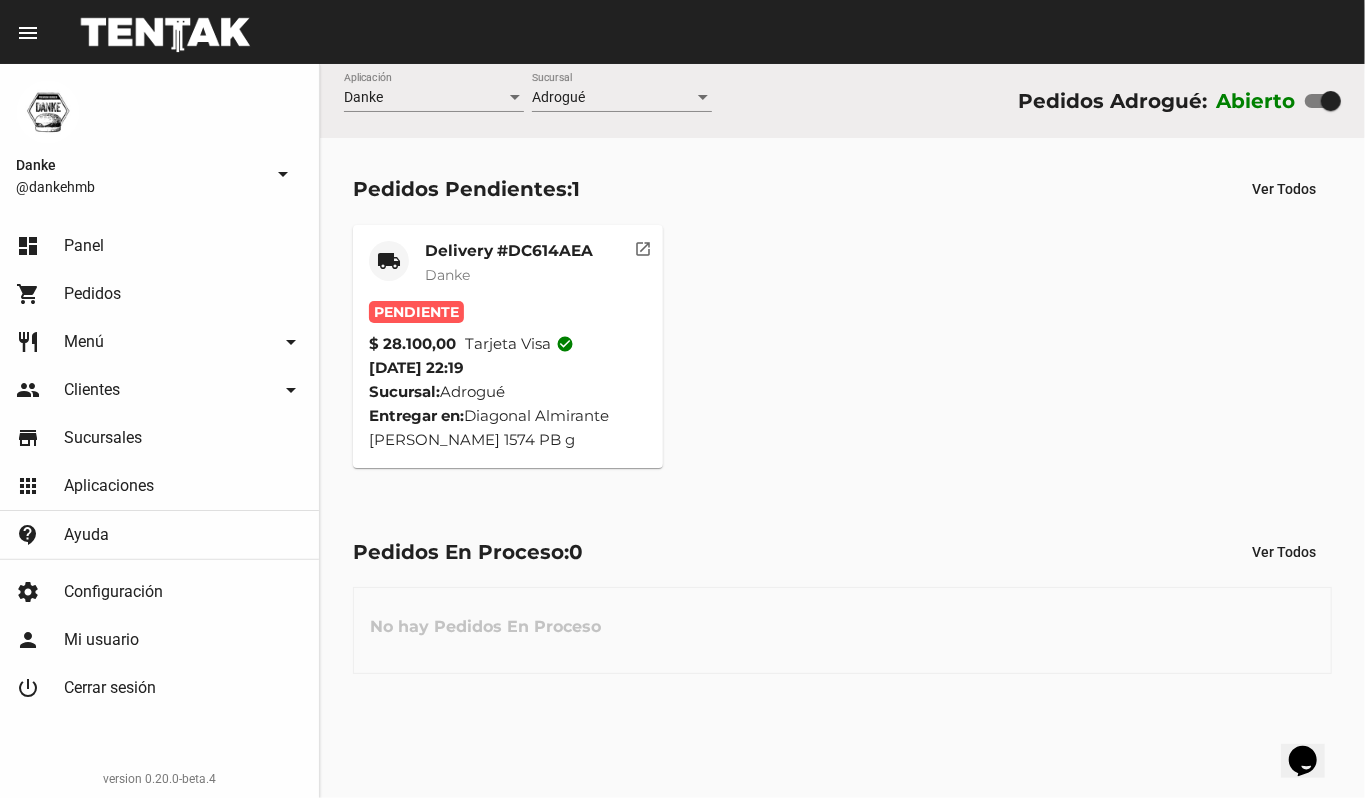 click on "Delivery #DC614AEA" 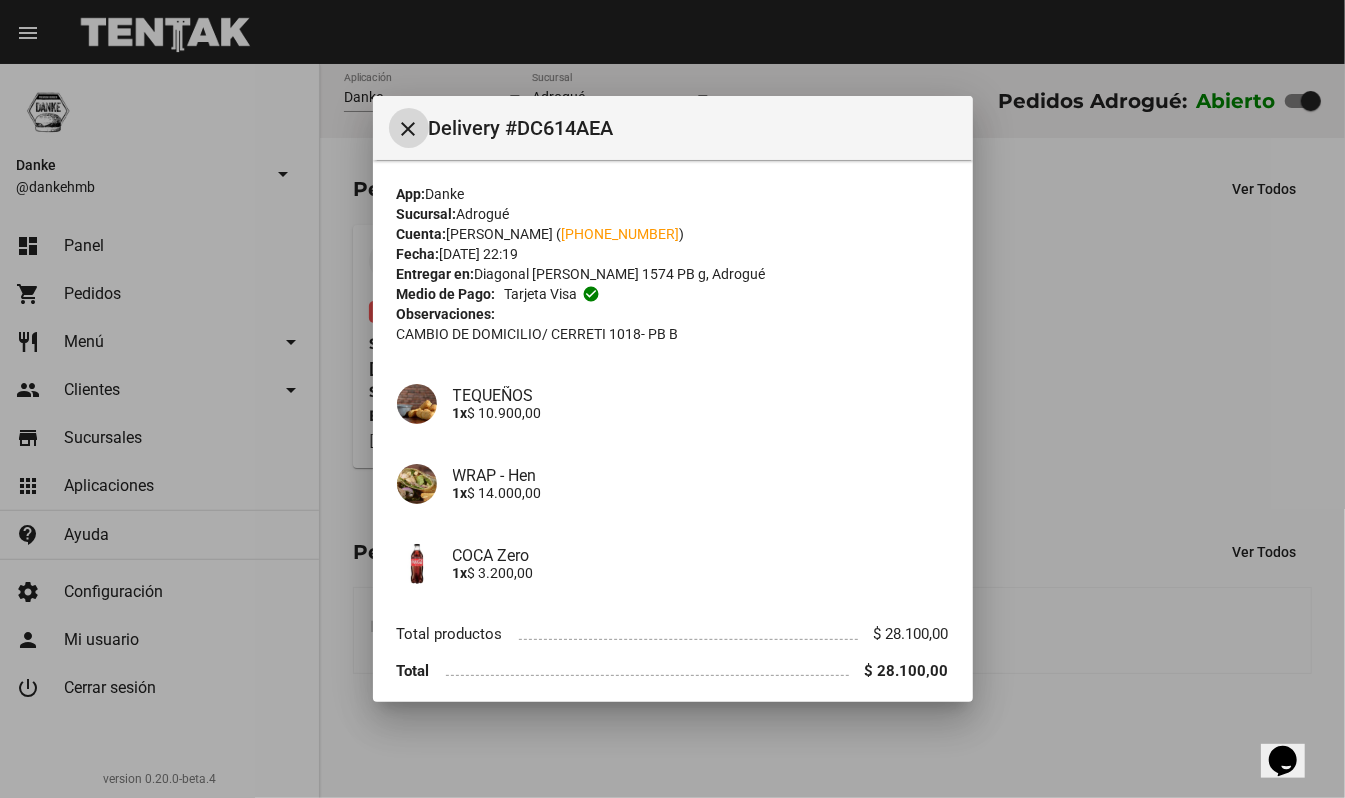 type 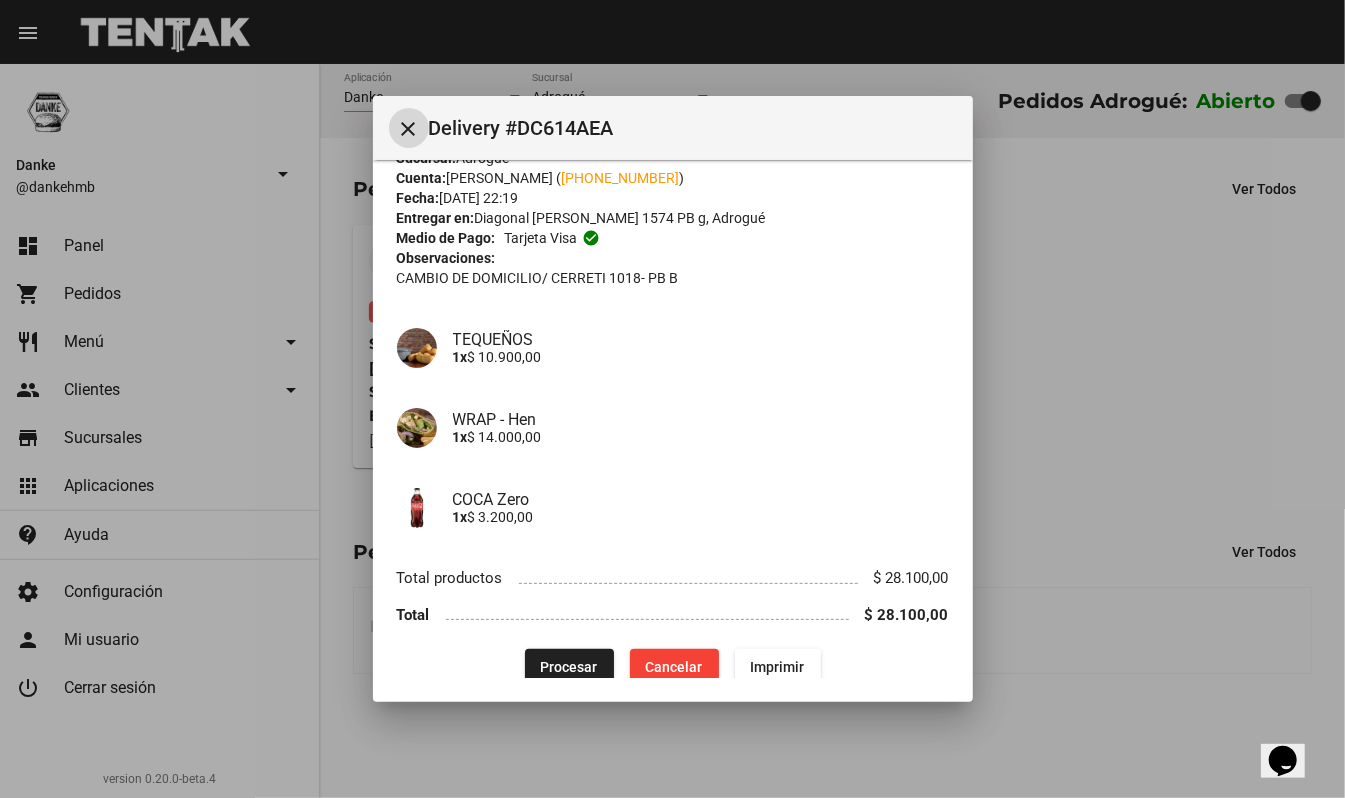 scroll, scrollTop: 78, scrollLeft: 0, axis: vertical 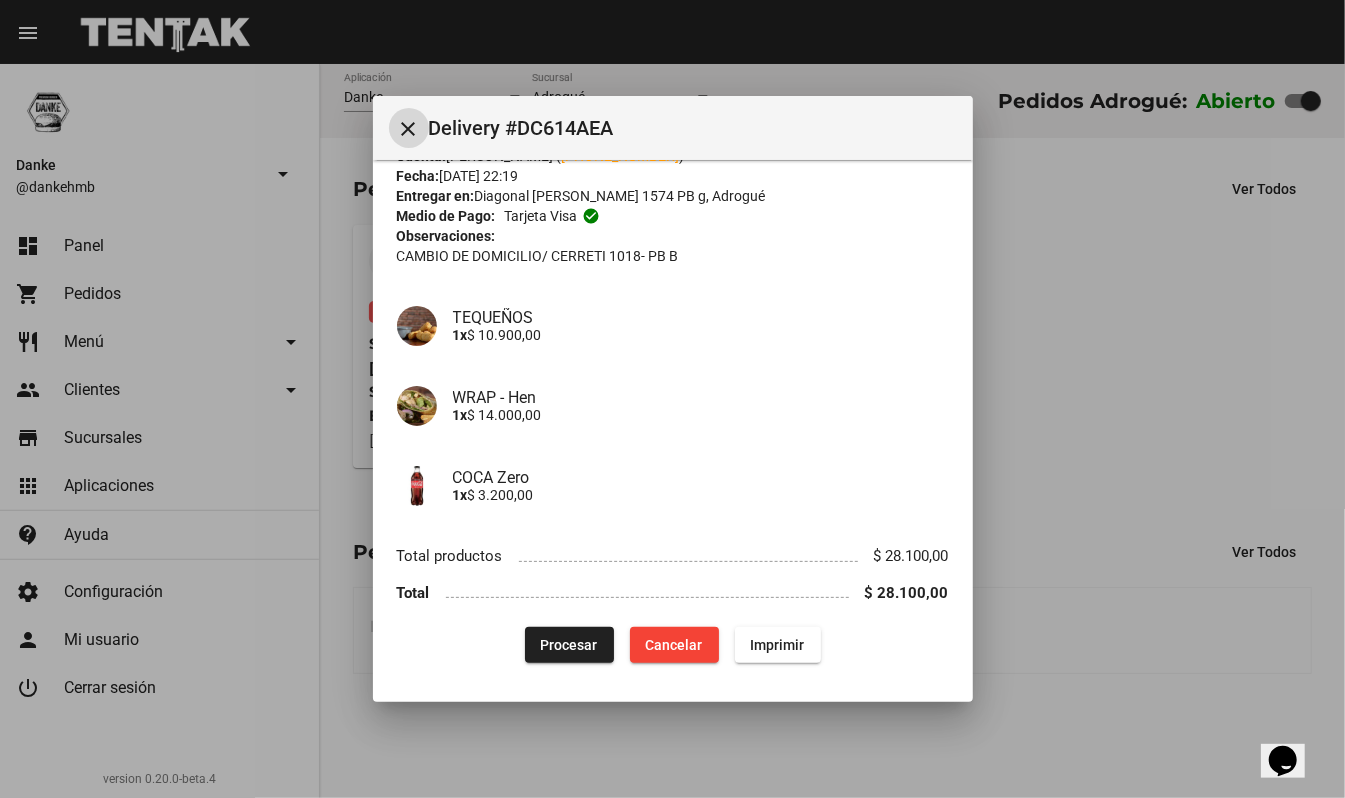 click on "Procesar" 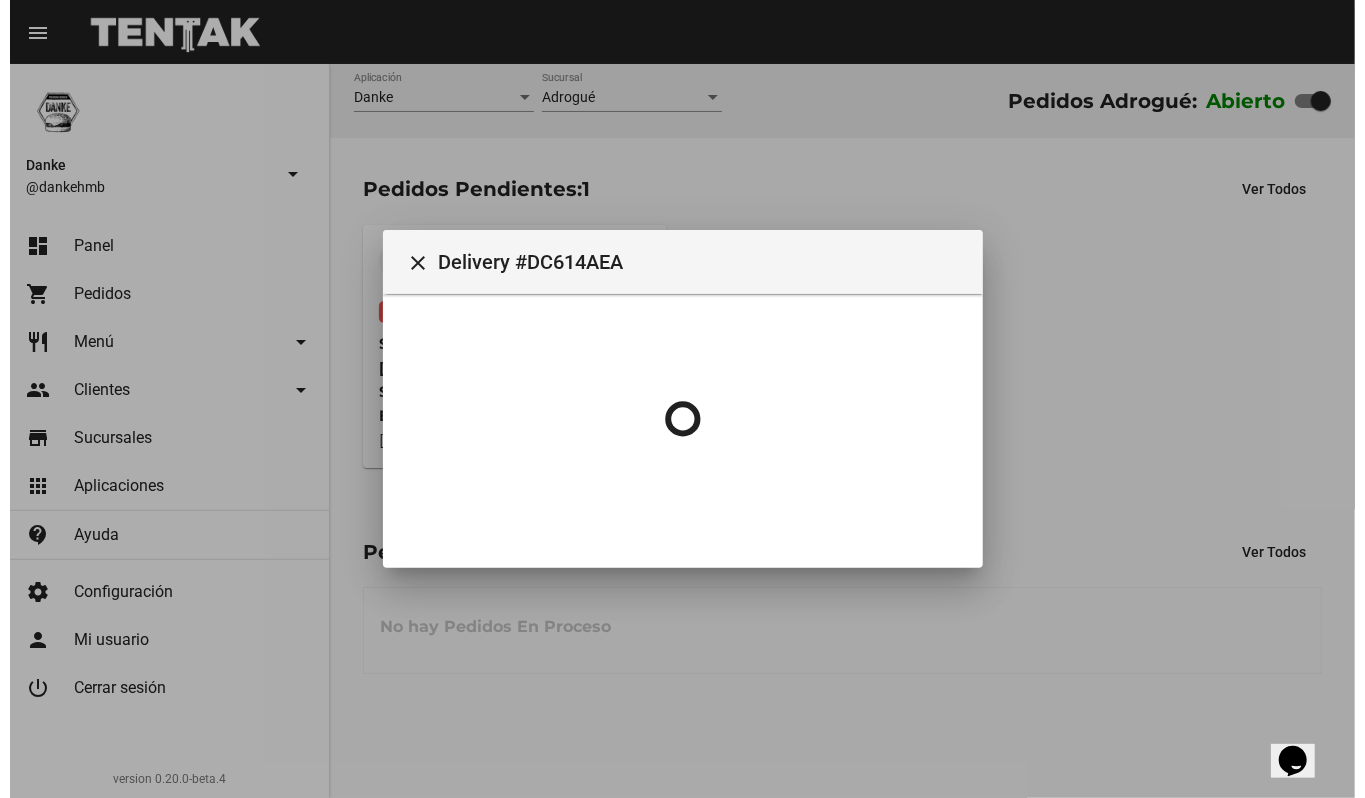 scroll, scrollTop: 0, scrollLeft: 0, axis: both 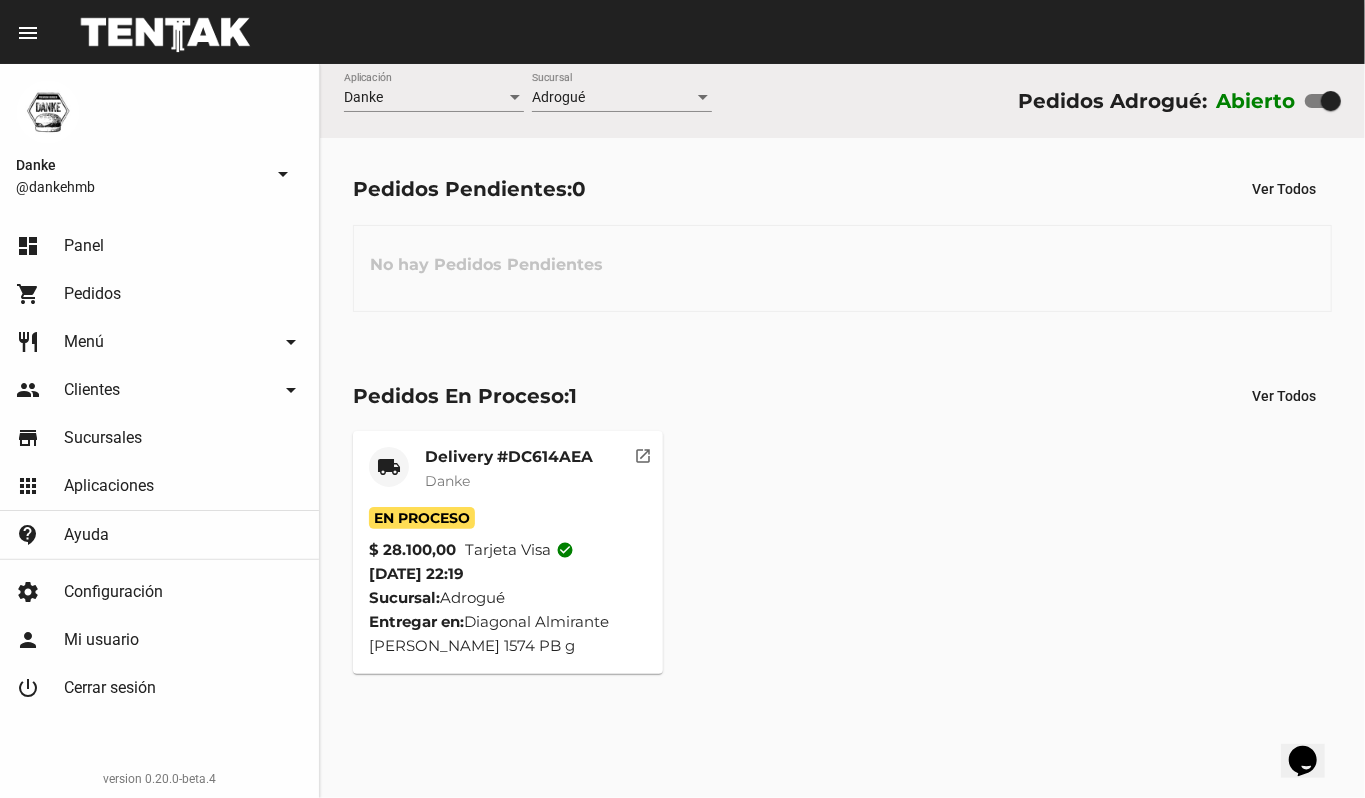 click on "Delivery #DC614AEA" 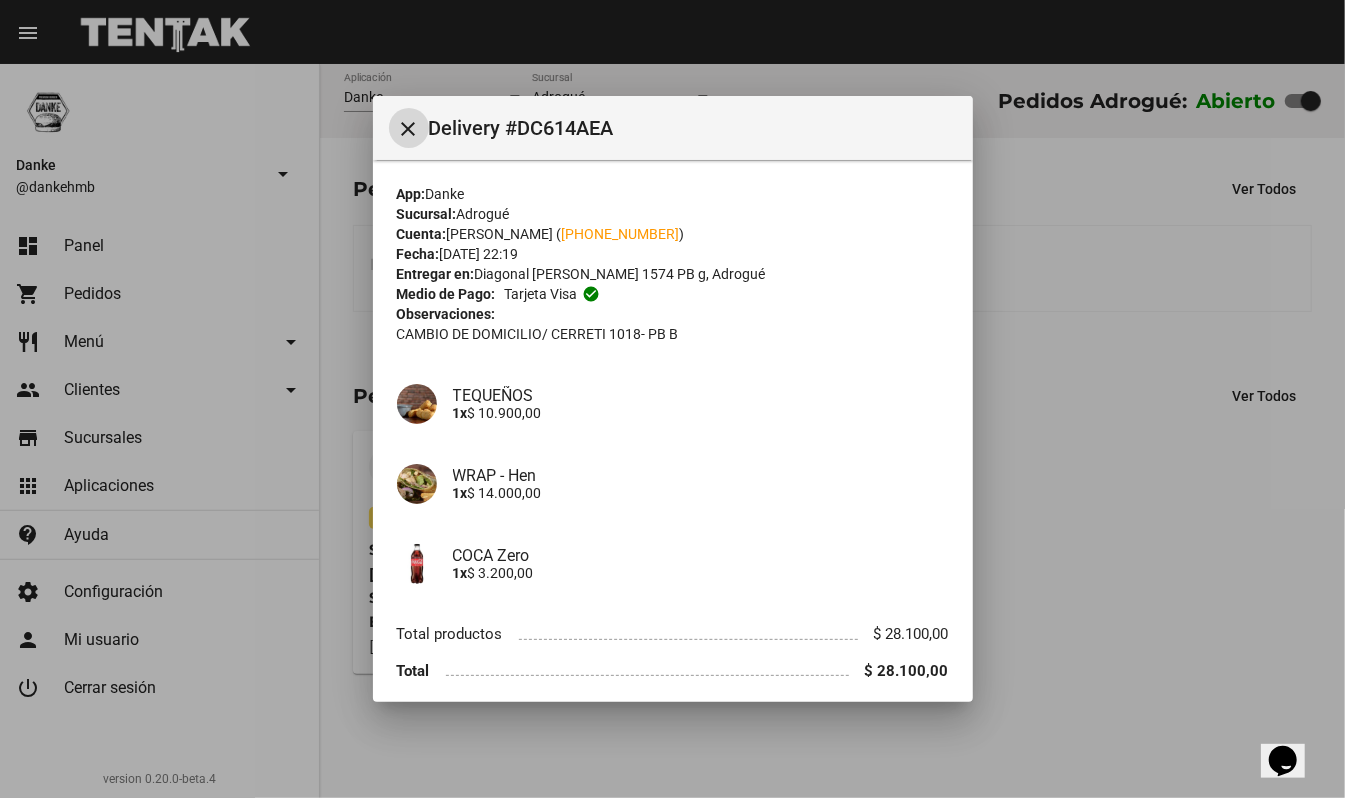 type 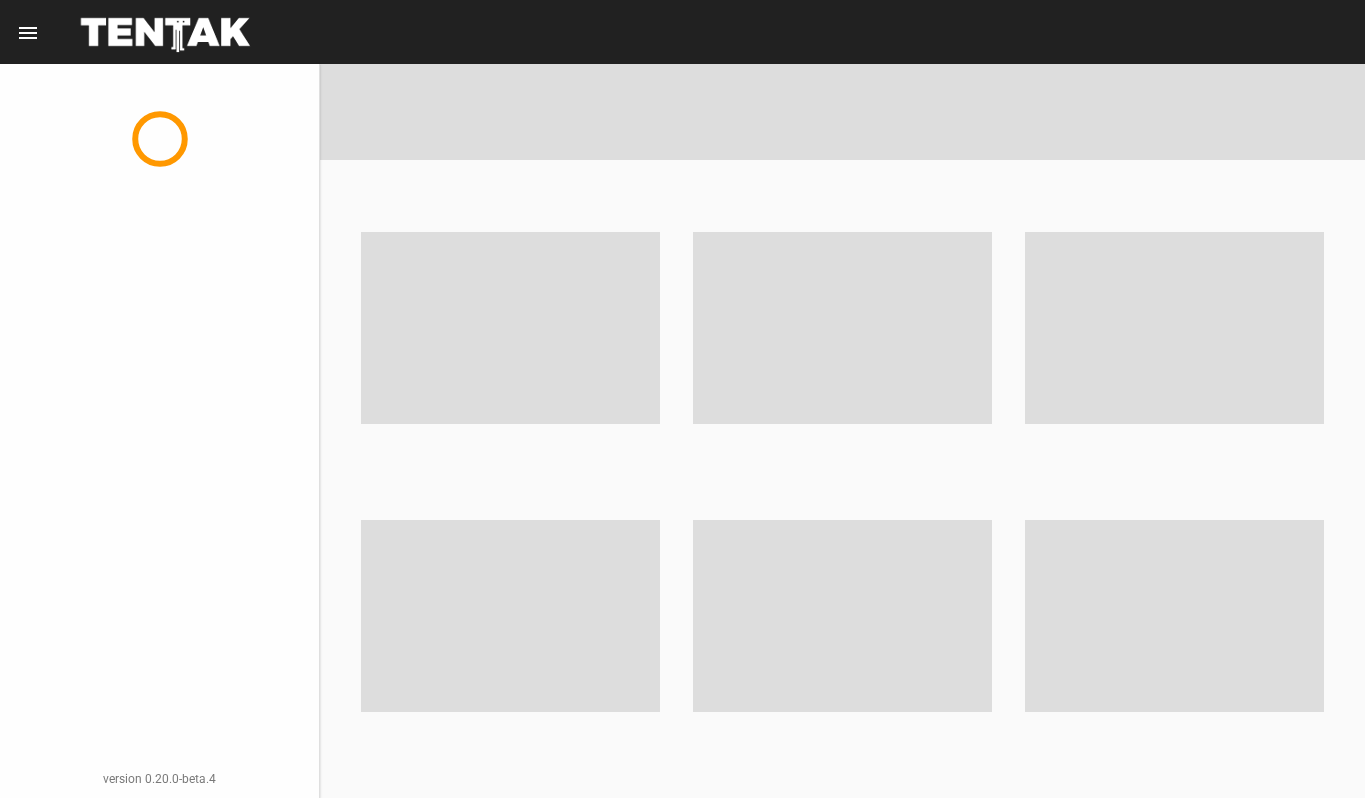 scroll, scrollTop: 0, scrollLeft: 0, axis: both 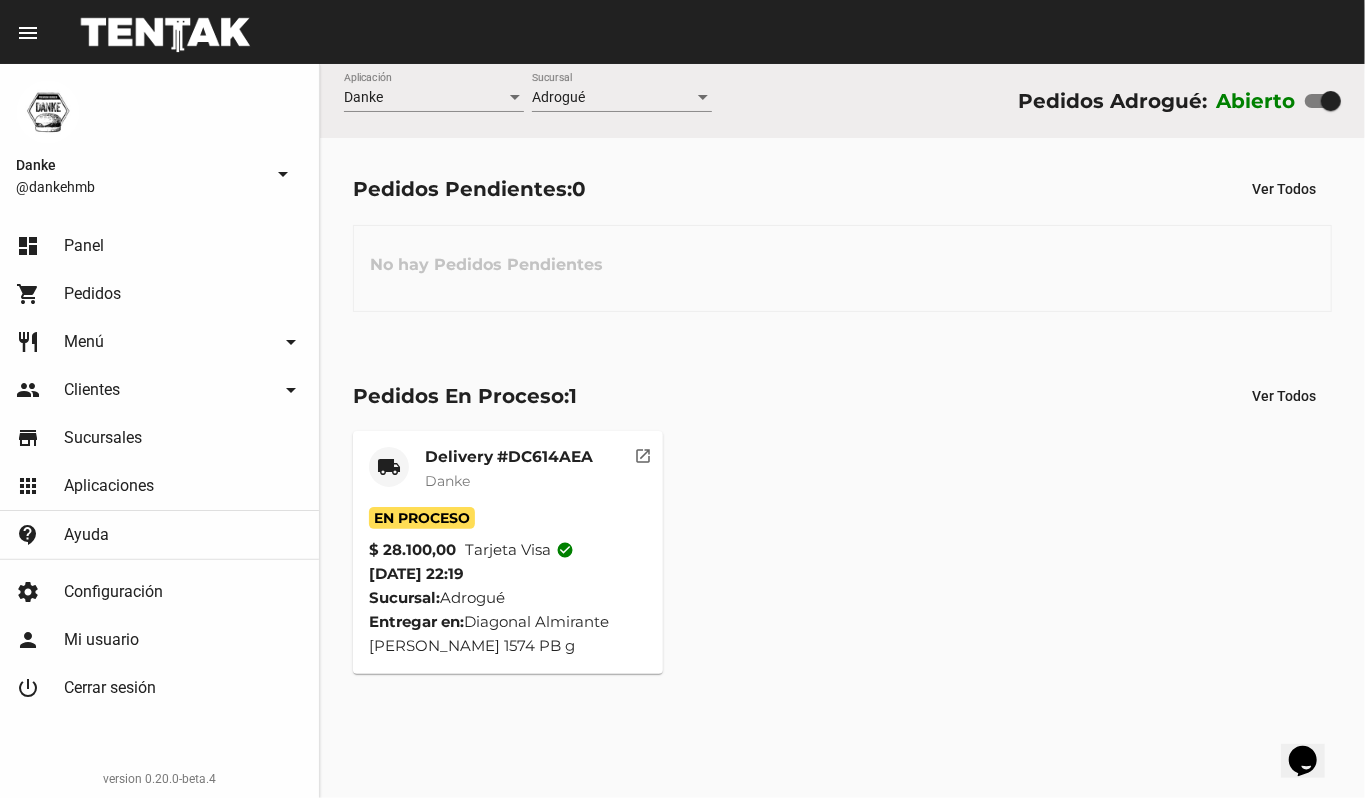click on "Delivery #DC614AEA" 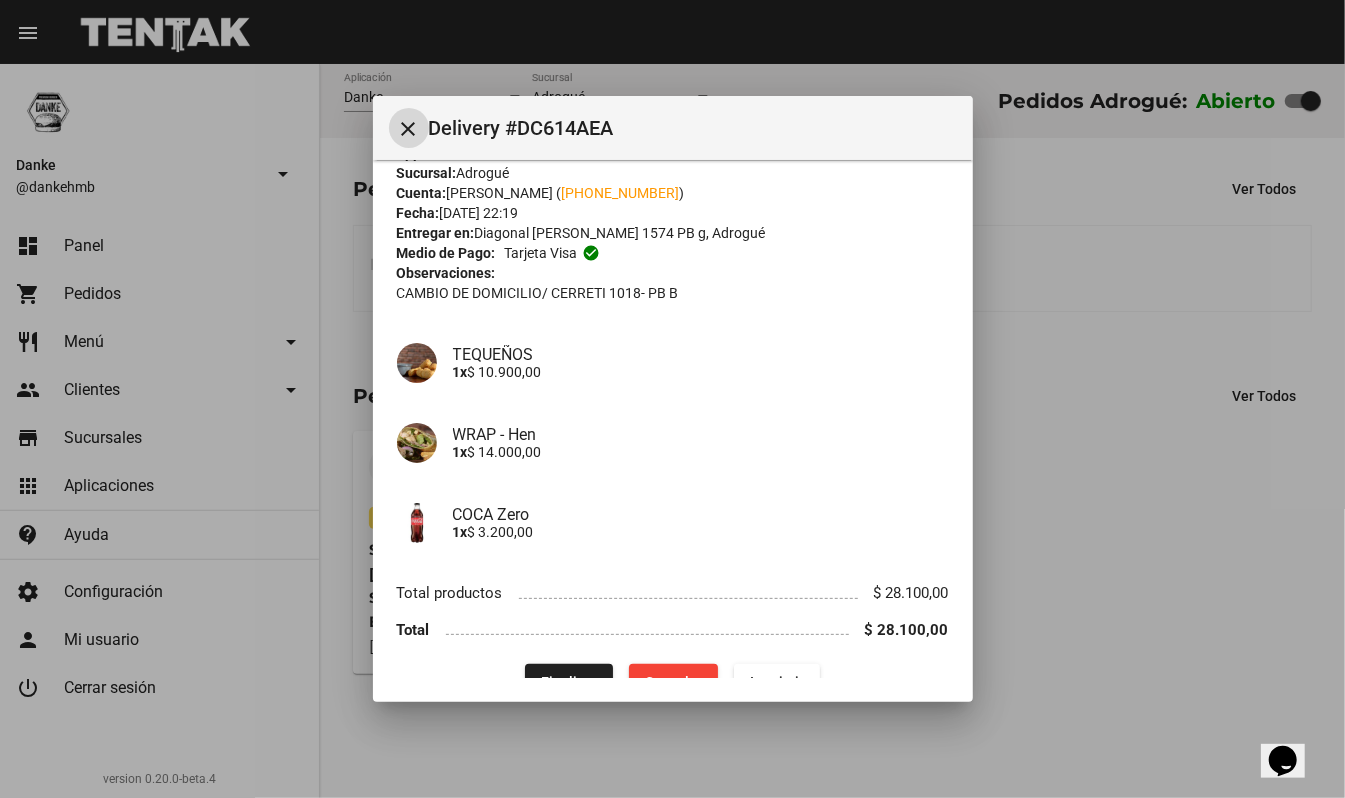 scroll, scrollTop: 78, scrollLeft: 0, axis: vertical 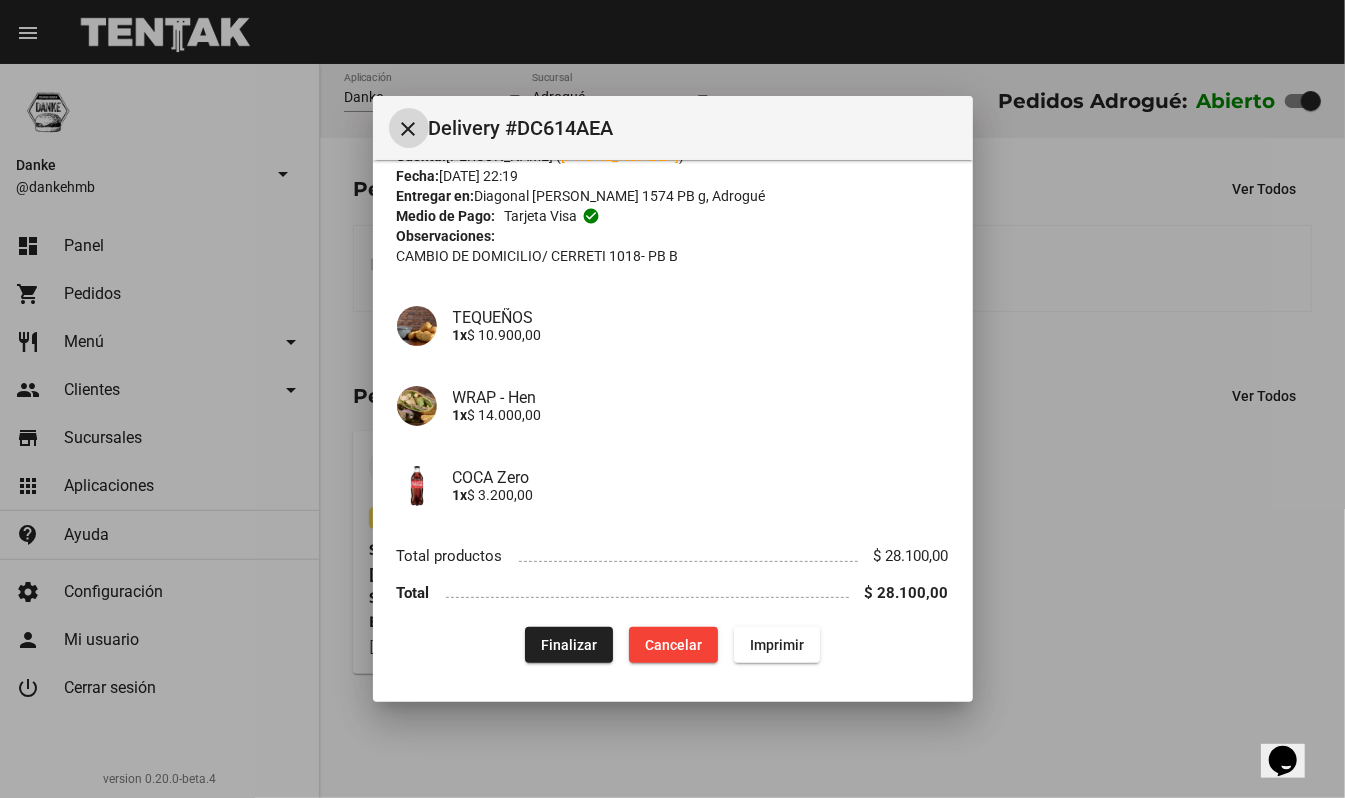 click on "Finalizar" 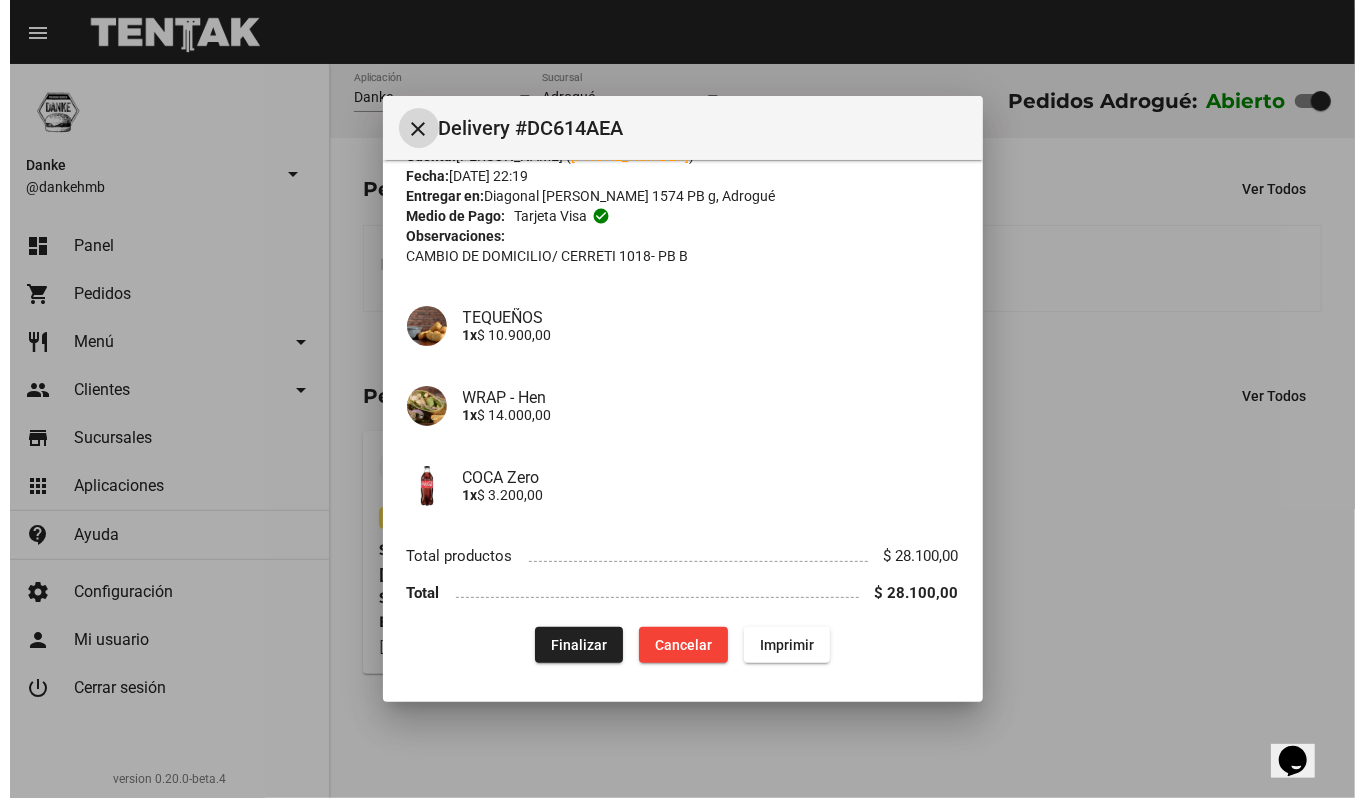 scroll, scrollTop: 0, scrollLeft: 0, axis: both 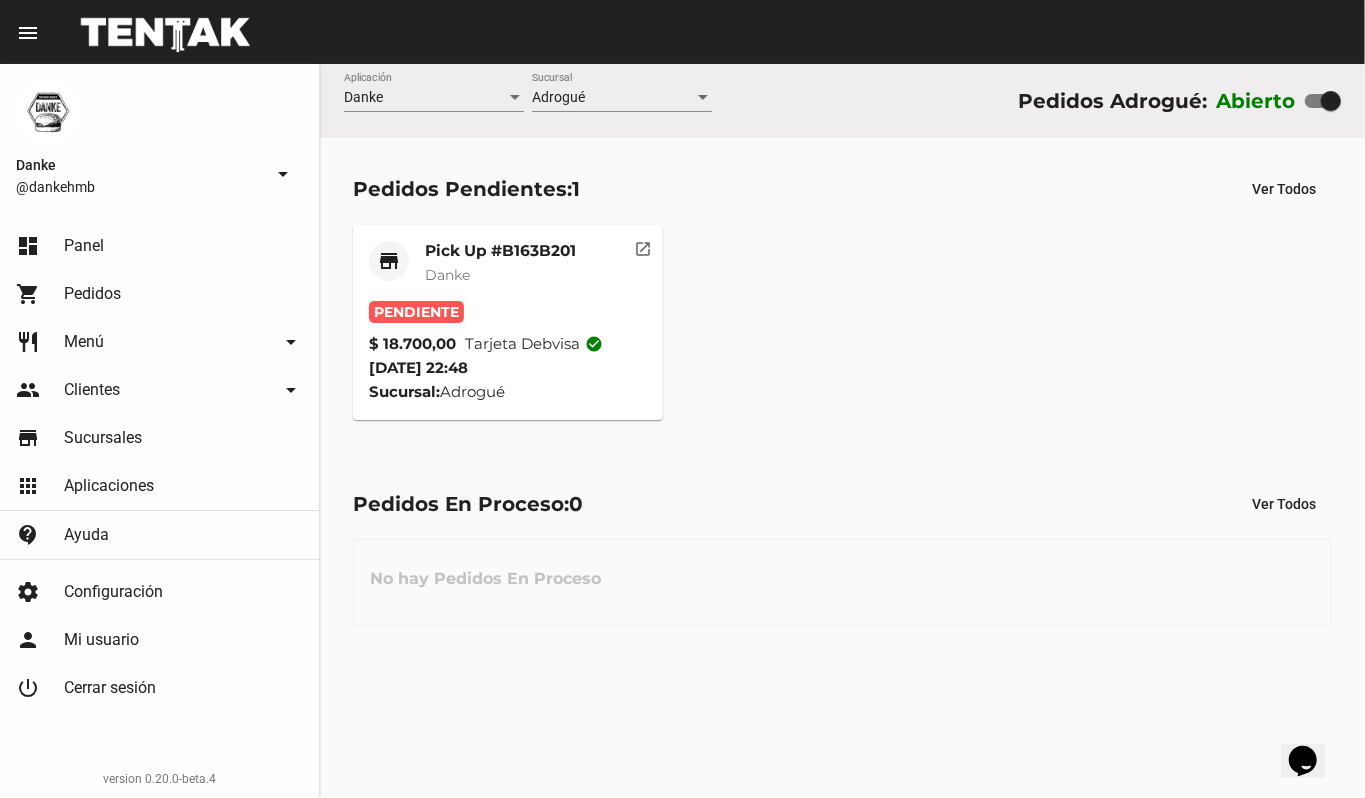 click on "Pick Up #B163B201" 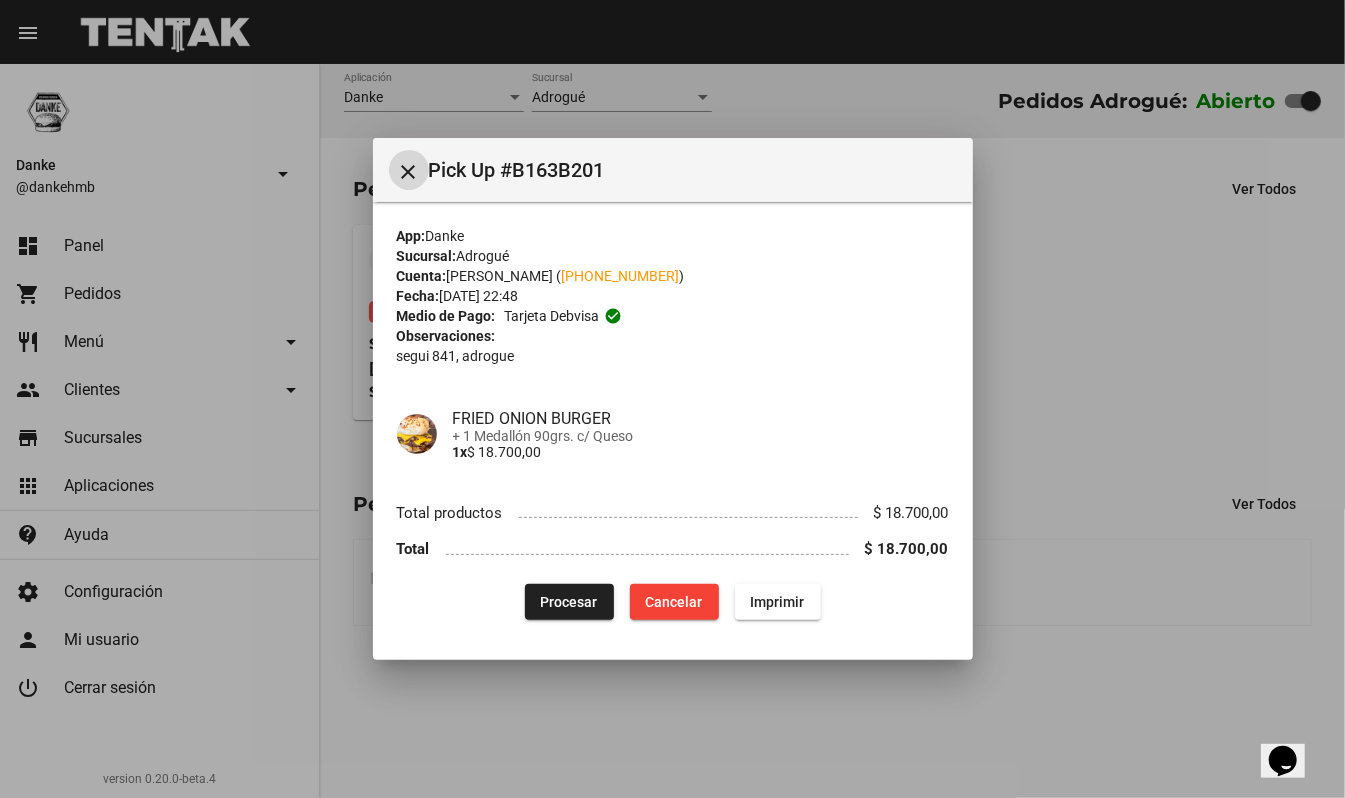 type 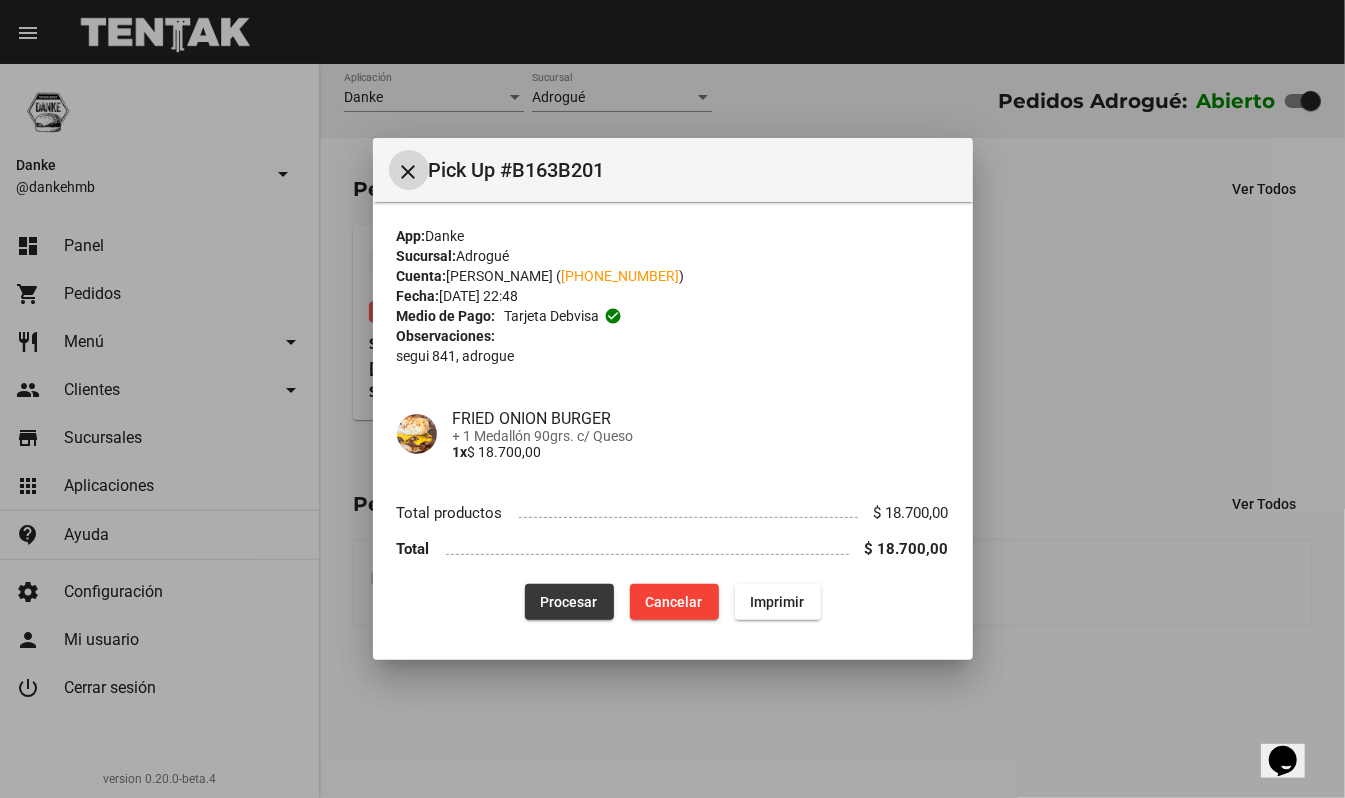 click on "Procesar" 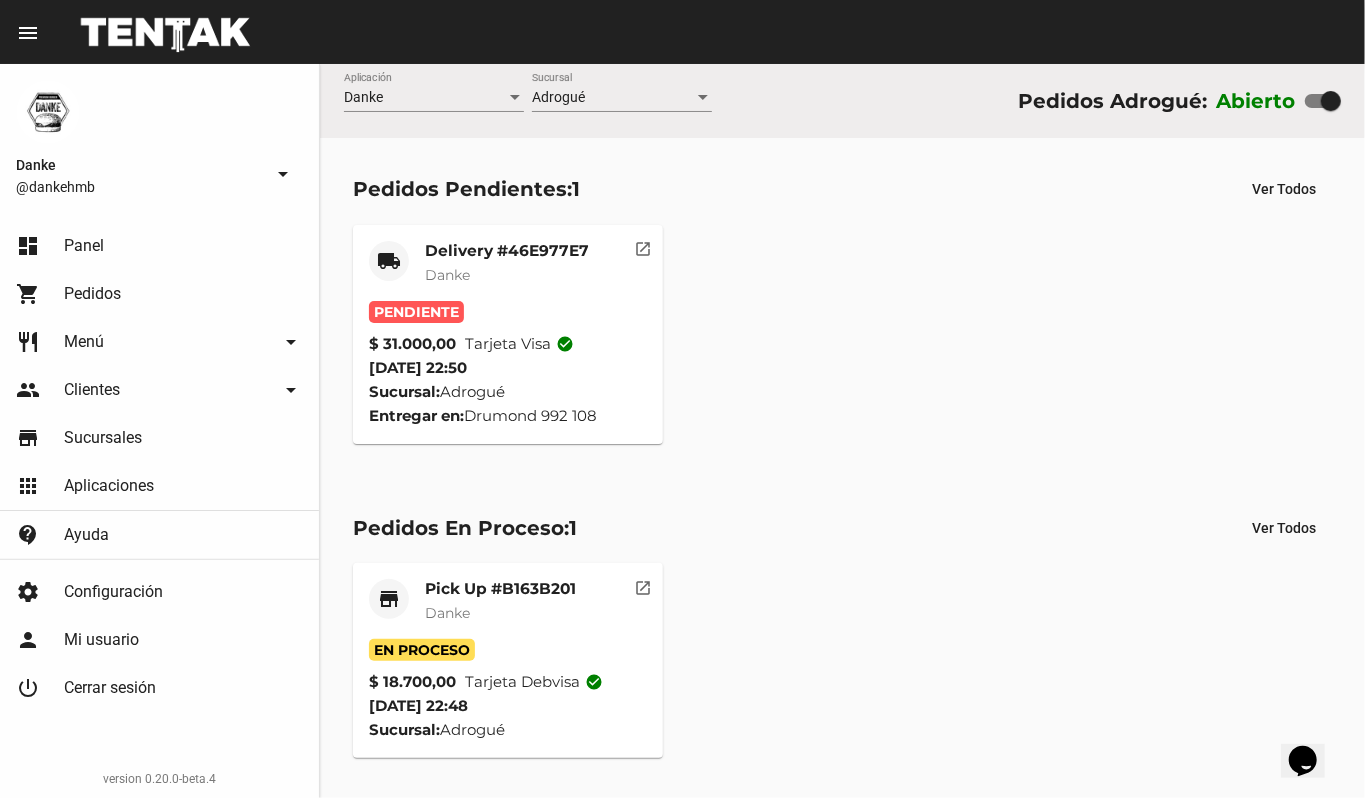 click on "Delivery #46E977E7" 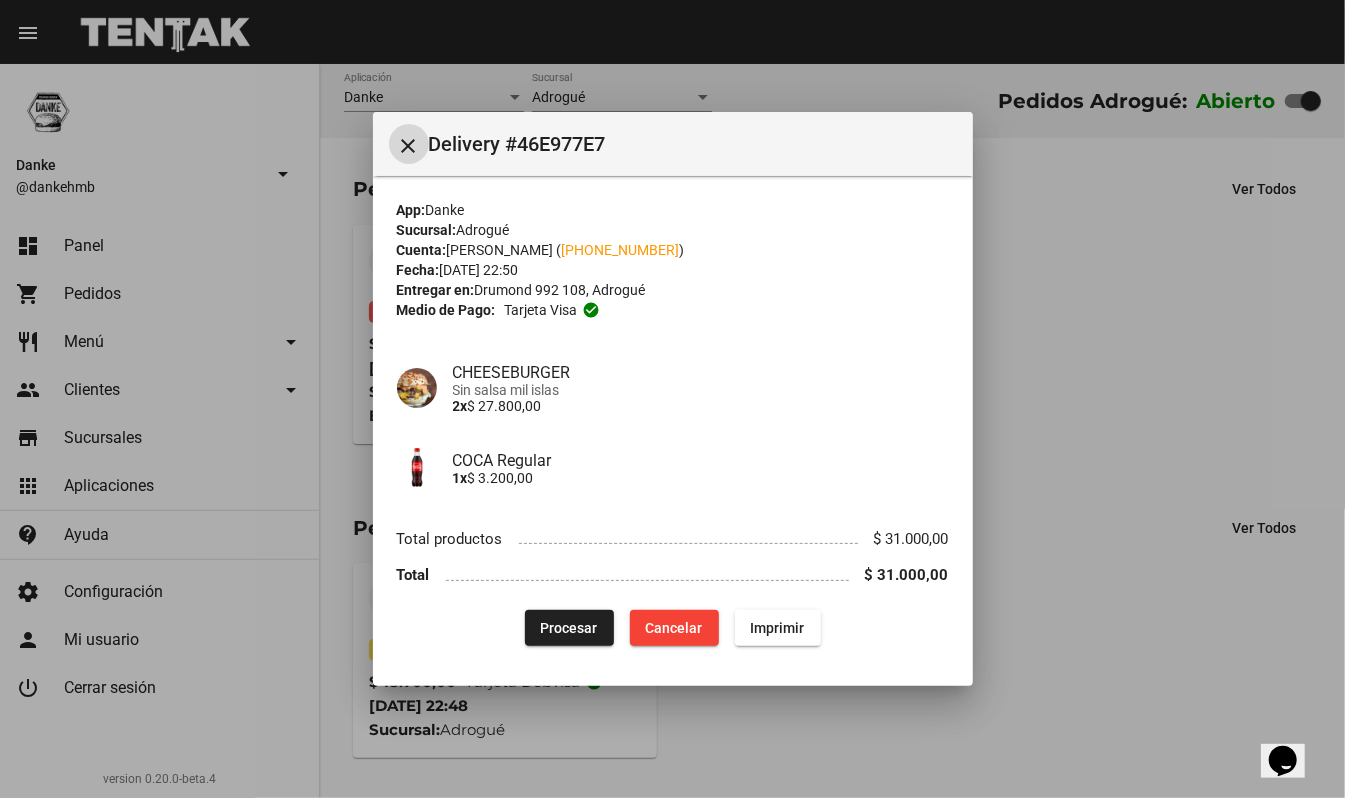 type 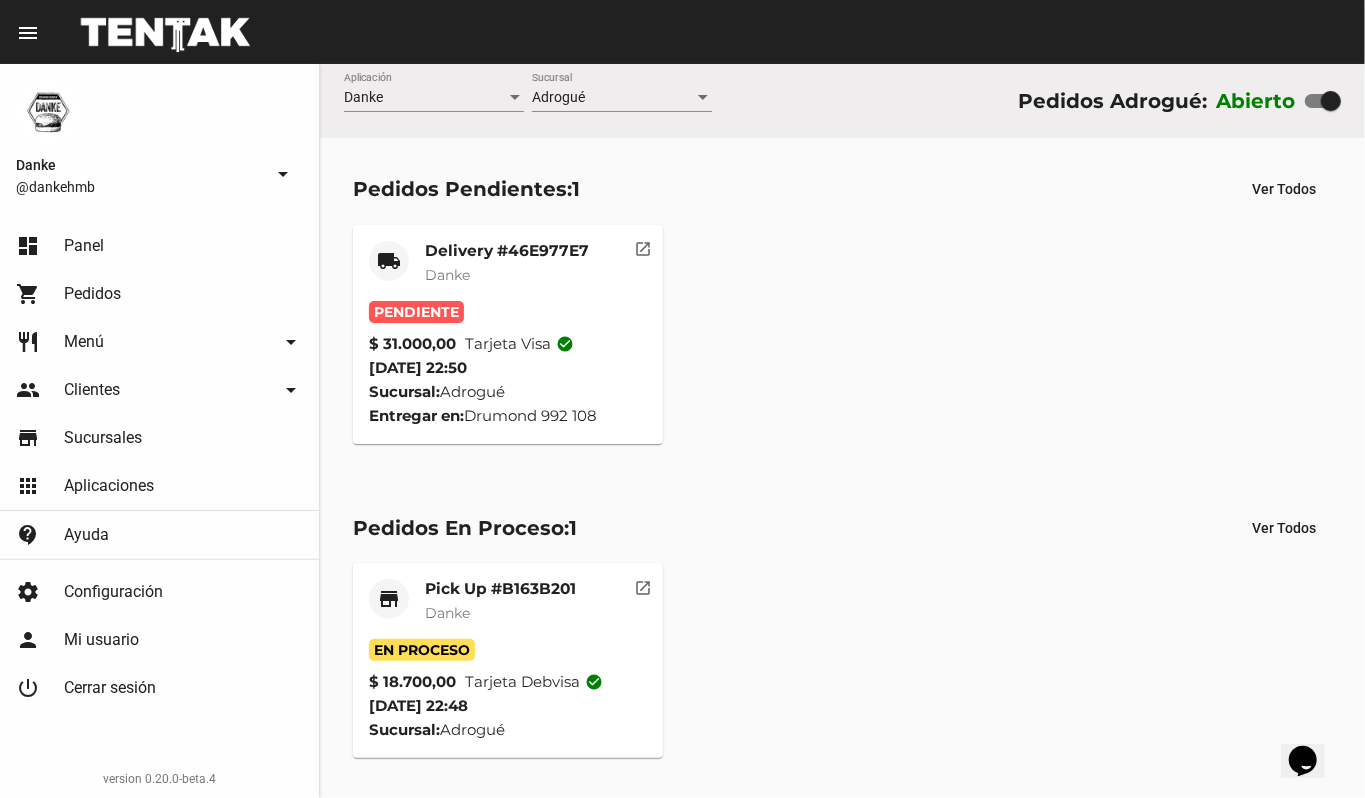 click on "Delivery #46E977E7" 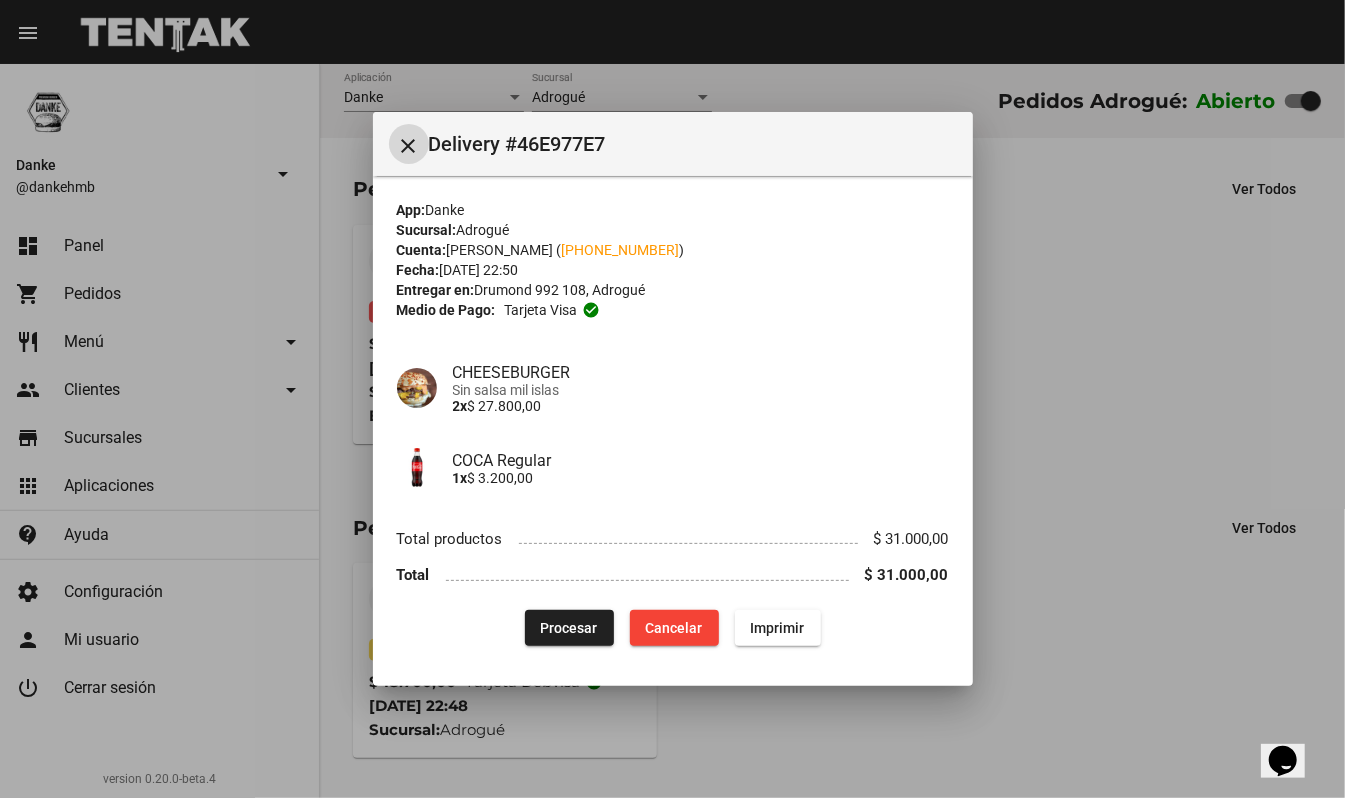 type 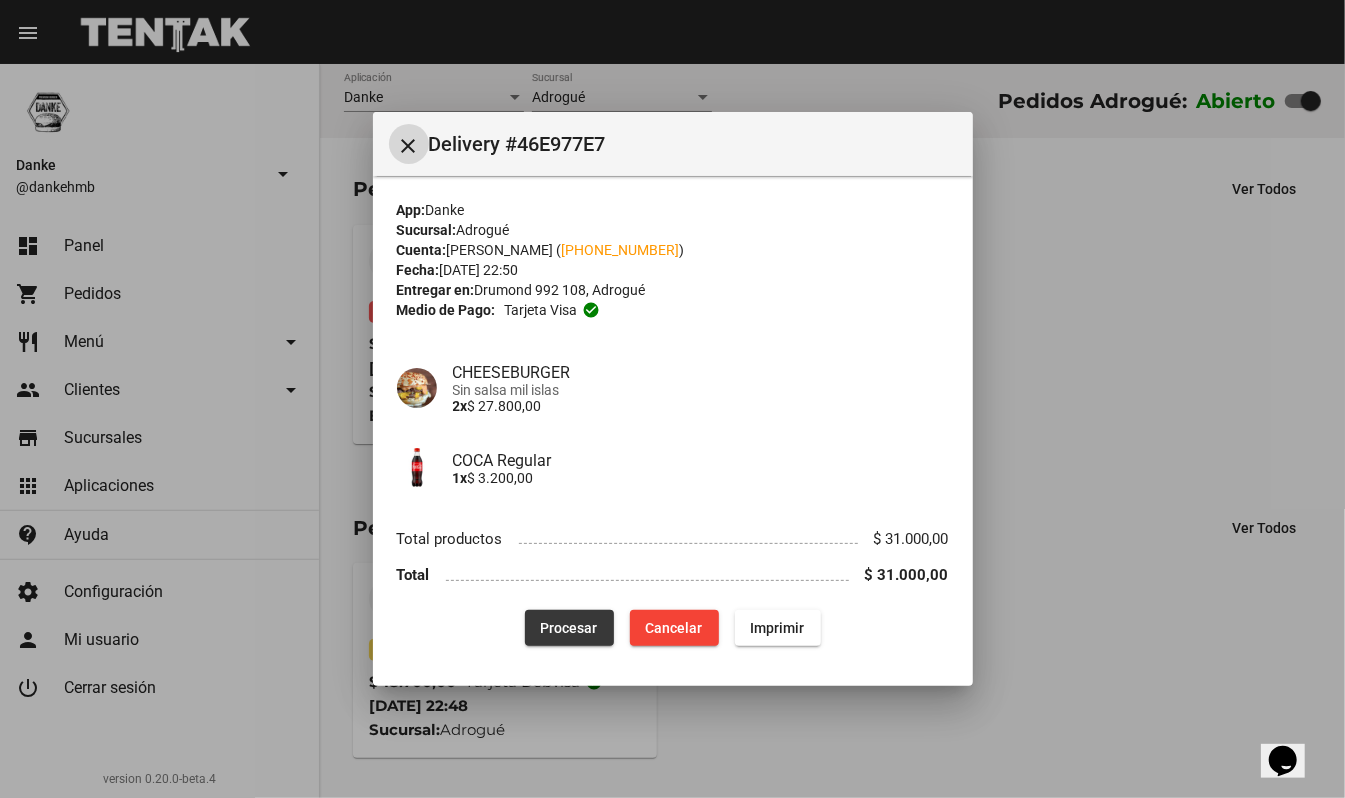 click on "Procesar" 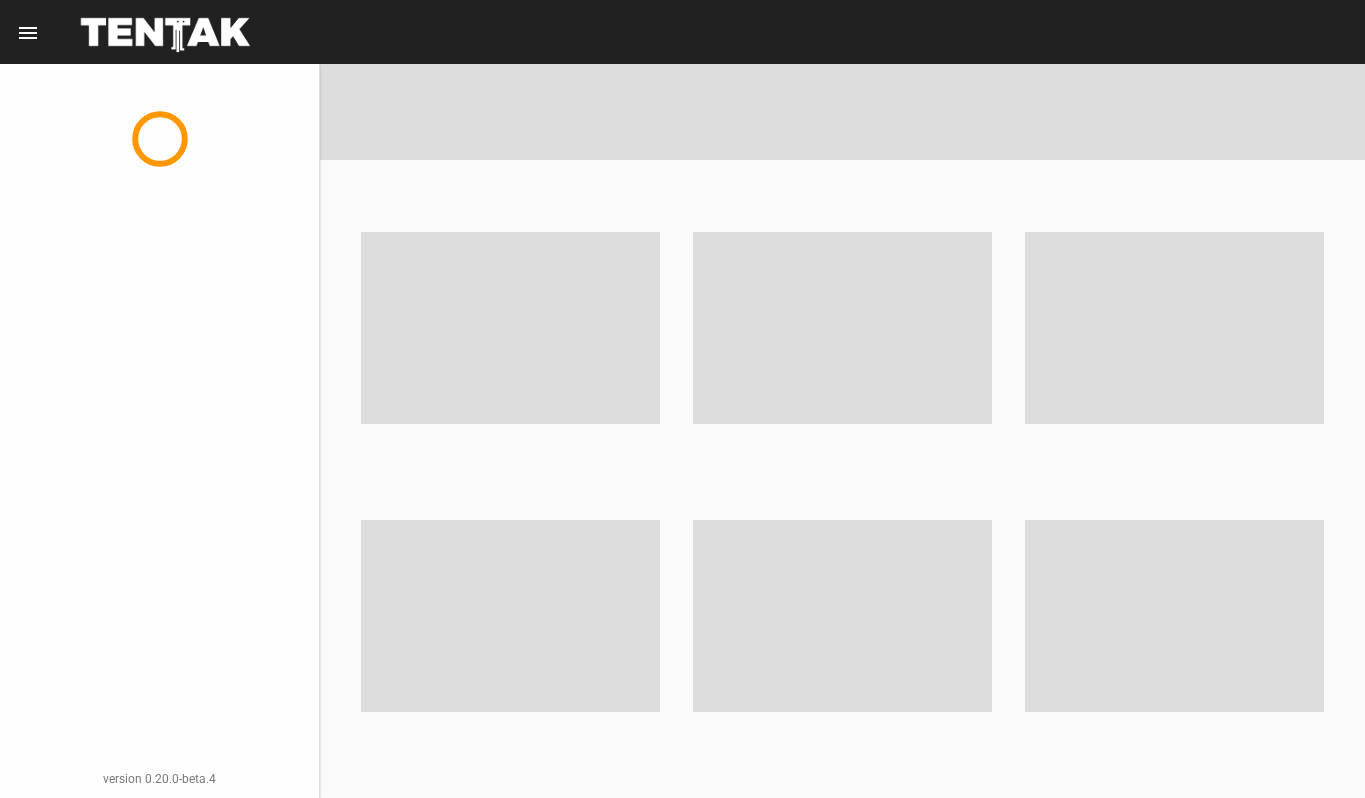 scroll, scrollTop: 0, scrollLeft: 0, axis: both 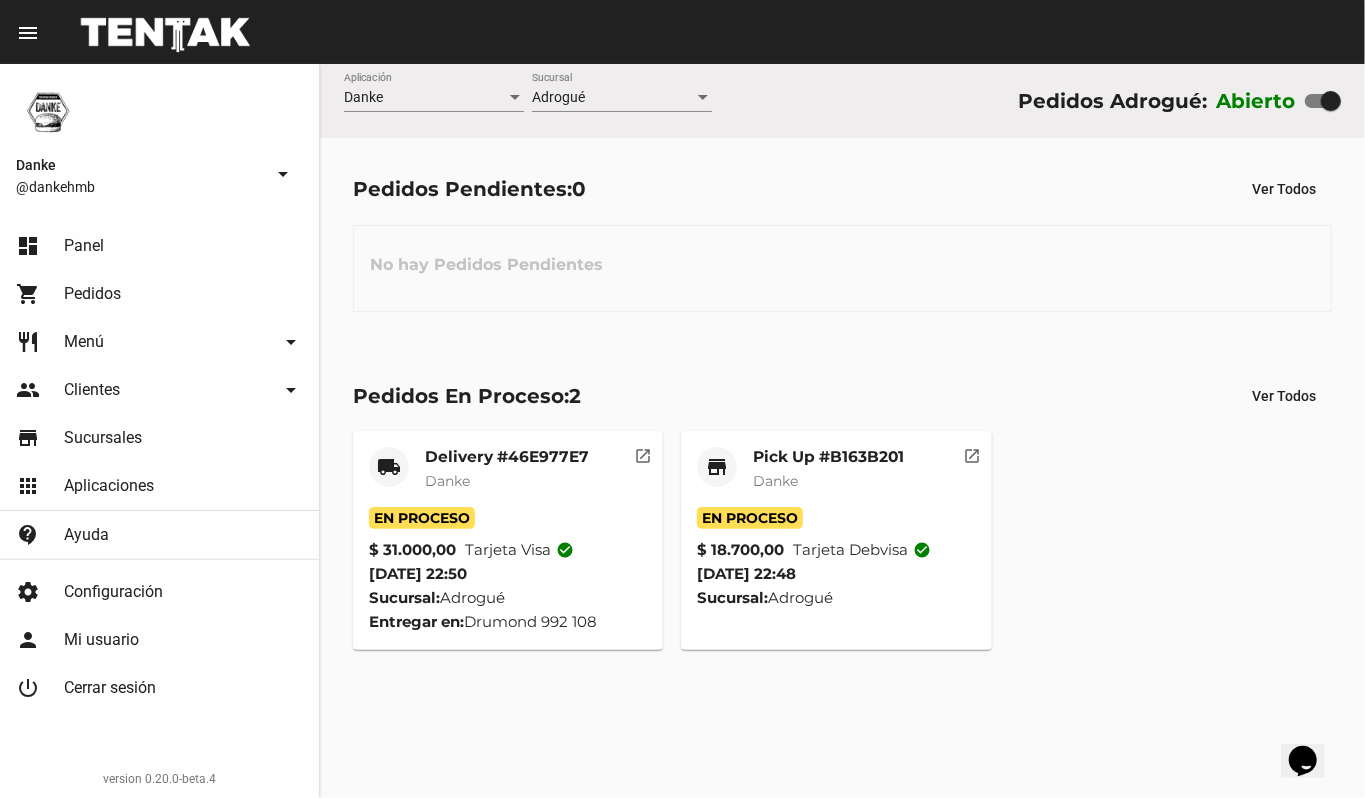 click at bounding box center (1331, 101) 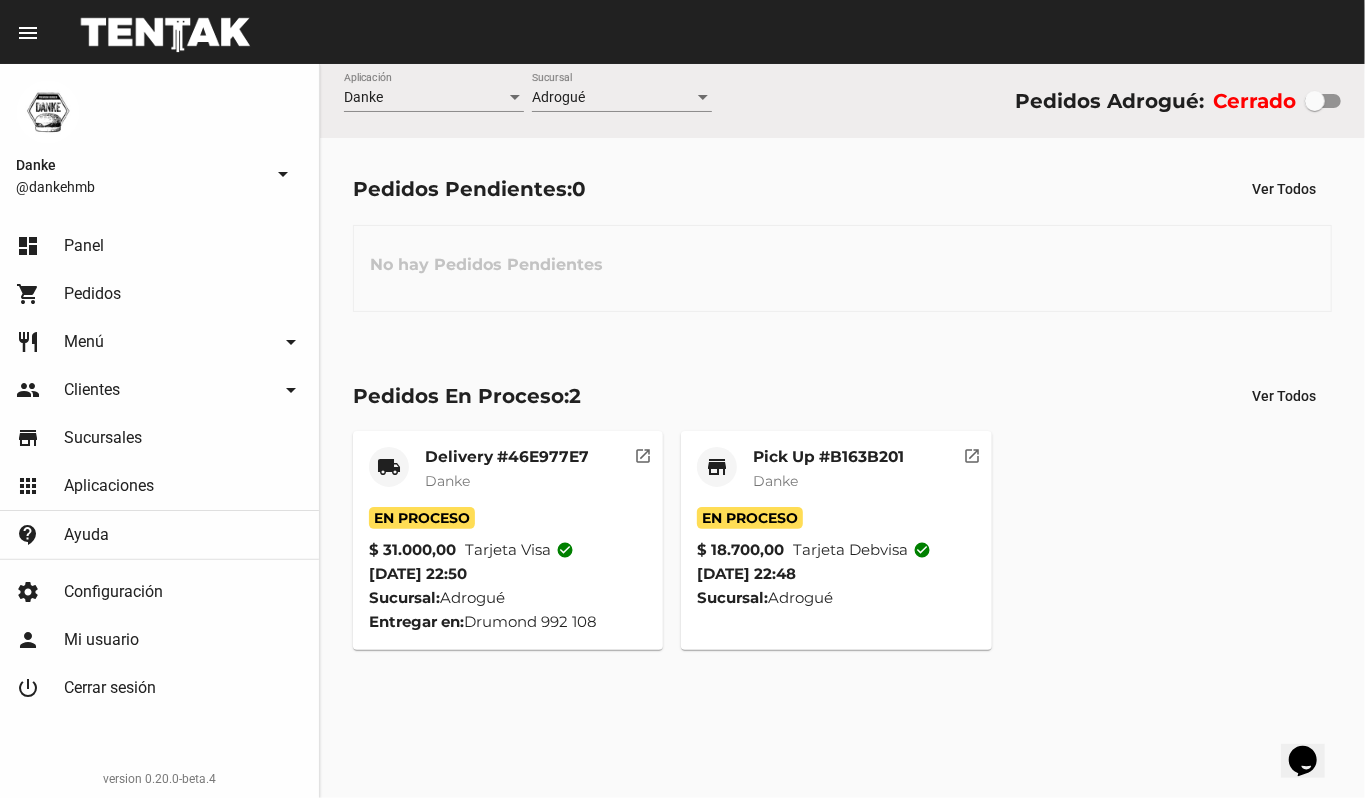 click on "Danke" 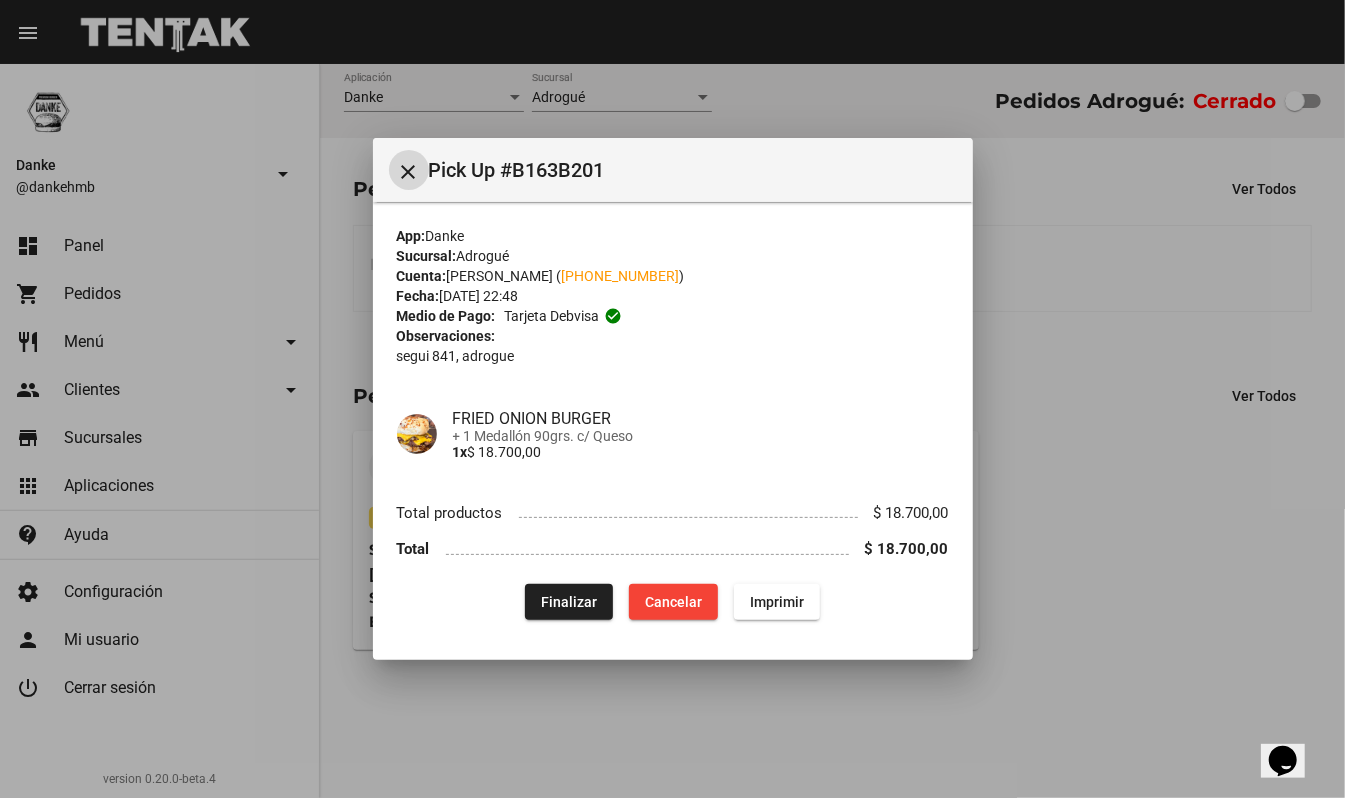 click on "Finalizar" 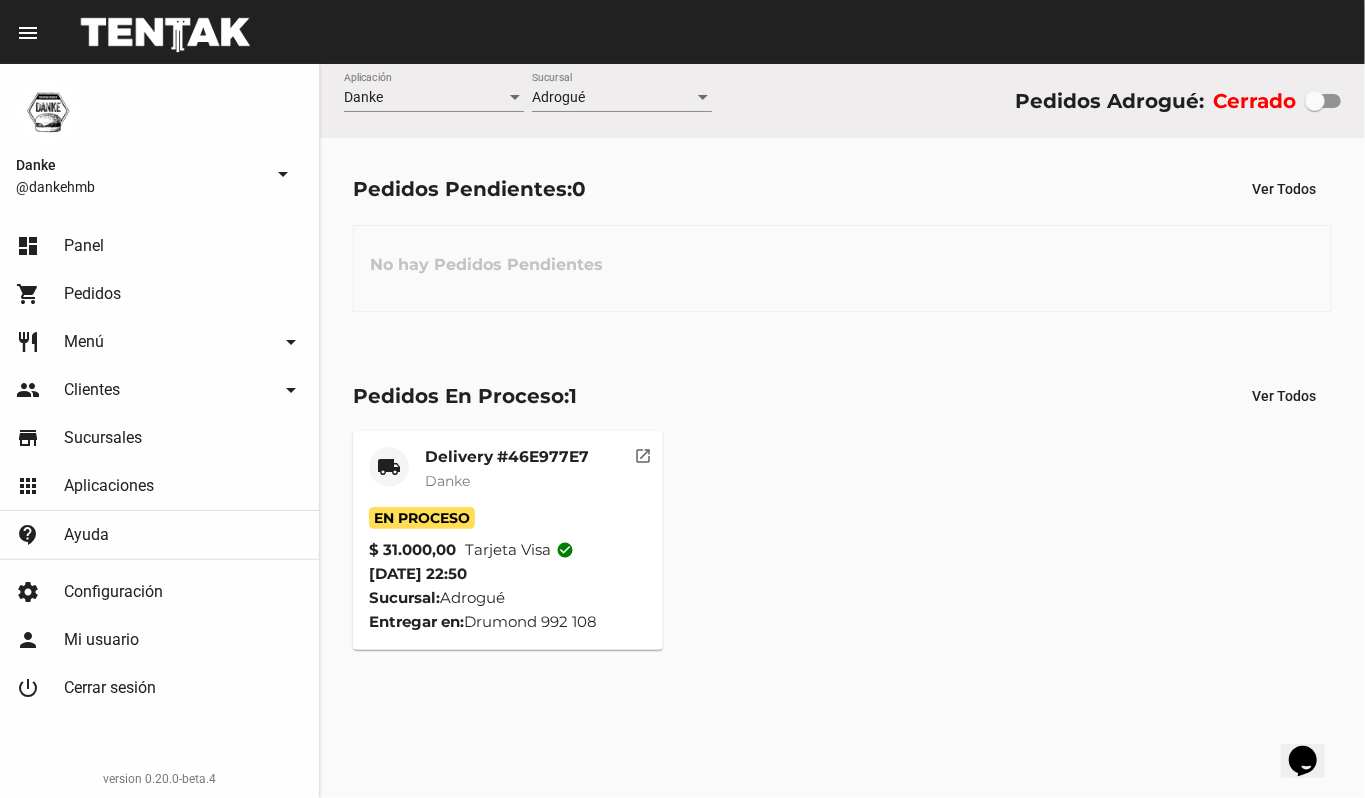 click on "Danke" 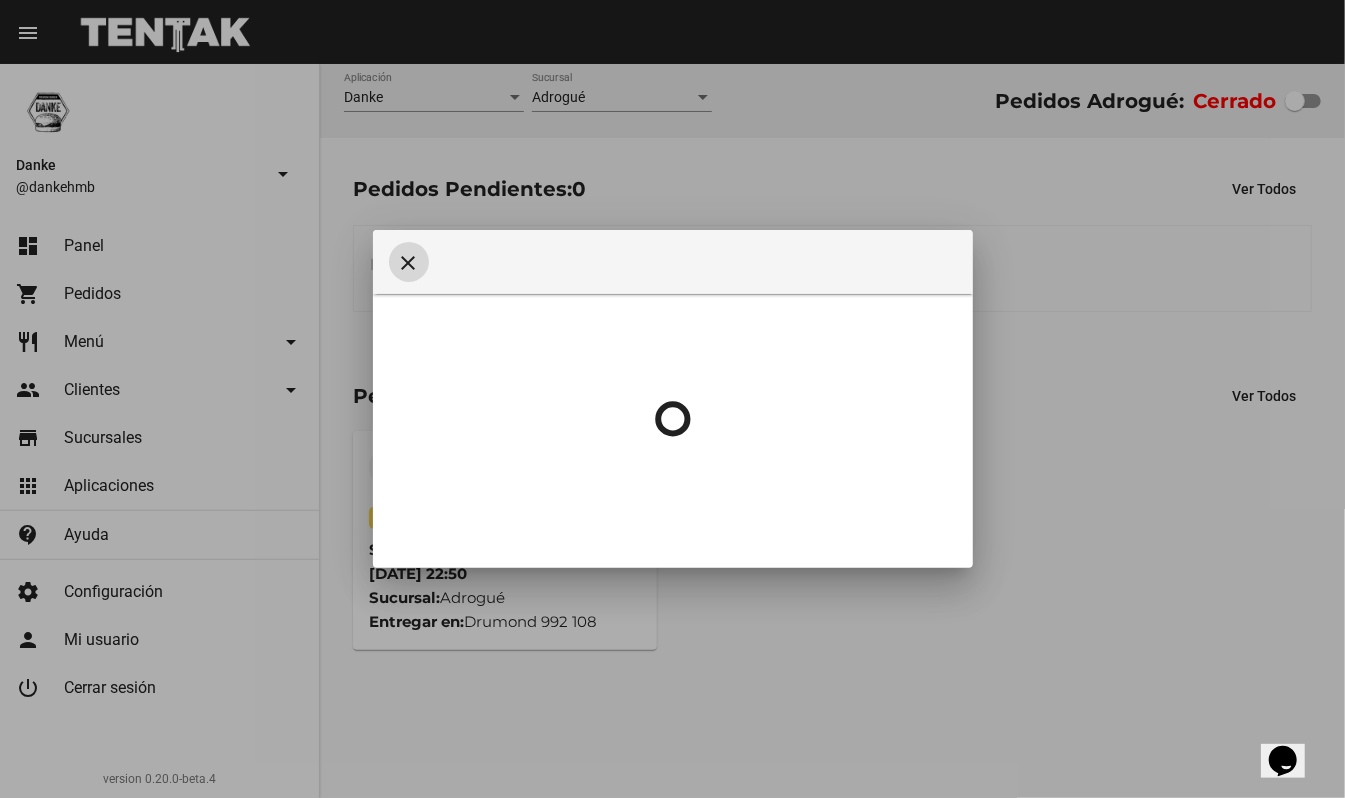 type 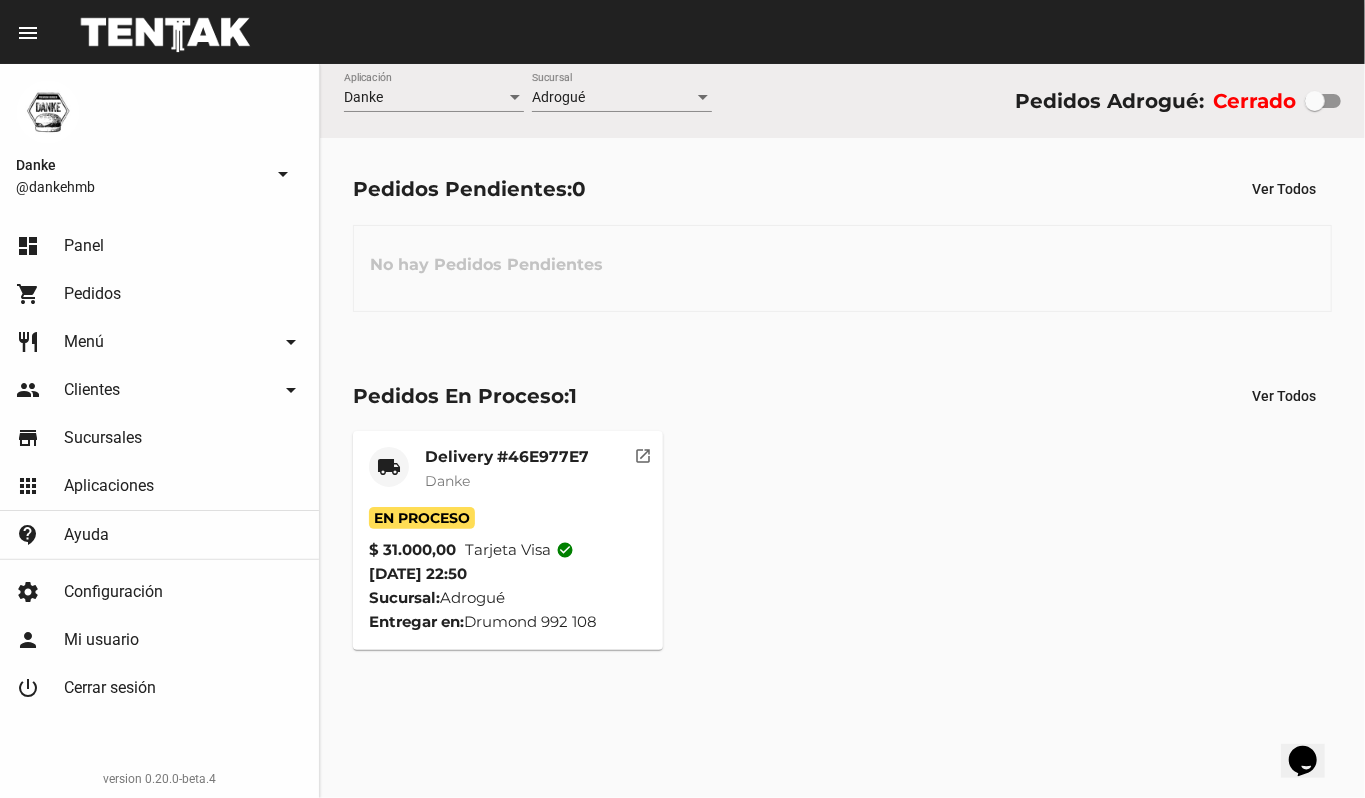 click on "Delivery #46E977E7" 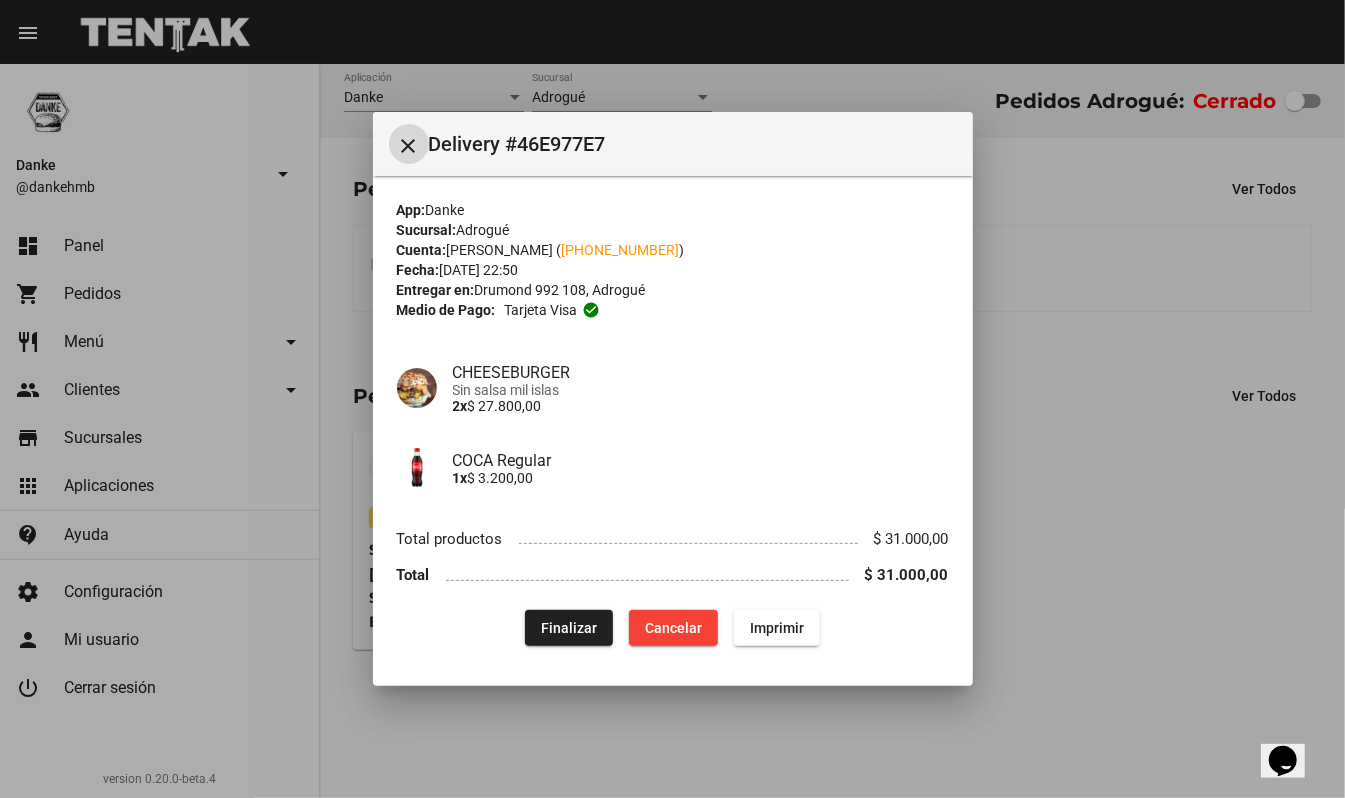 click on "Finalizar" 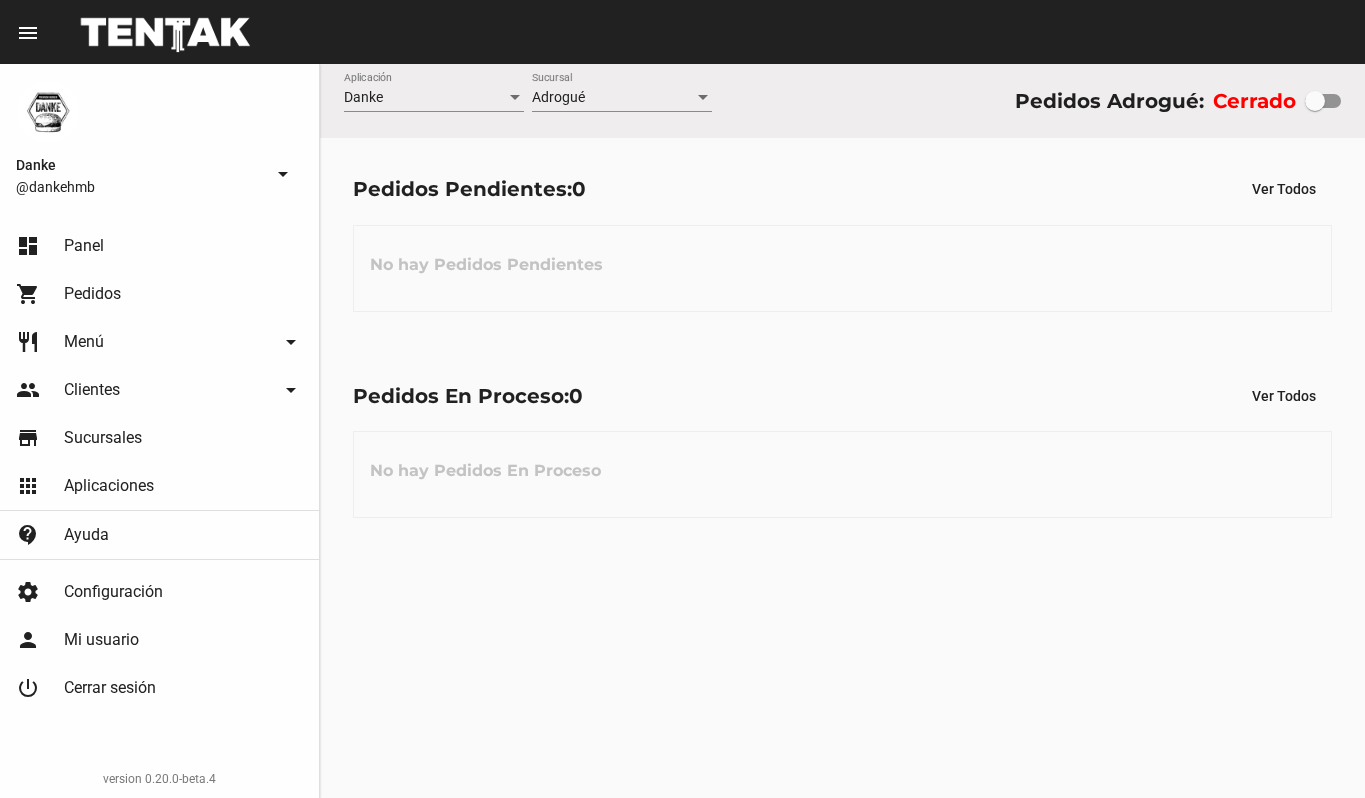 scroll, scrollTop: 0, scrollLeft: 0, axis: both 